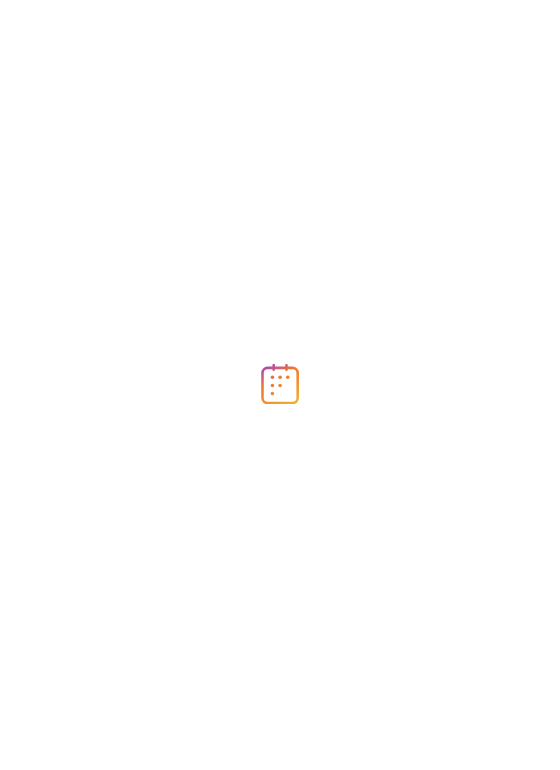 scroll, scrollTop: 0, scrollLeft: 0, axis: both 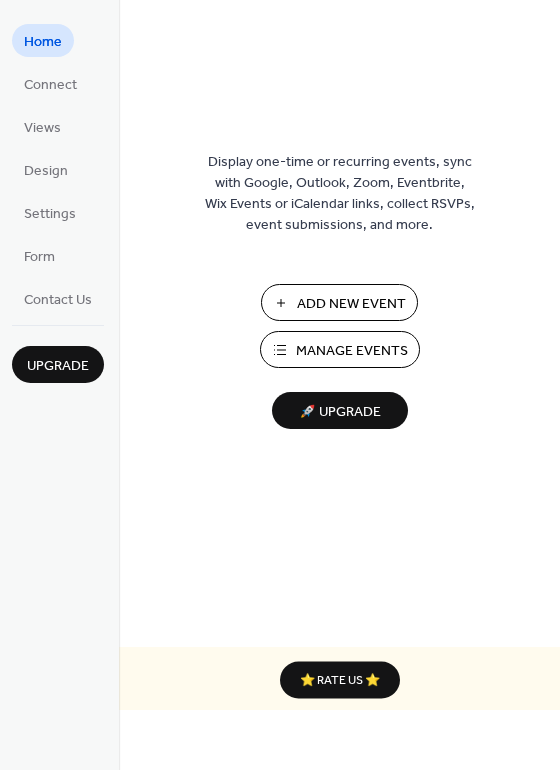 click on "Add New Event" at bounding box center [351, 304] 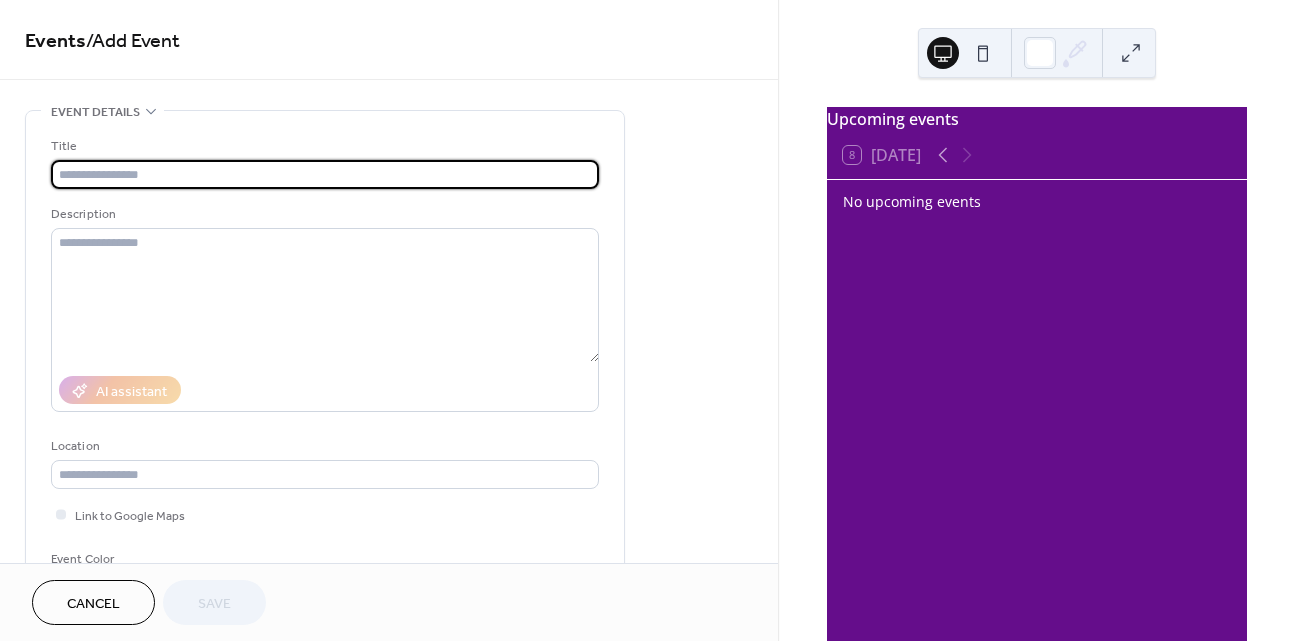 scroll, scrollTop: 0, scrollLeft: 0, axis: both 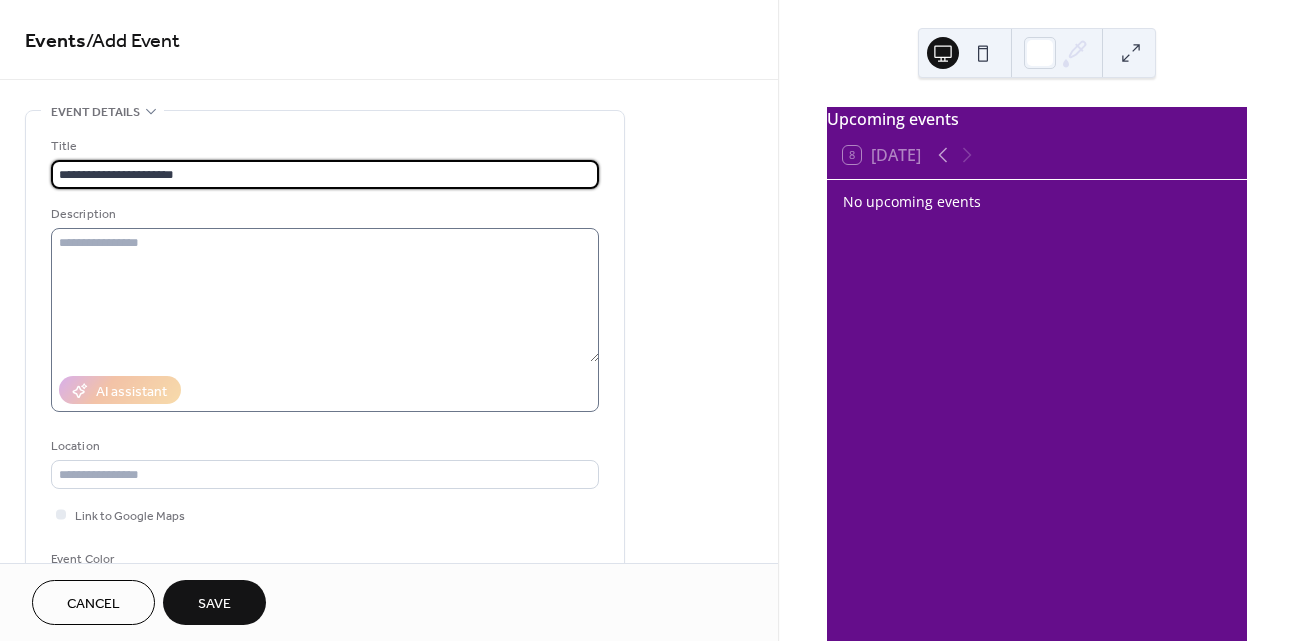 type on "**********" 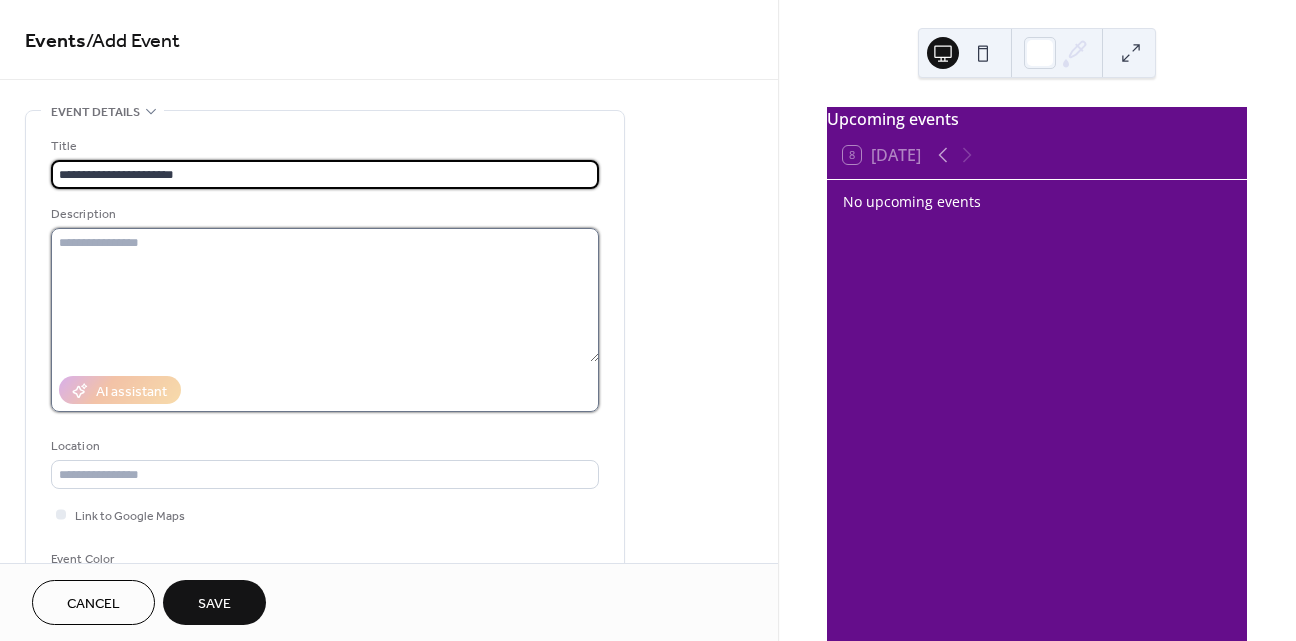 click at bounding box center (325, 295) 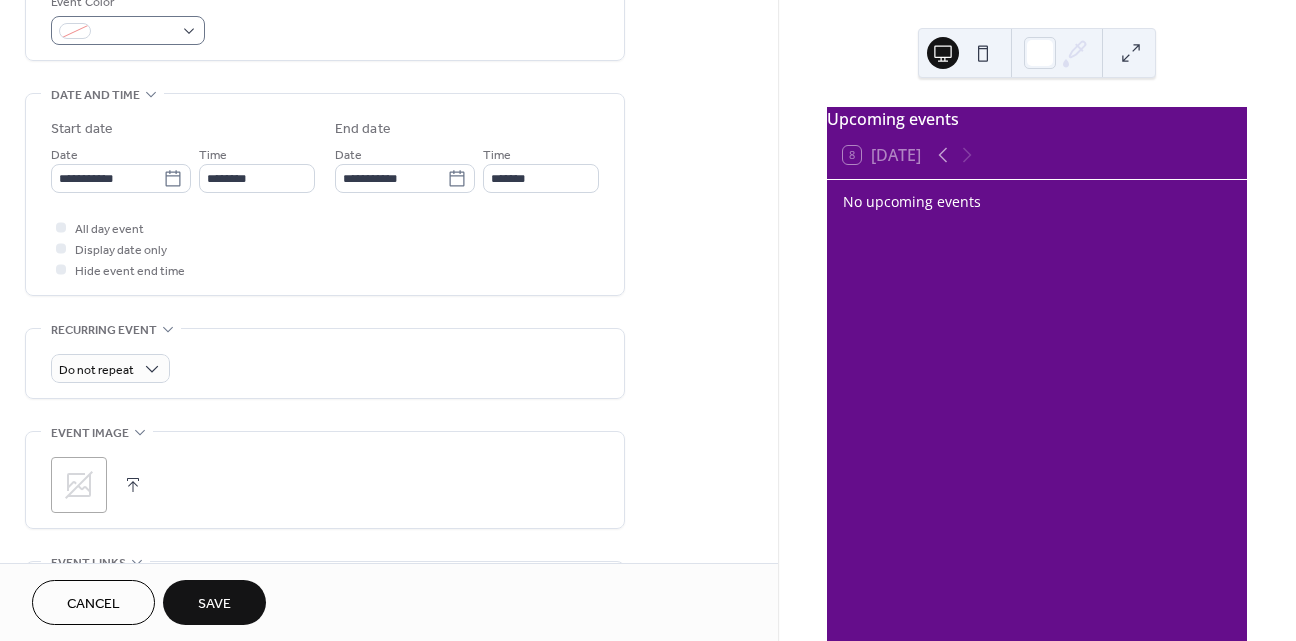scroll, scrollTop: 564, scrollLeft: 0, axis: vertical 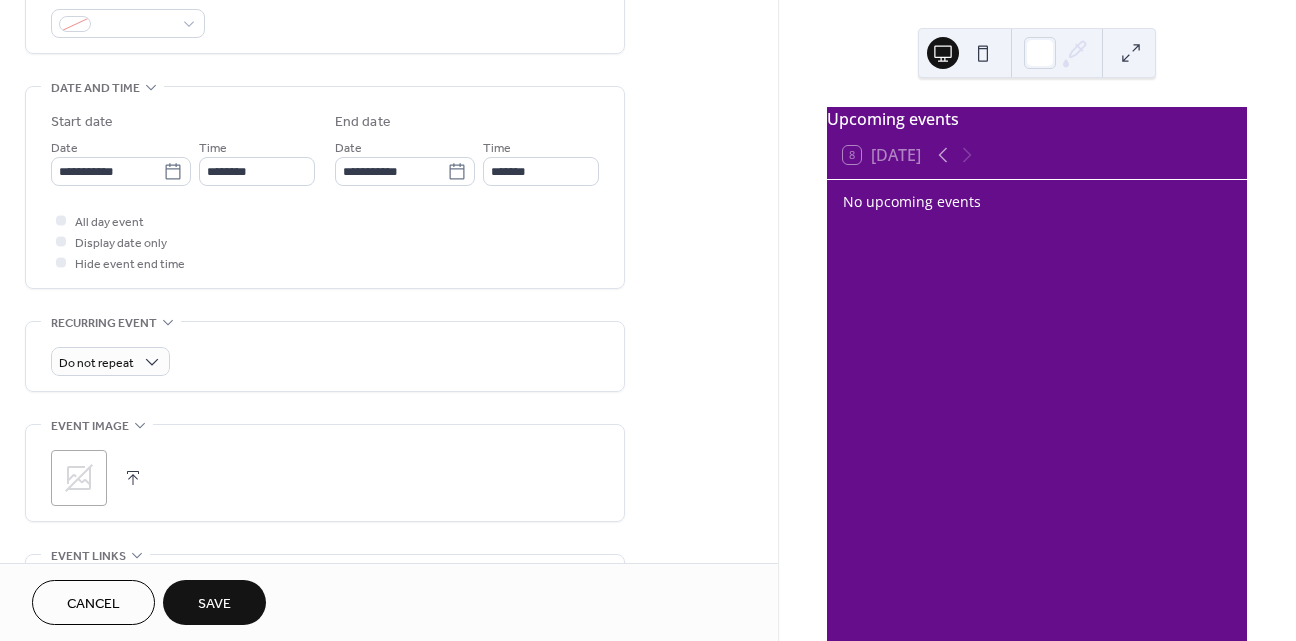 type on "**********" 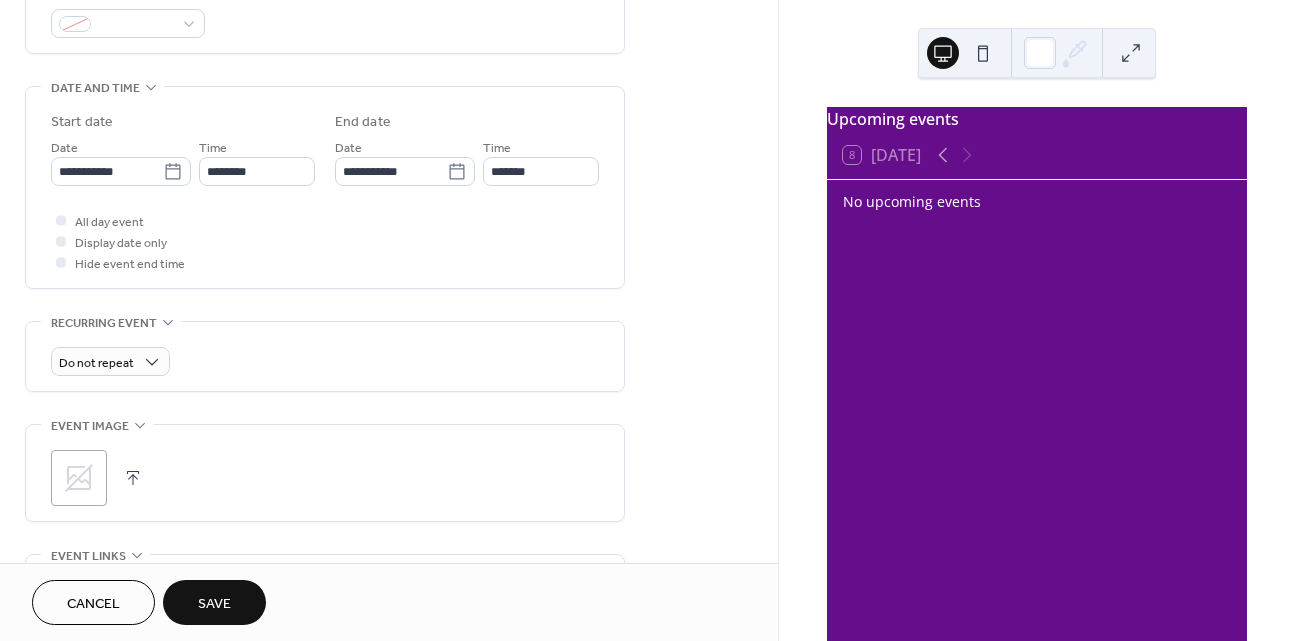 click 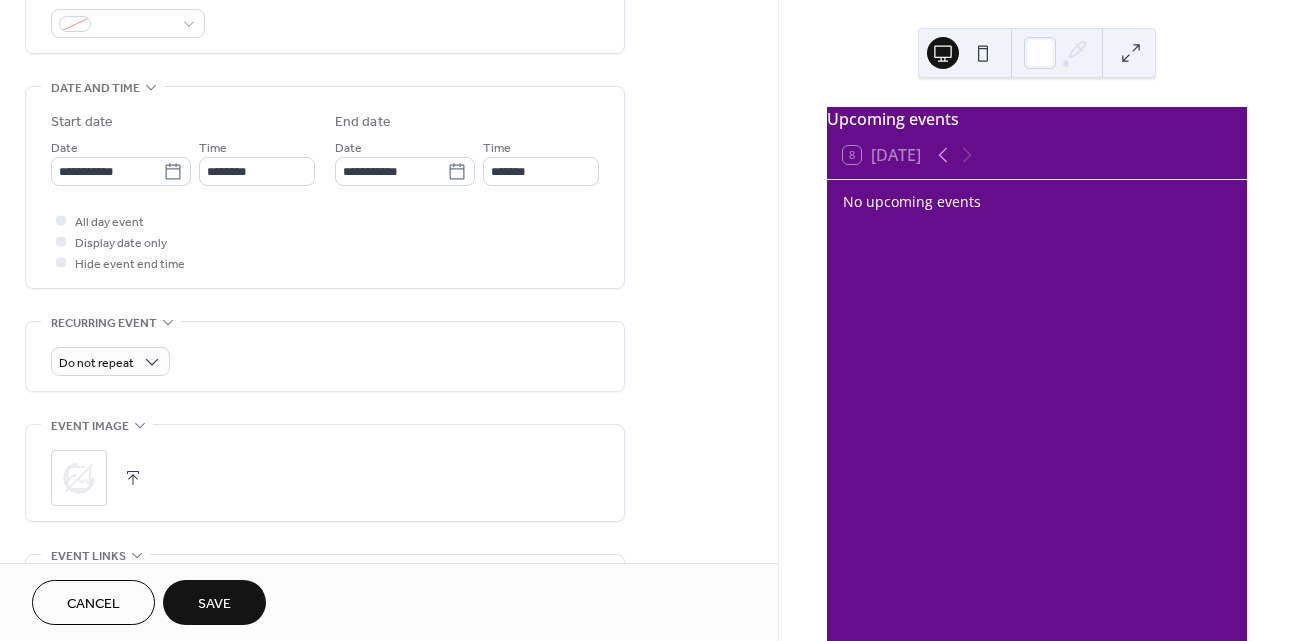 scroll, scrollTop: 490, scrollLeft: 0, axis: vertical 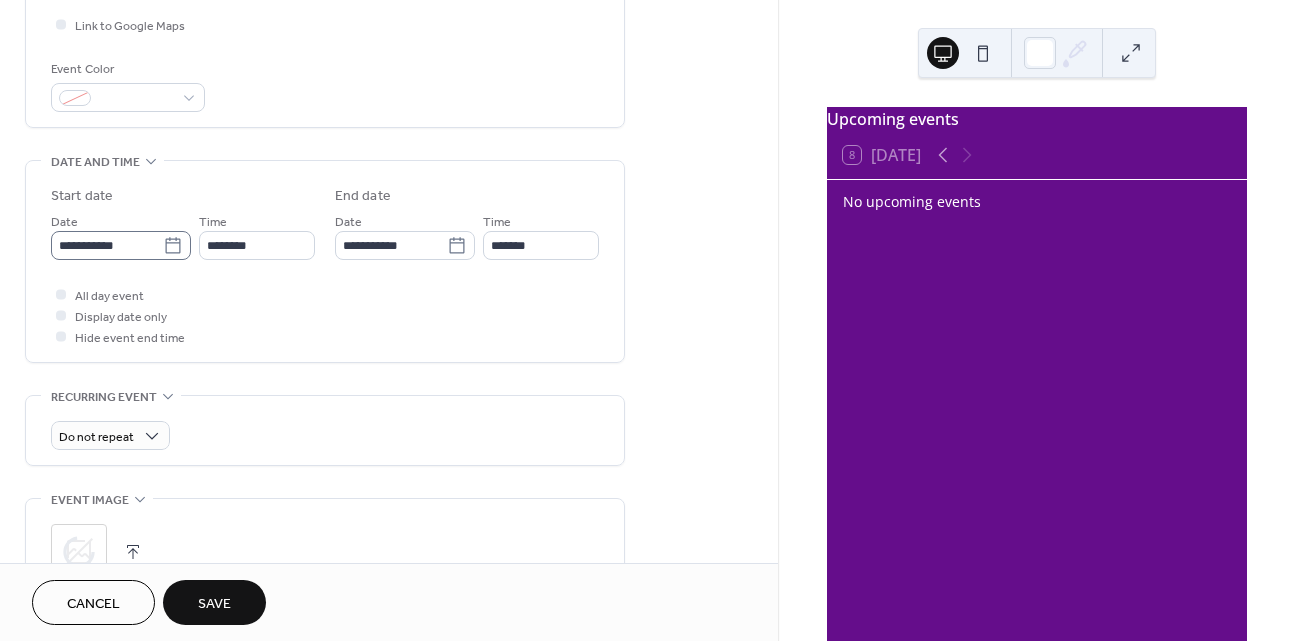 click 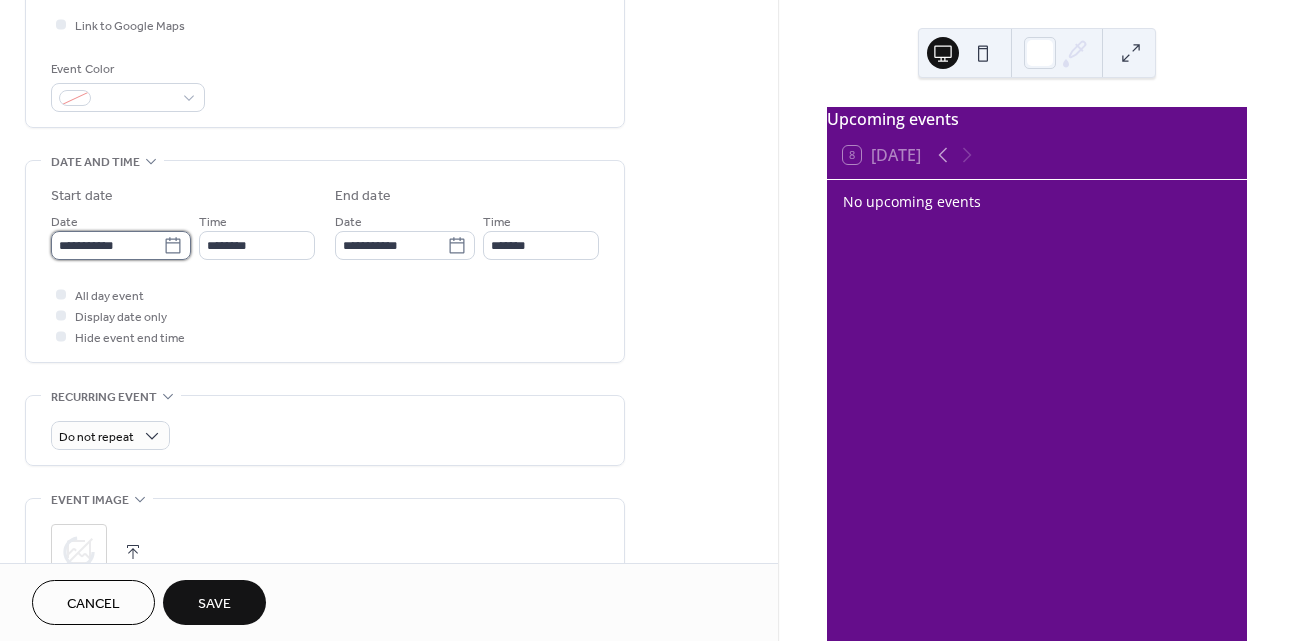 click on "**********" at bounding box center (107, 245) 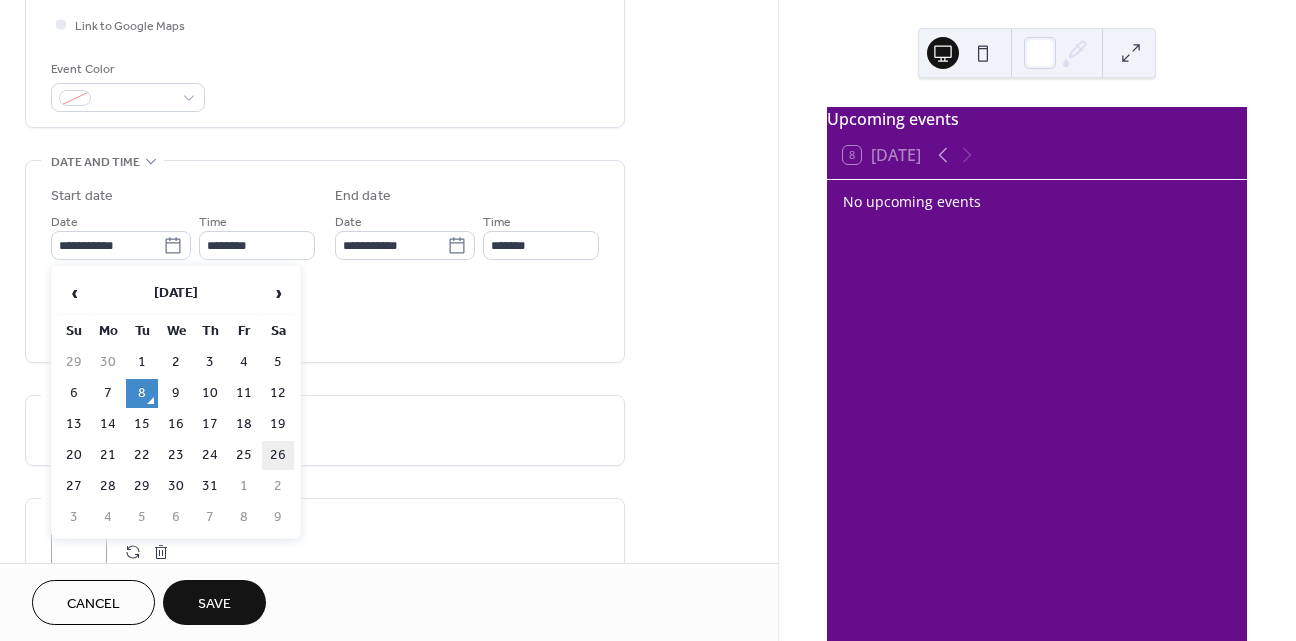 click on "26" at bounding box center [278, 455] 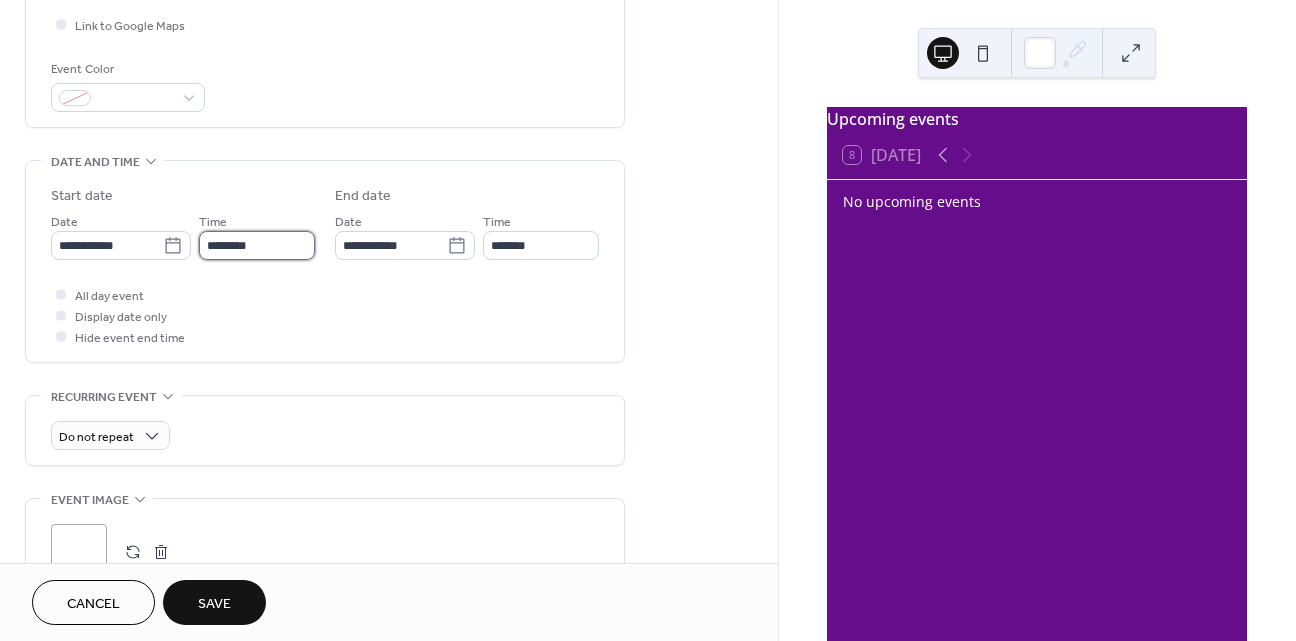 click on "********" at bounding box center (257, 245) 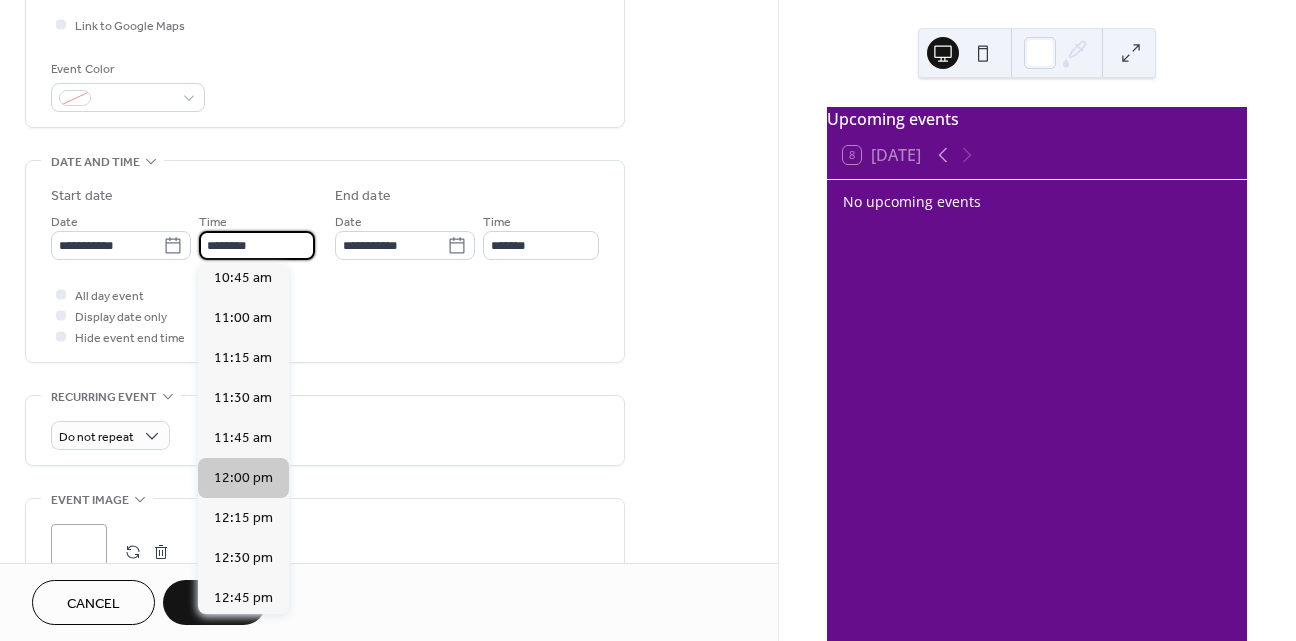scroll, scrollTop: 1717, scrollLeft: 0, axis: vertical 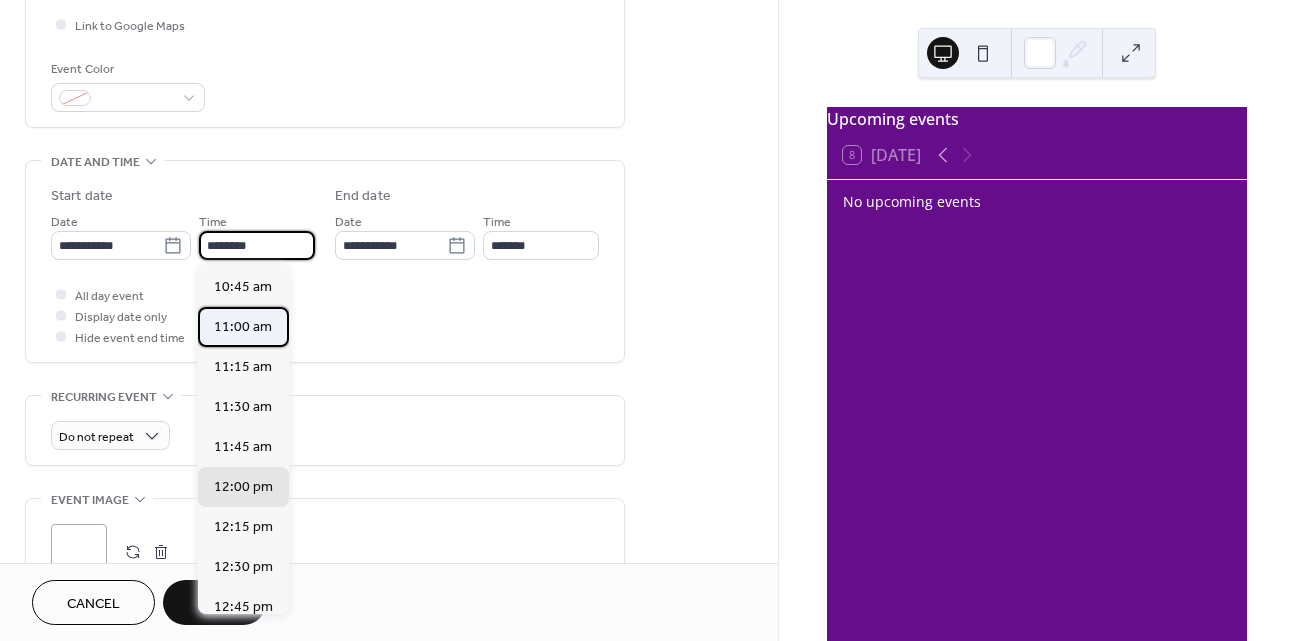 click on "11:00 am" at bounding box center (243, 327) 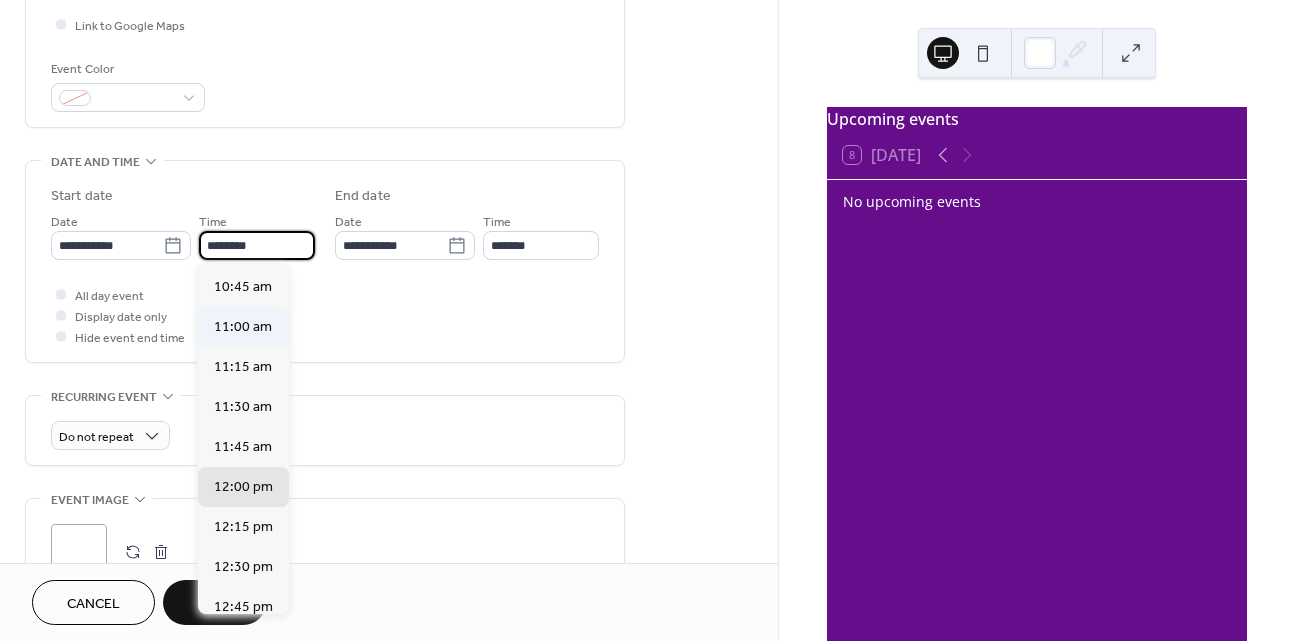 type on "********" 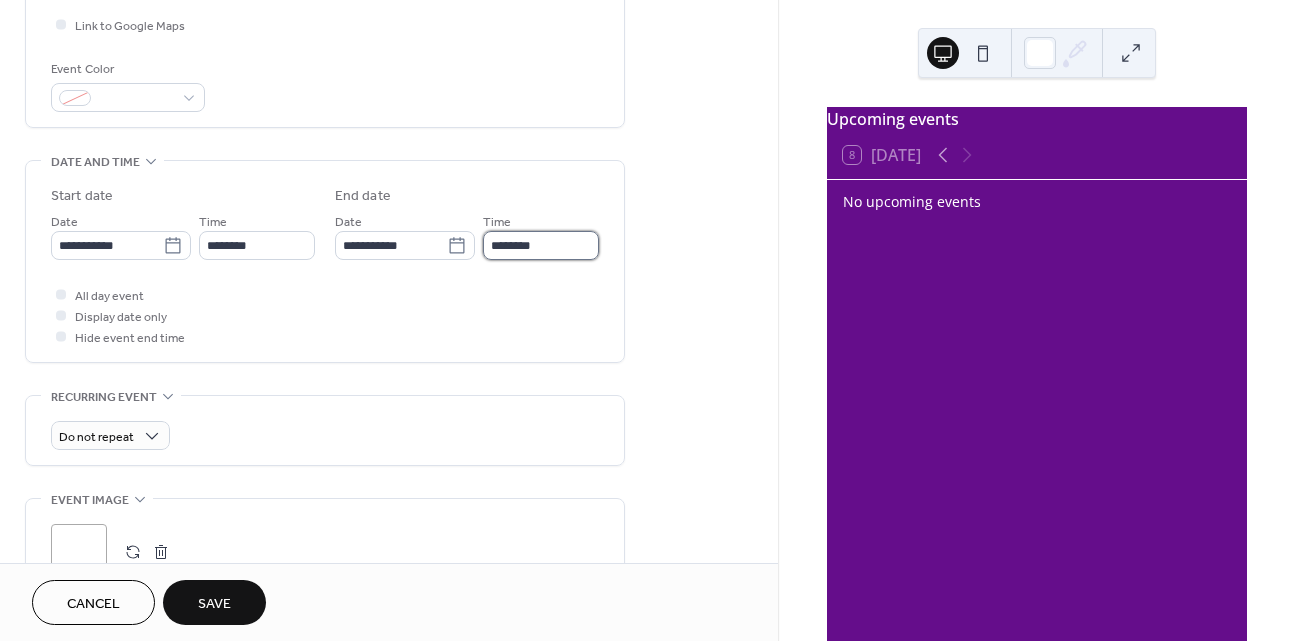 click on "********" at bounding box center (541, 245) 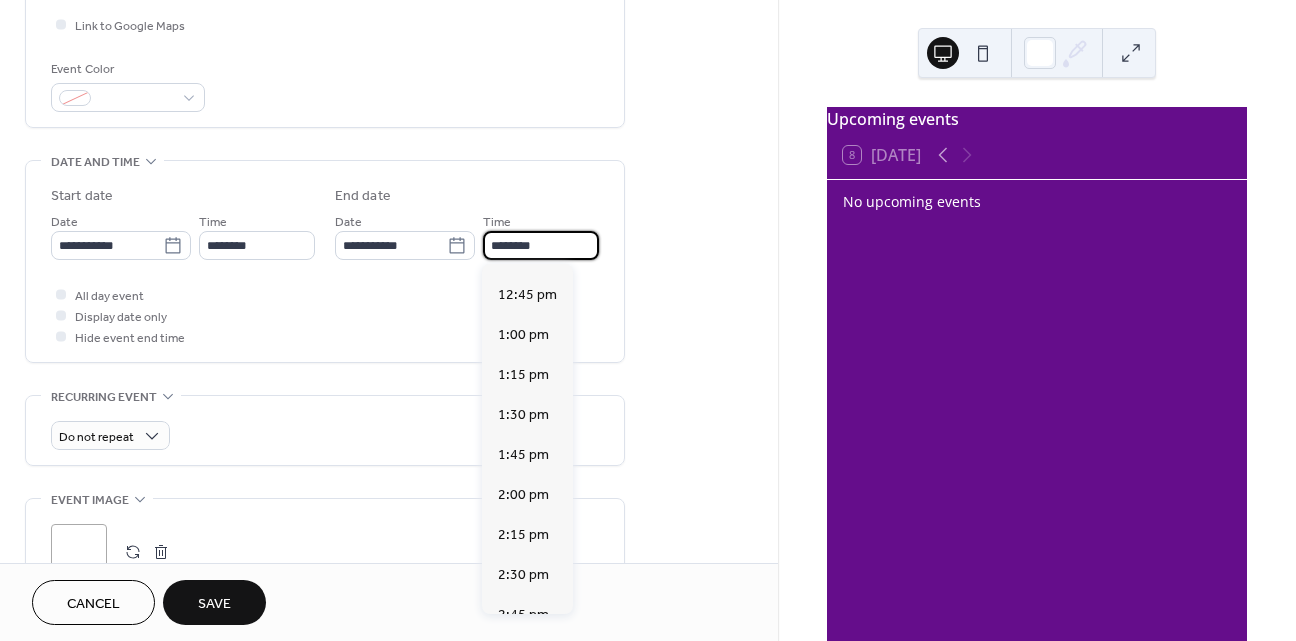 scroll, scrollTop: 236, scrollLeft: 0, axis: vertical 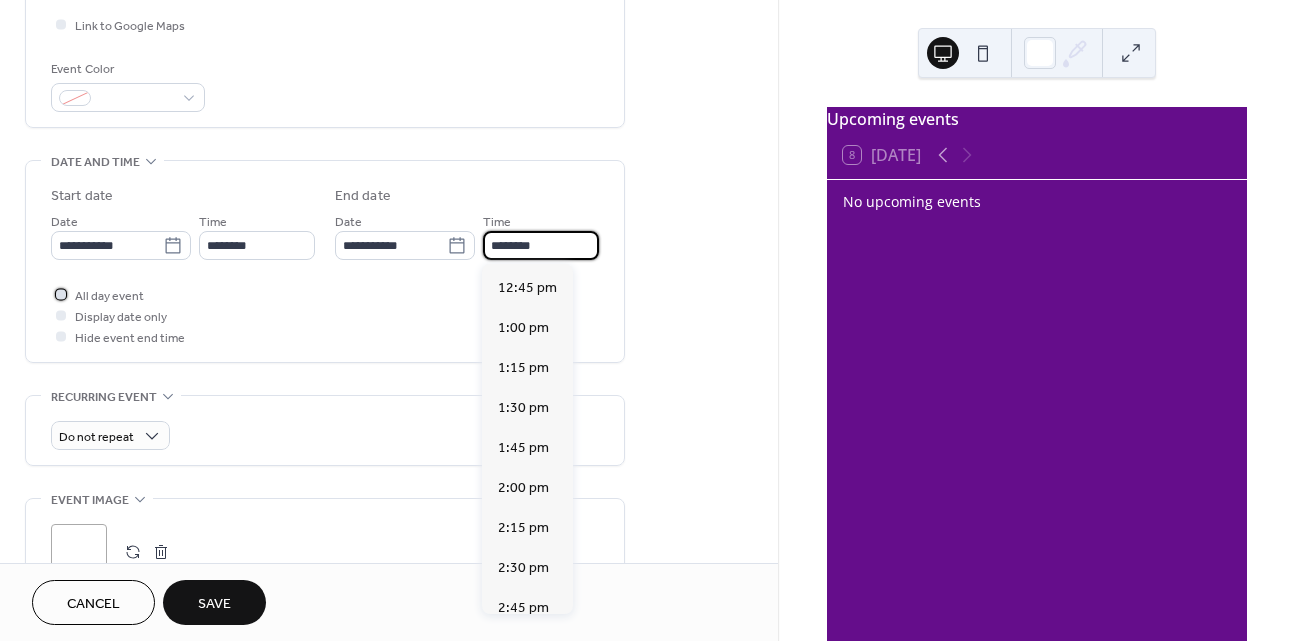 click at bounding box center [61, 294] 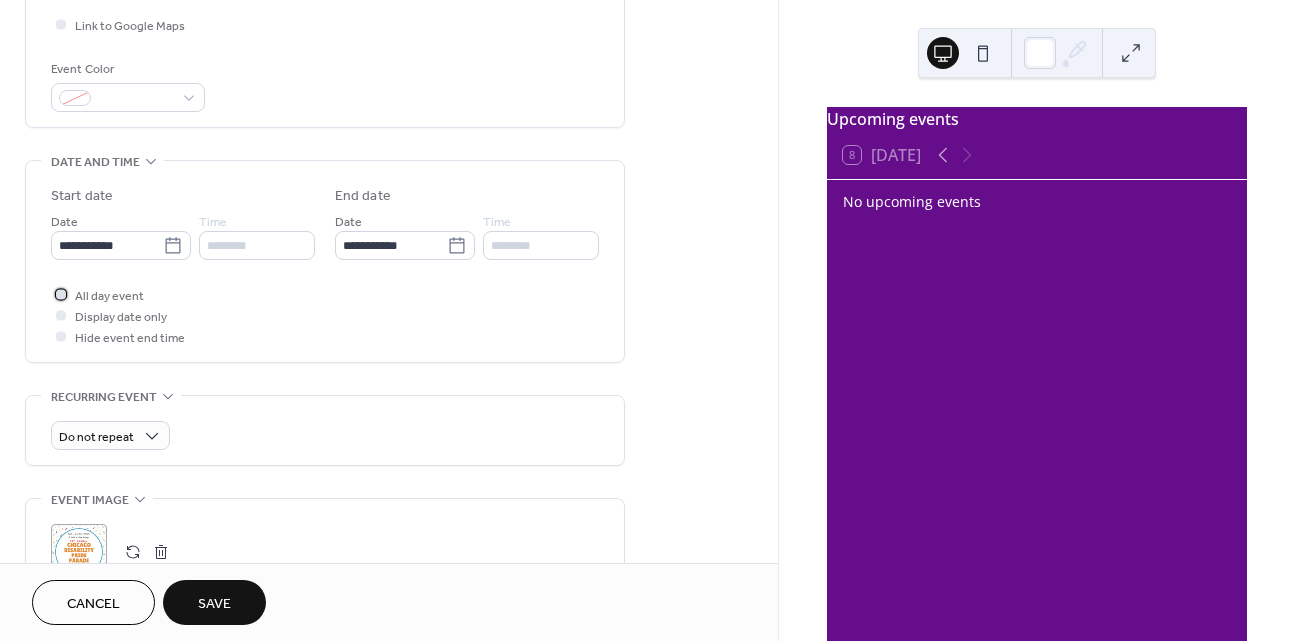 click 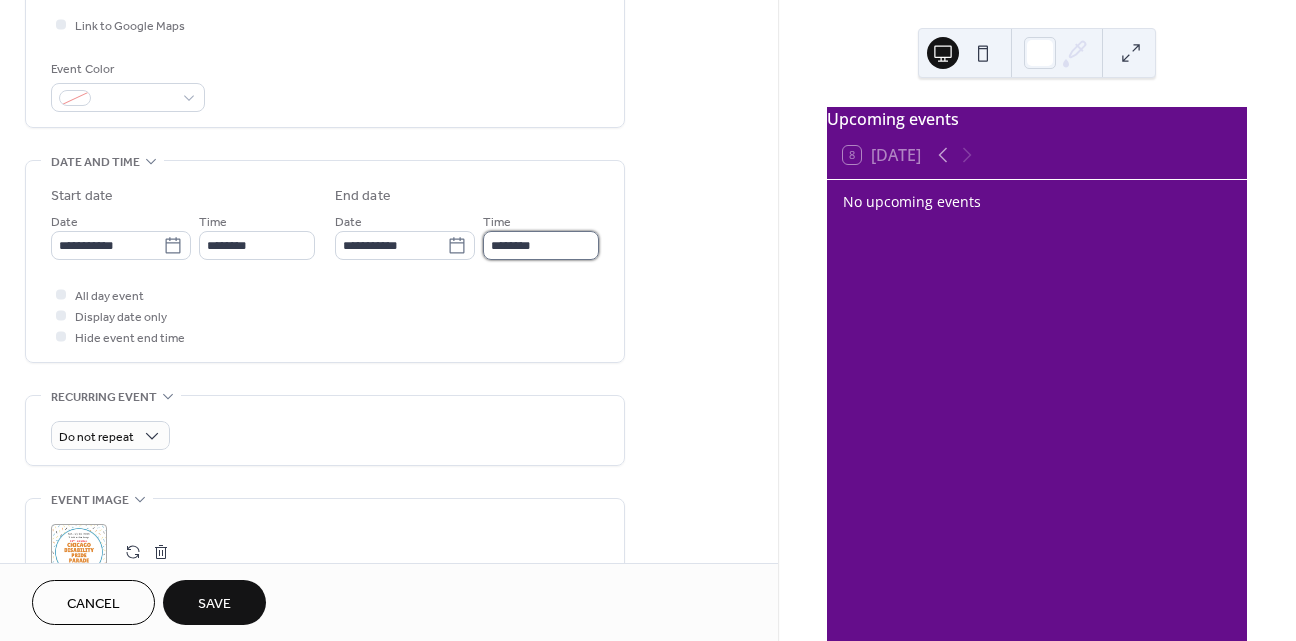 click on "********" at bounding box center (541, 245) 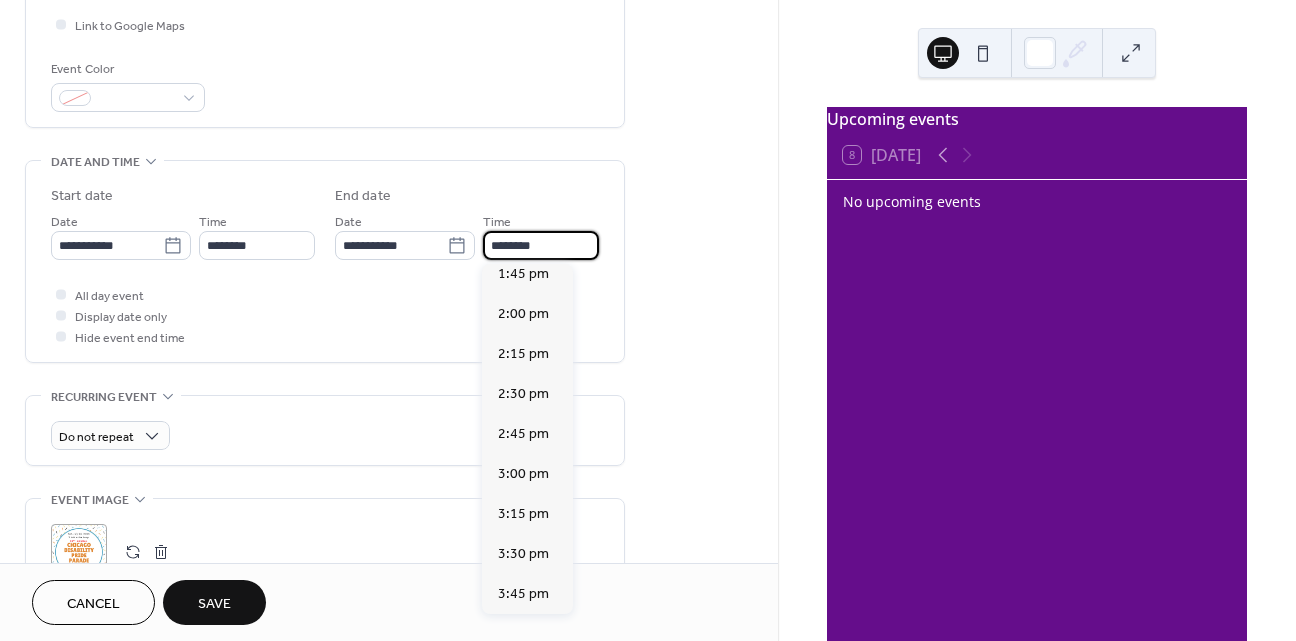 scroll, scrollTop: 452, scrollLeft: 0, axis: vertical 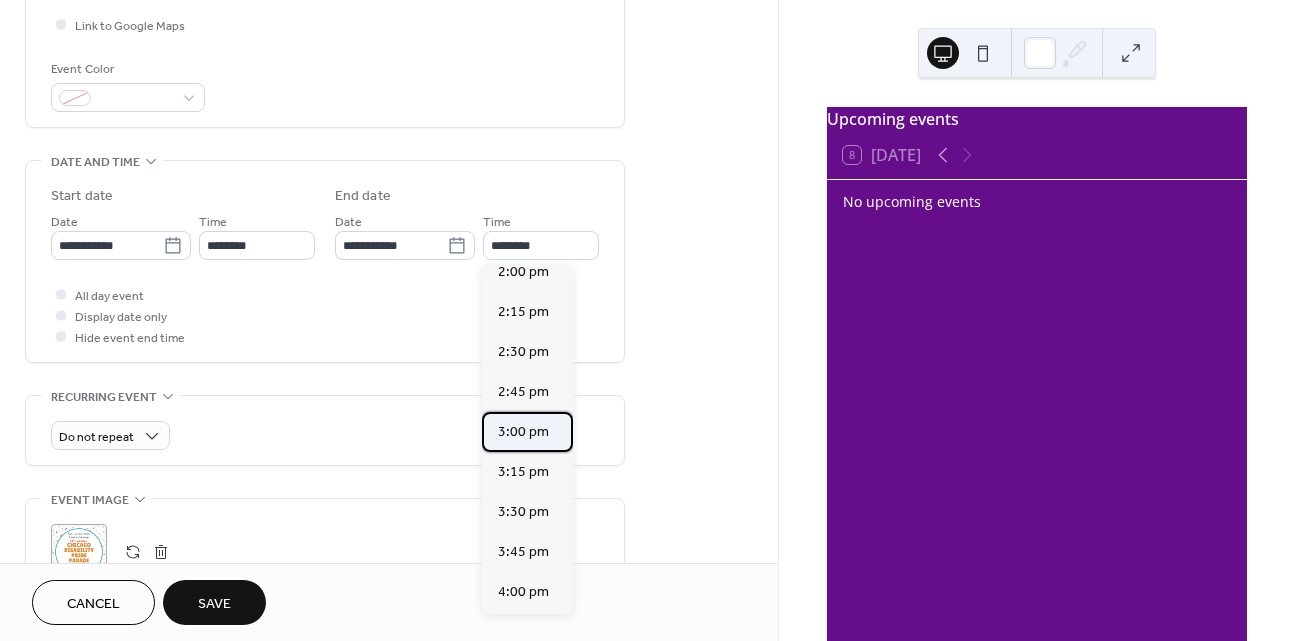 click on "3:00 pm" at bounding box center (523, 432) 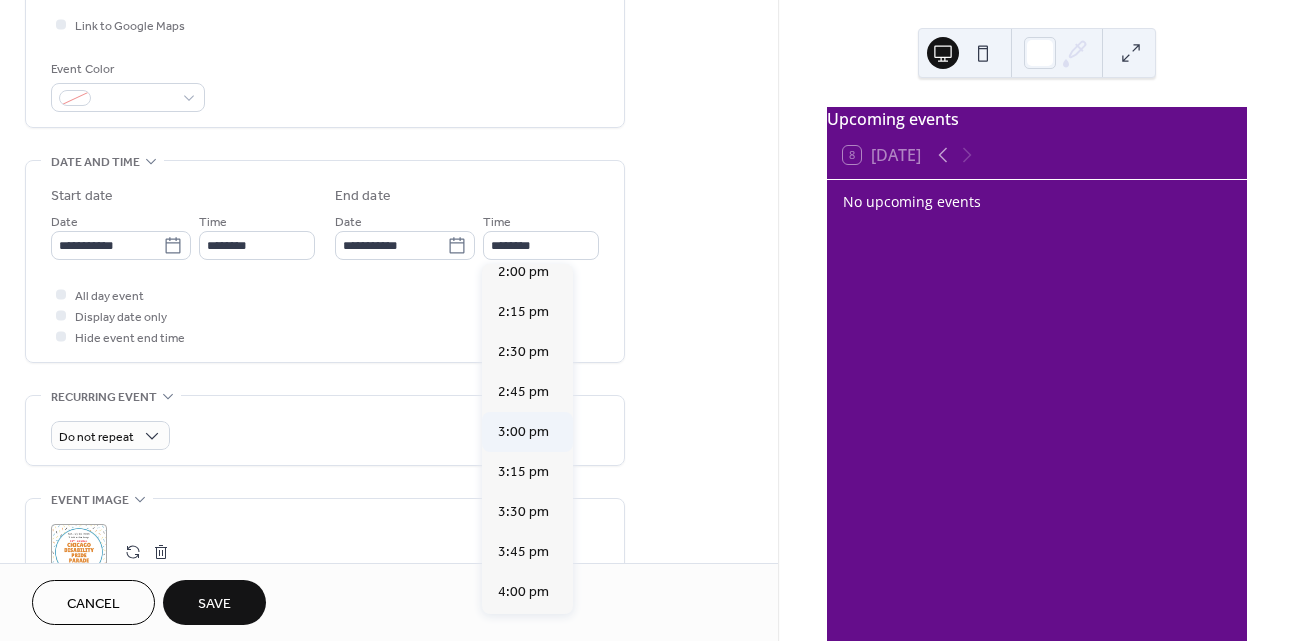 type on "*******" 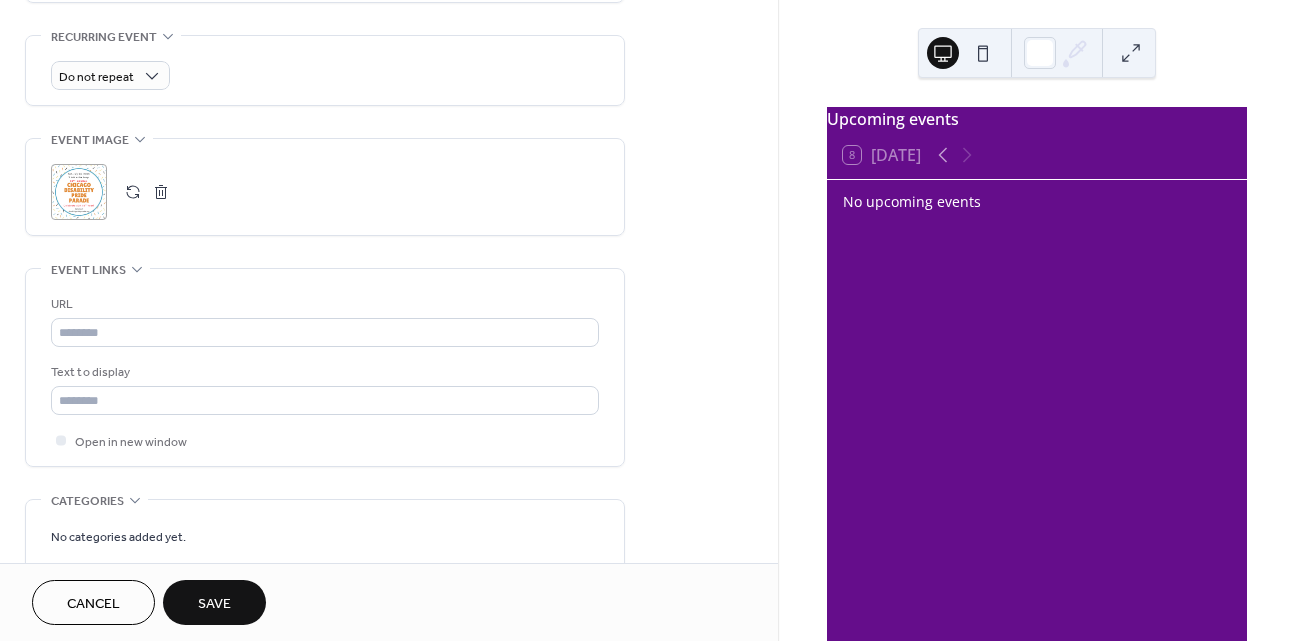 scroll, scrollTop: 894, scrollLeft: 0, axis: vertical 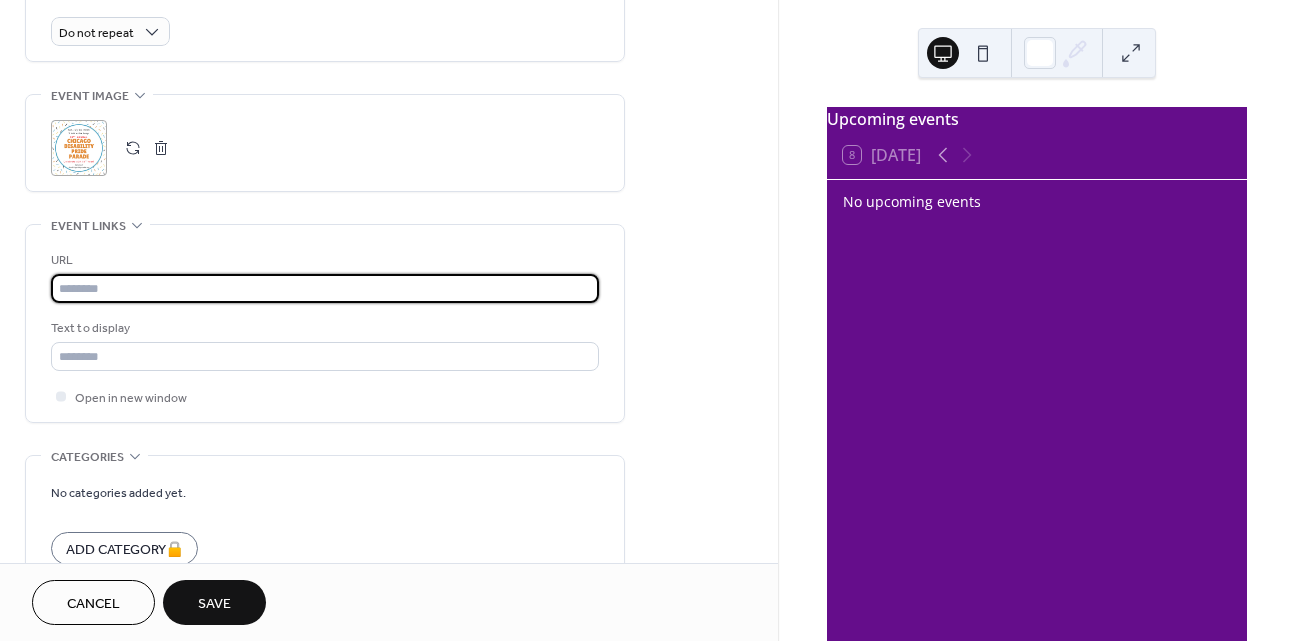 click at bounding box center [325, 288] 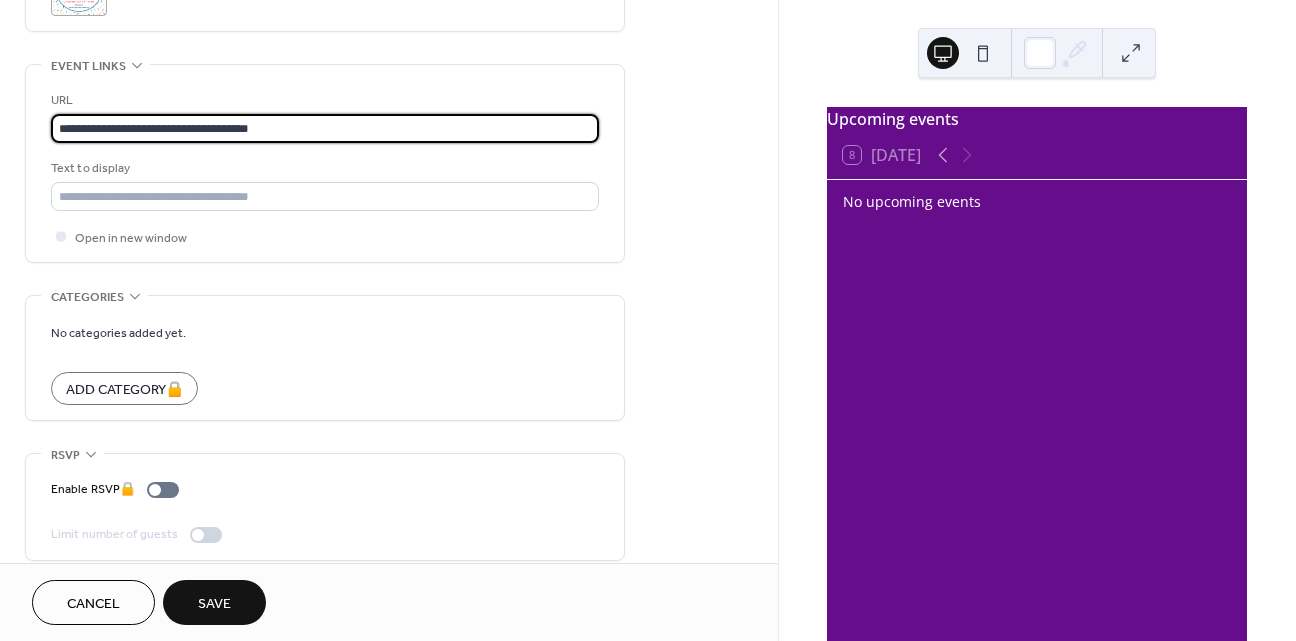 scroll, scrollTop: 1072, scrollLeft: 0, axis: vertical 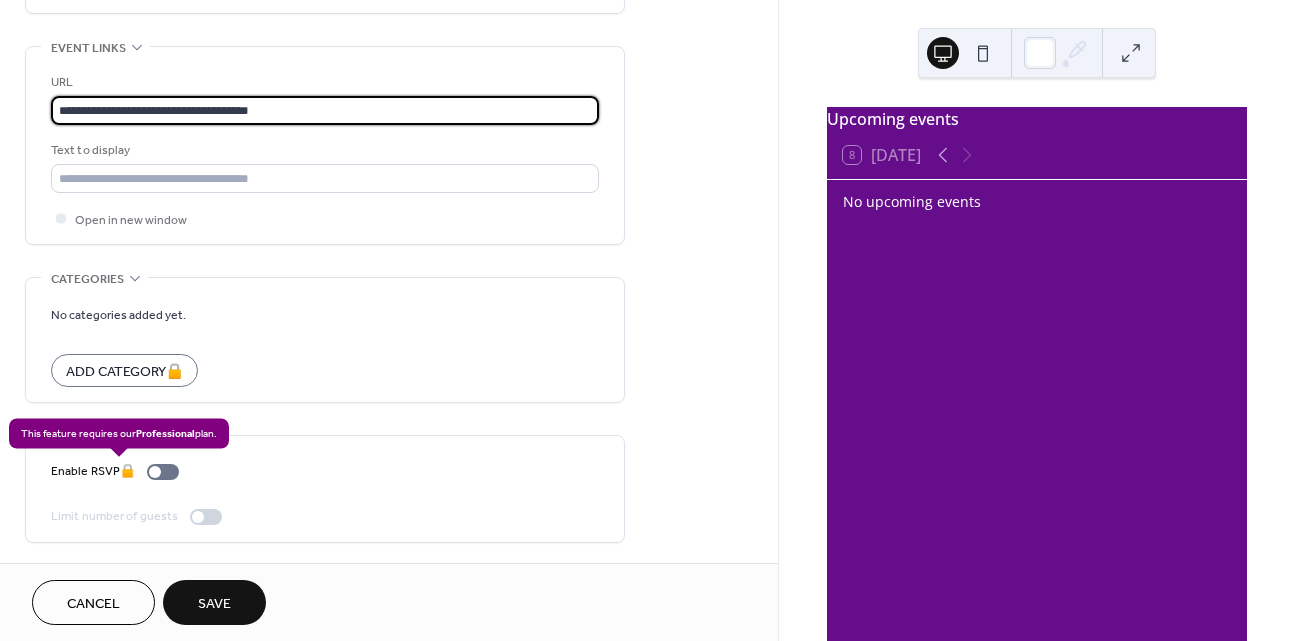 type on "**********" 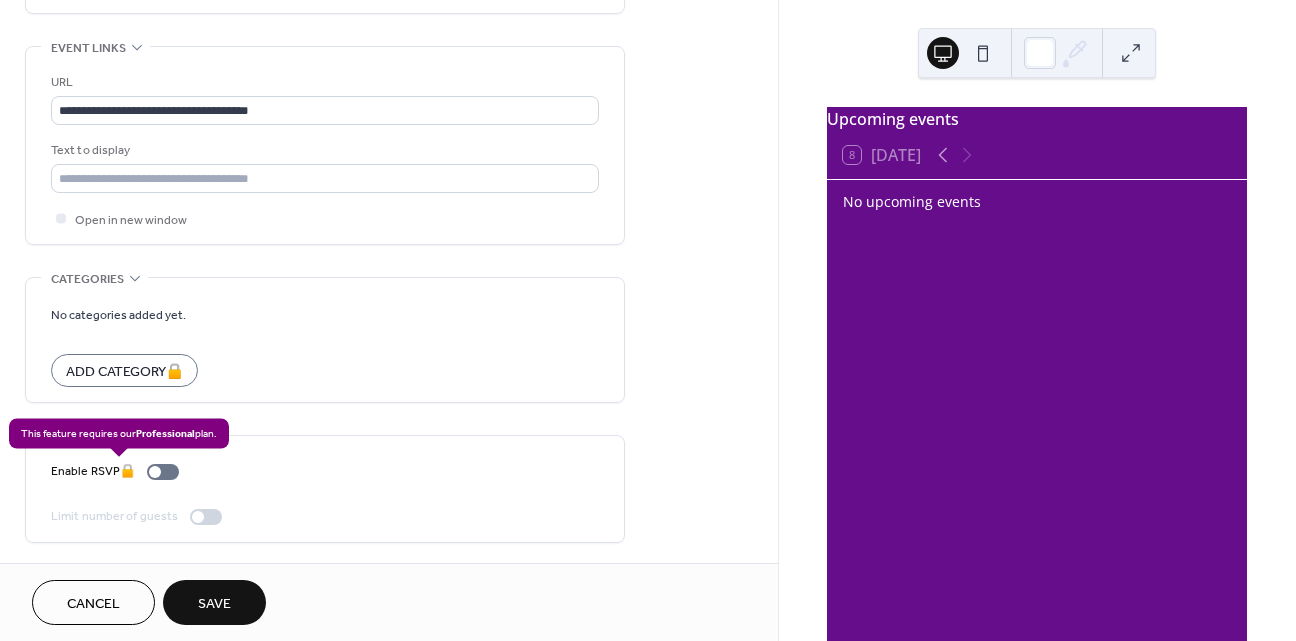 click on "Enable RSVP  🔒" at bounding box center (119, 471) 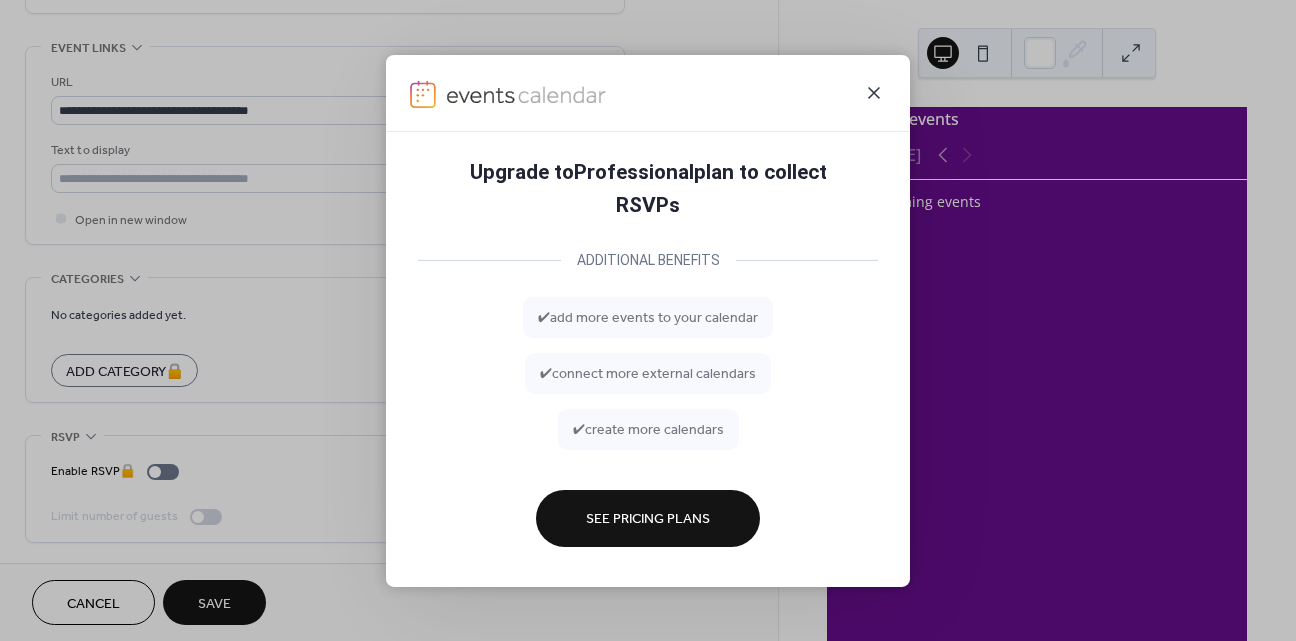 click 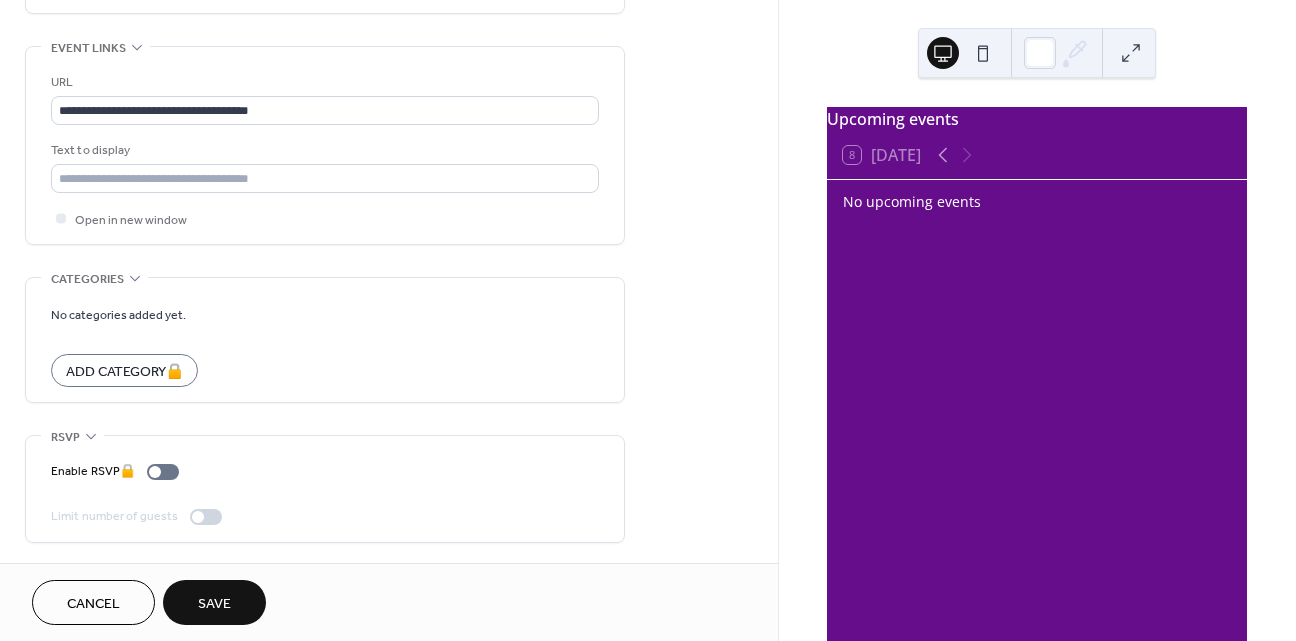 click on "Save" at bounding box center (214, 604) 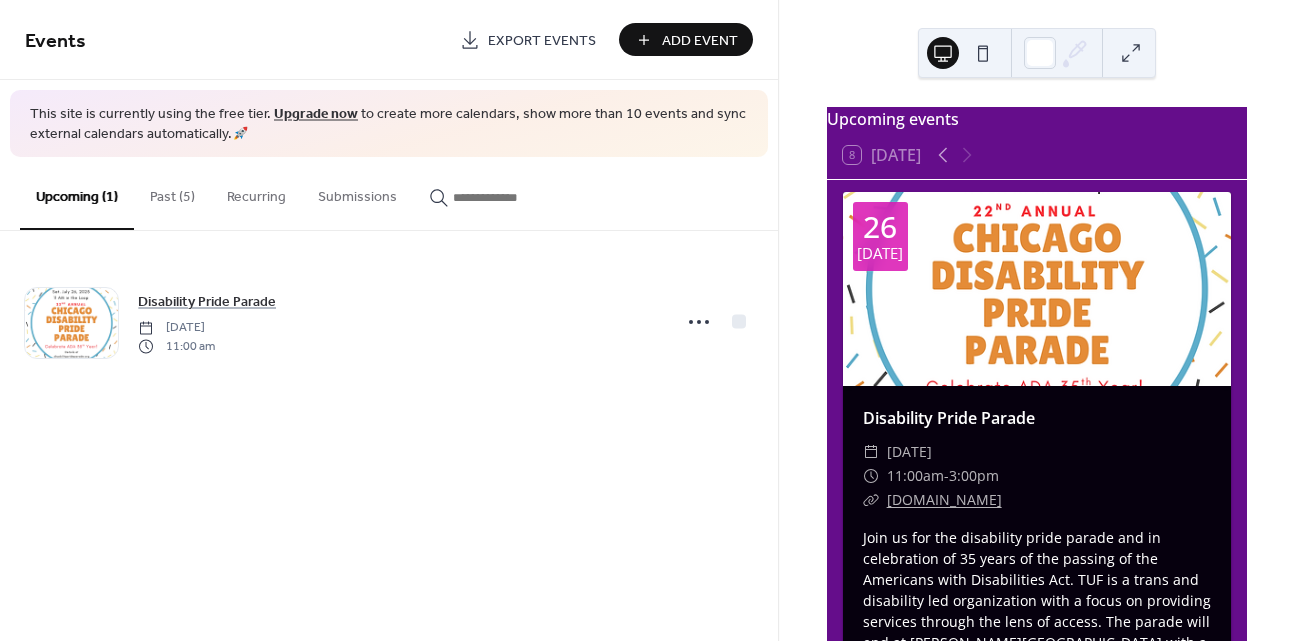 click on "Add Event" at bounding box center [700, 41] 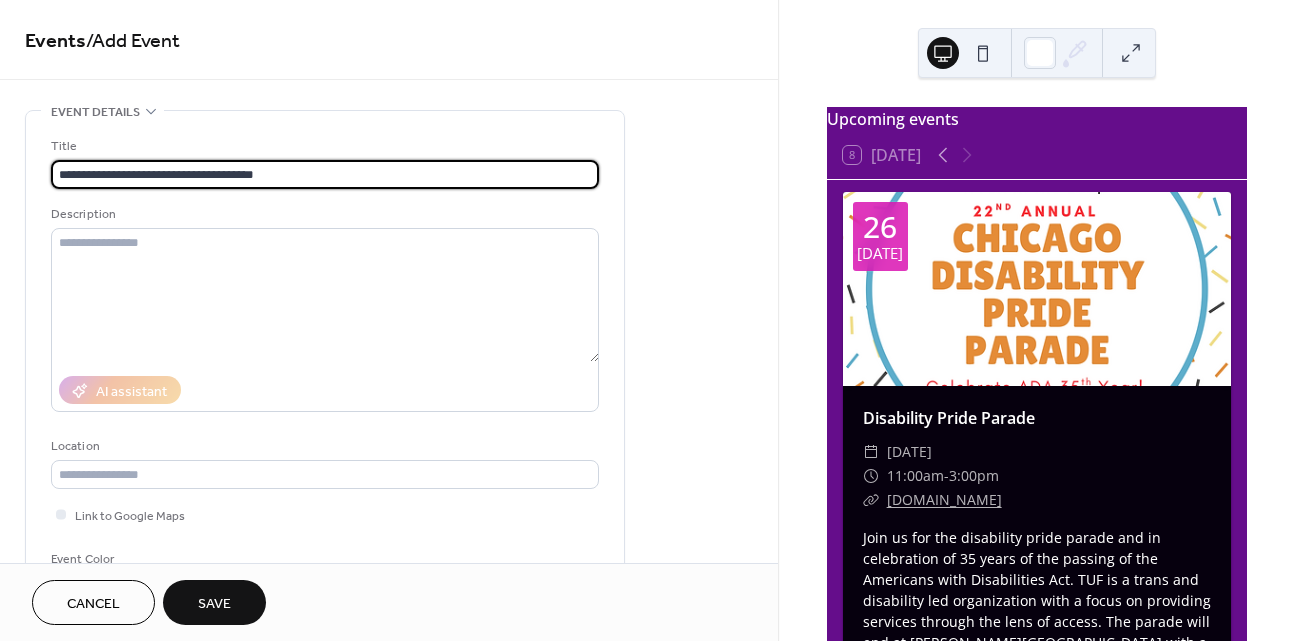 type on "**********" 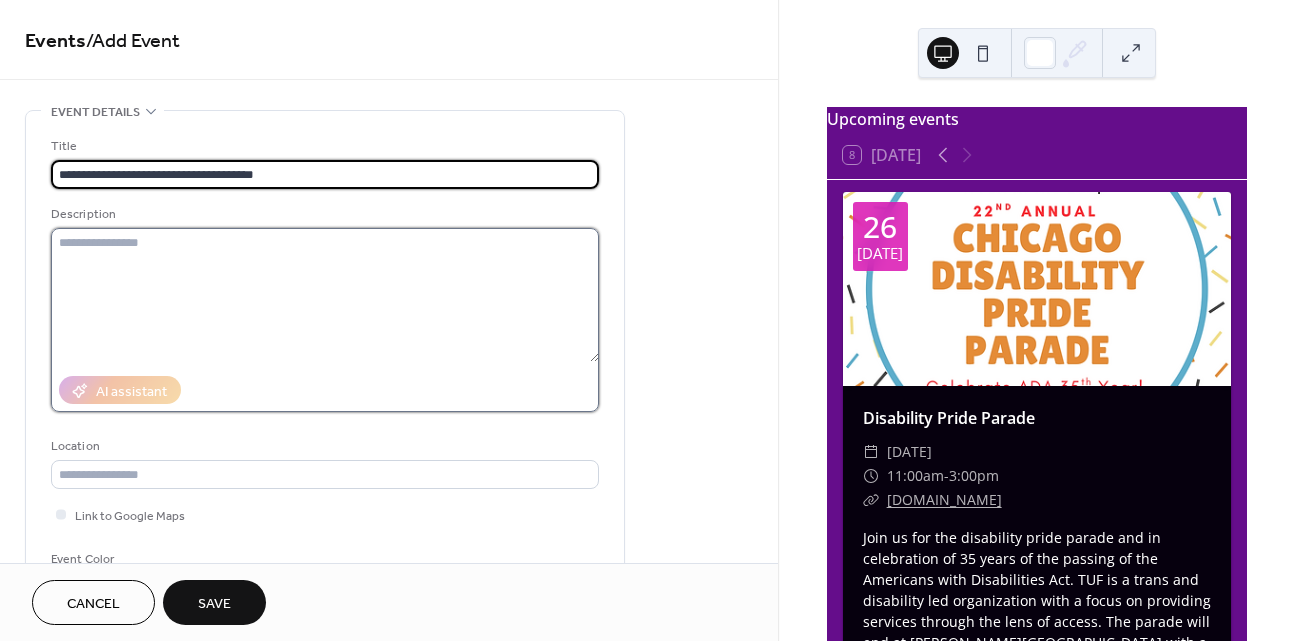 click at bounding box center (325, 295) 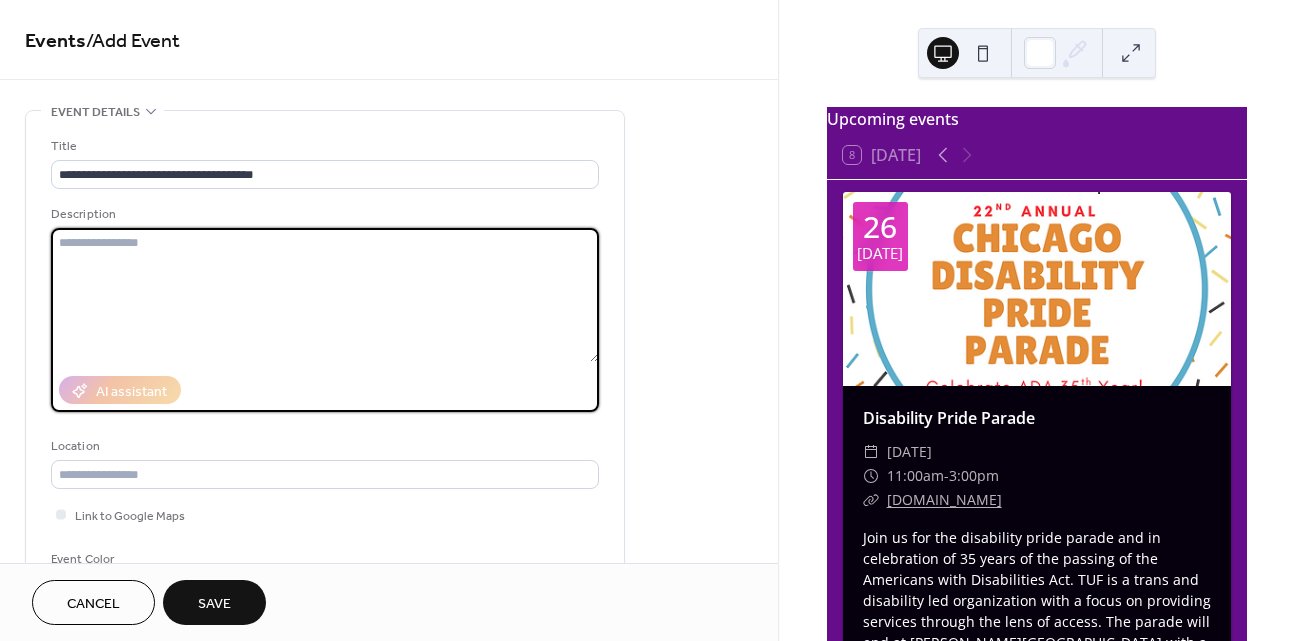 paste on "**********" 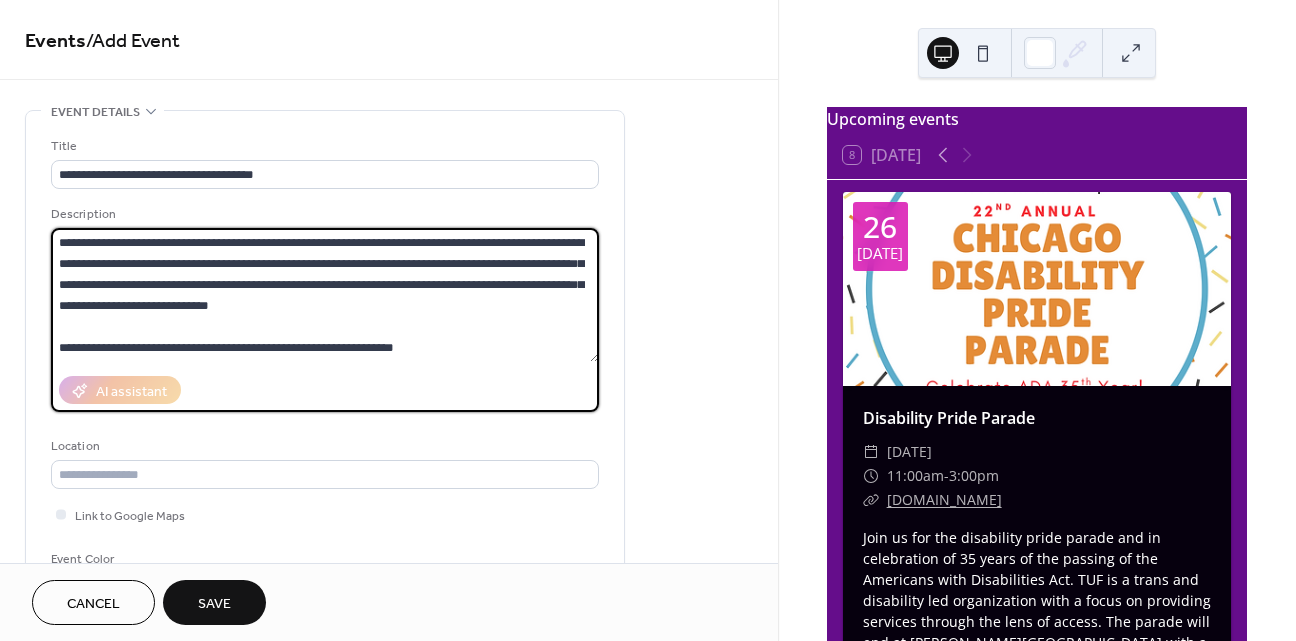 scroll, scrollTop: 0, scrollLeft: 0, axis: both 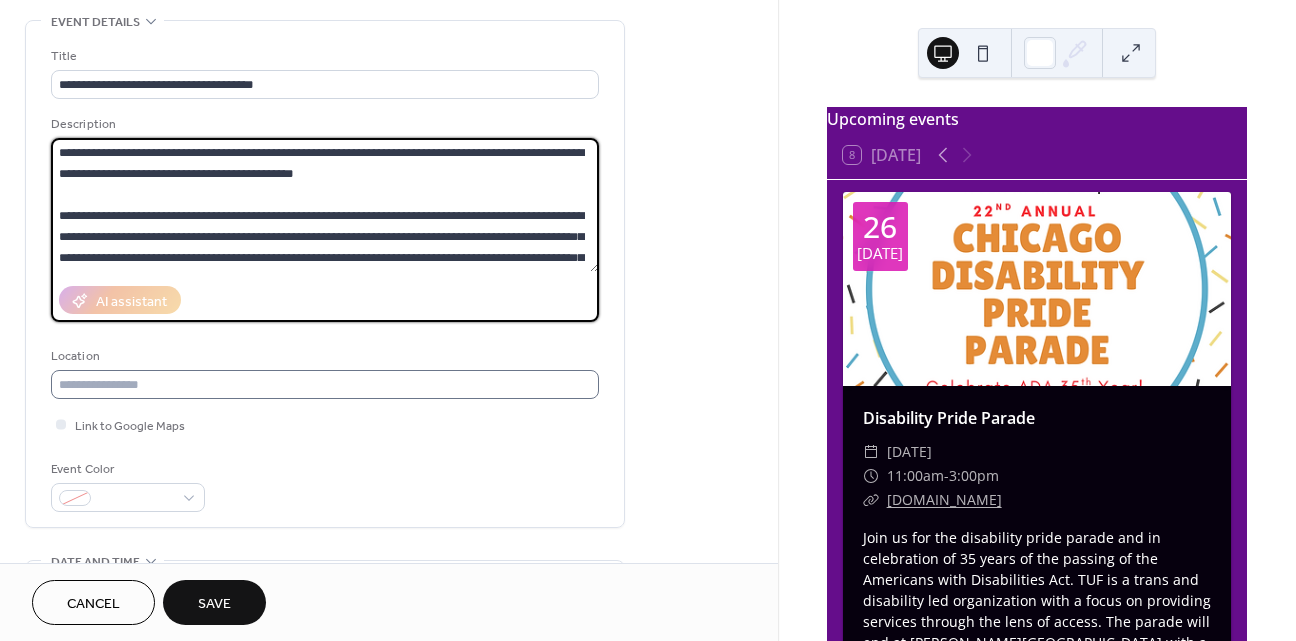 type on "**********" 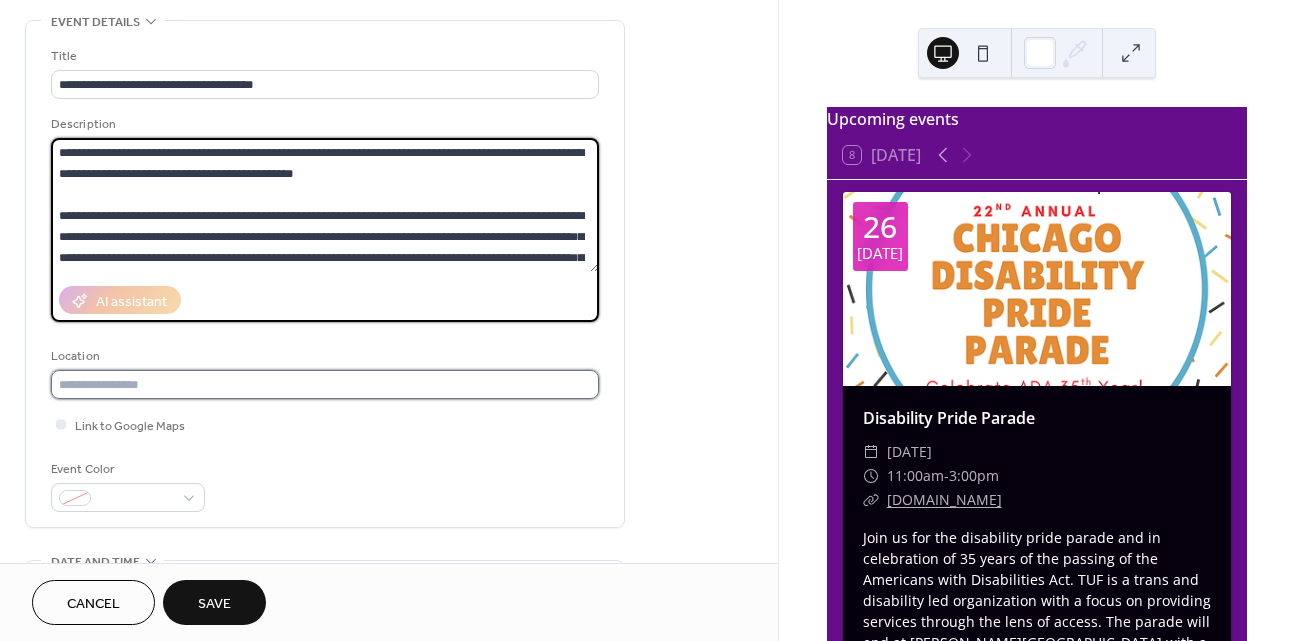 click at bounding box center (325, 384) 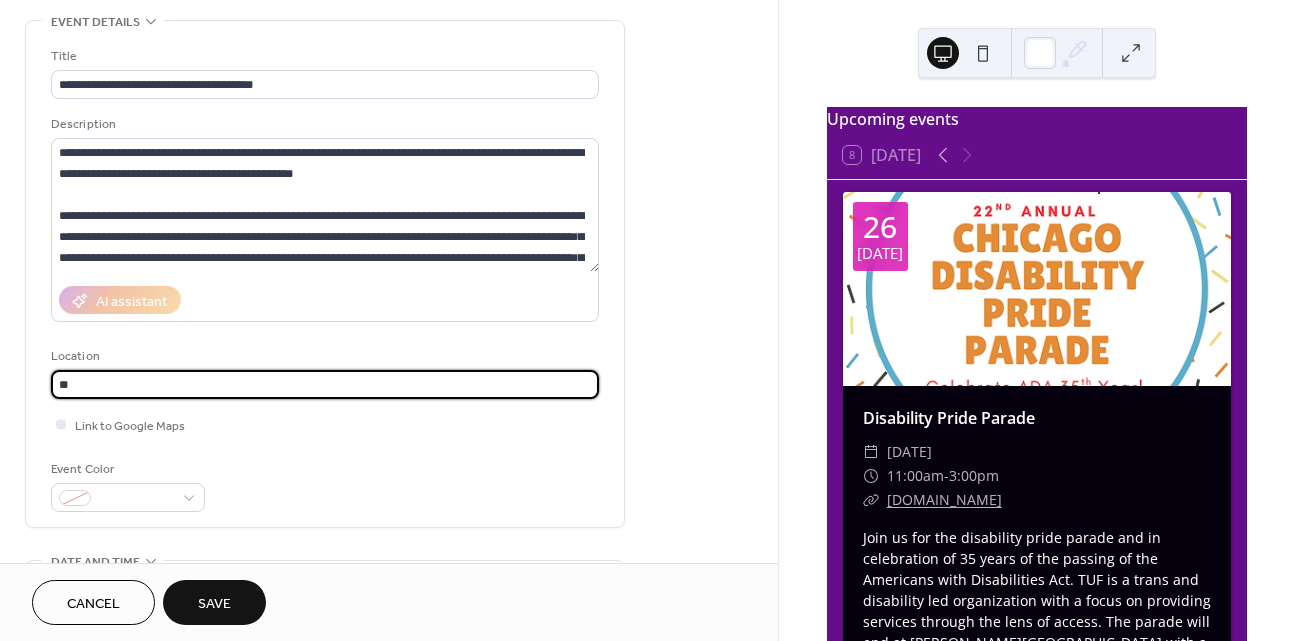 type on "*" 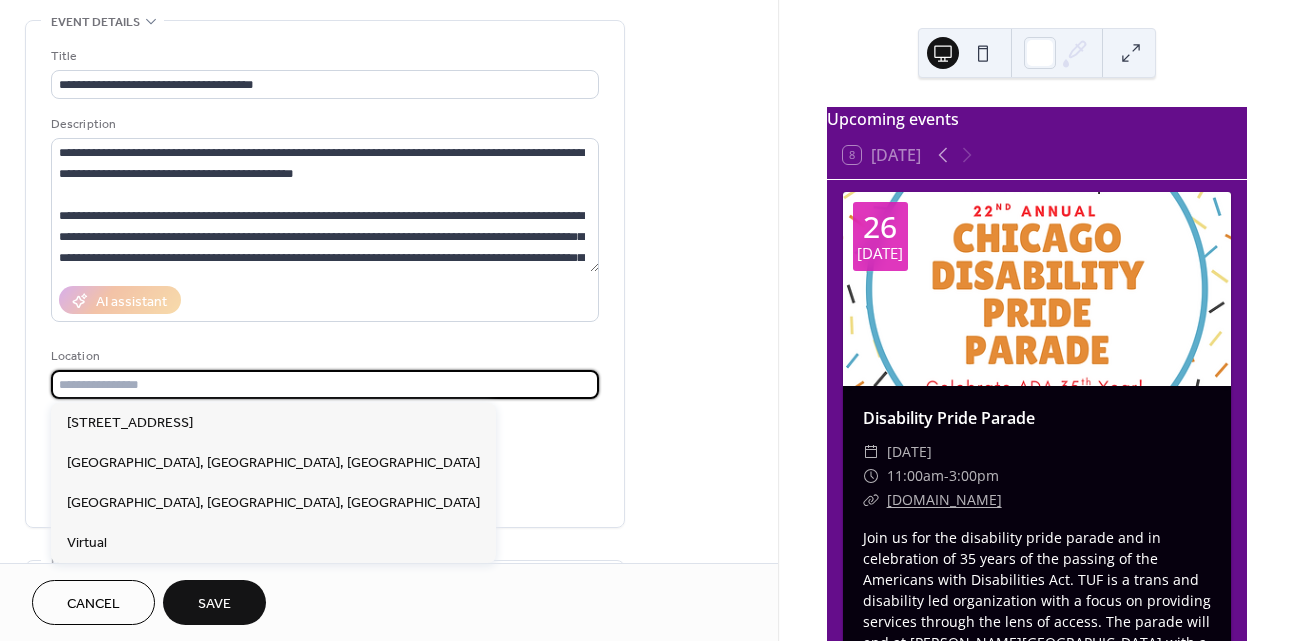 paste on "**********" 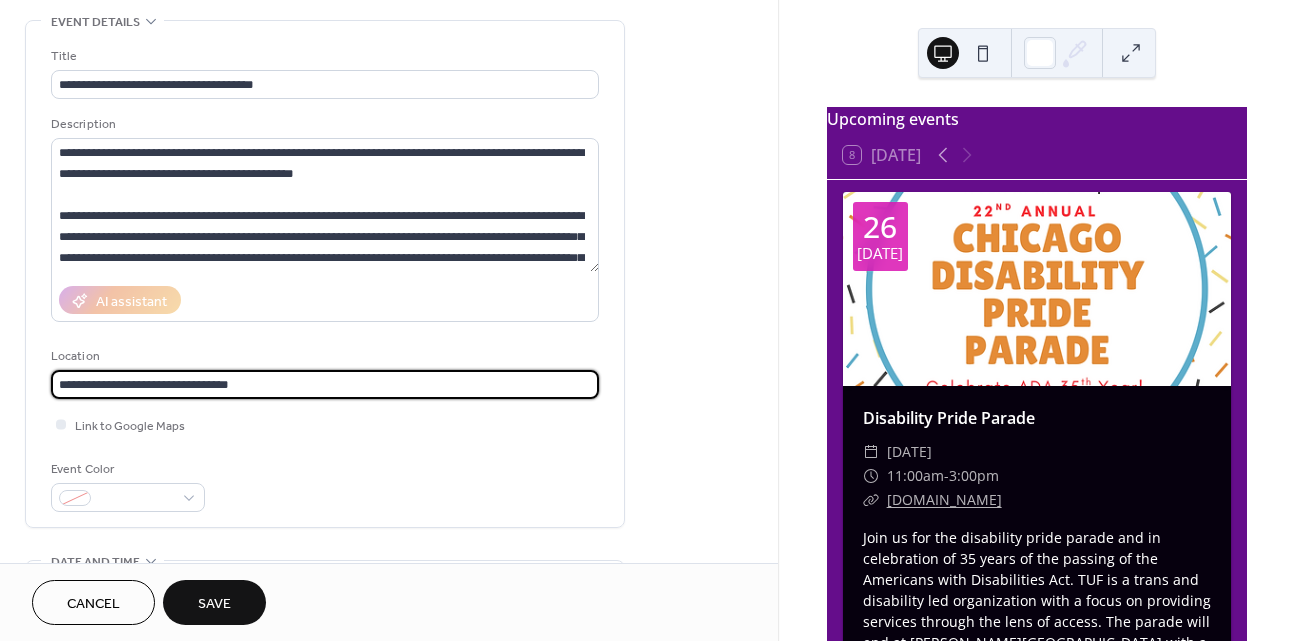 type on "**********" 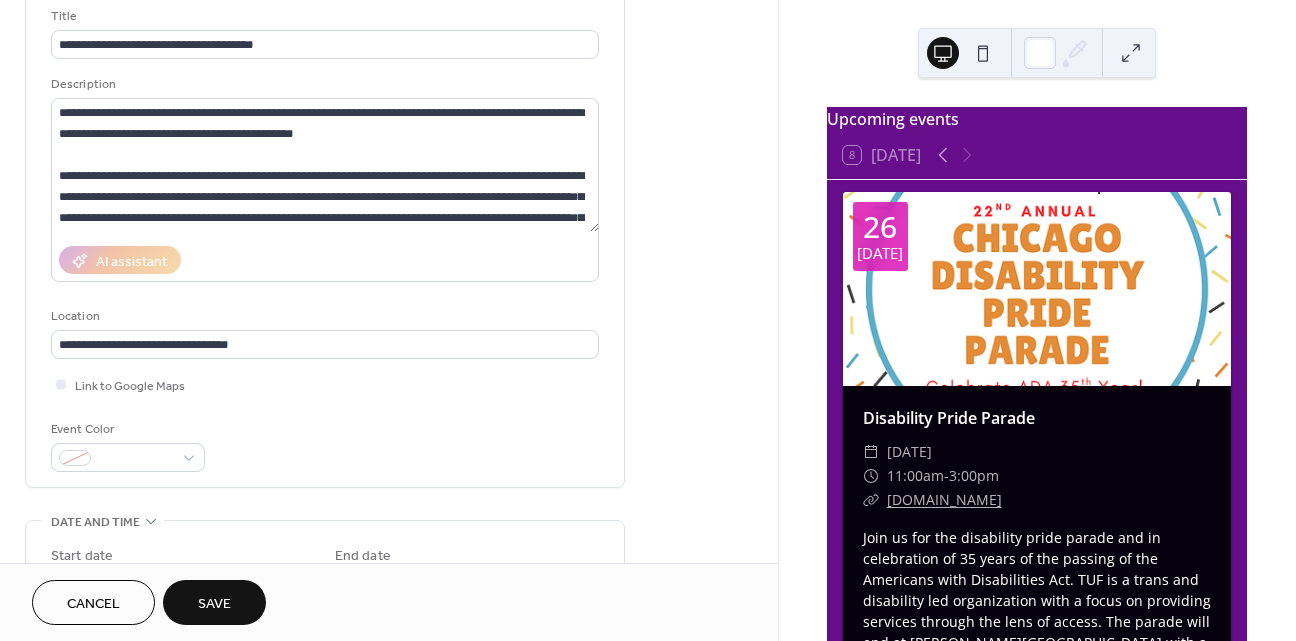 scroll, scrollTop: 131, scrollLeft: 0, axis: vertical 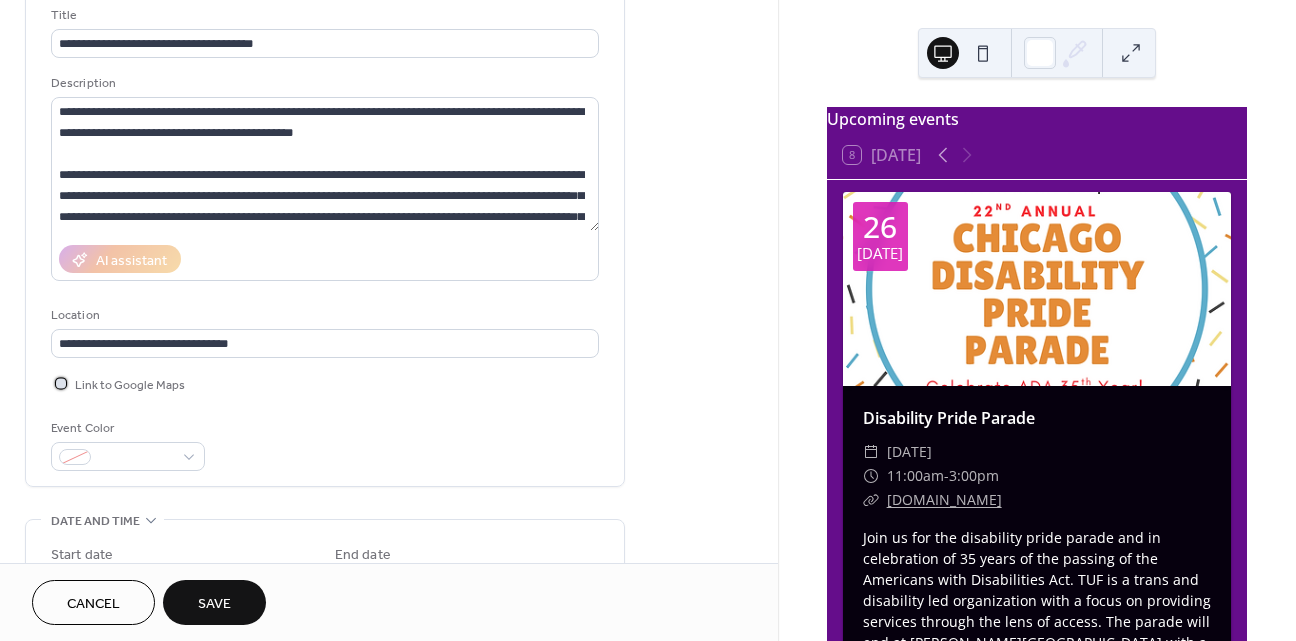 click at bounding box center [61, 383] 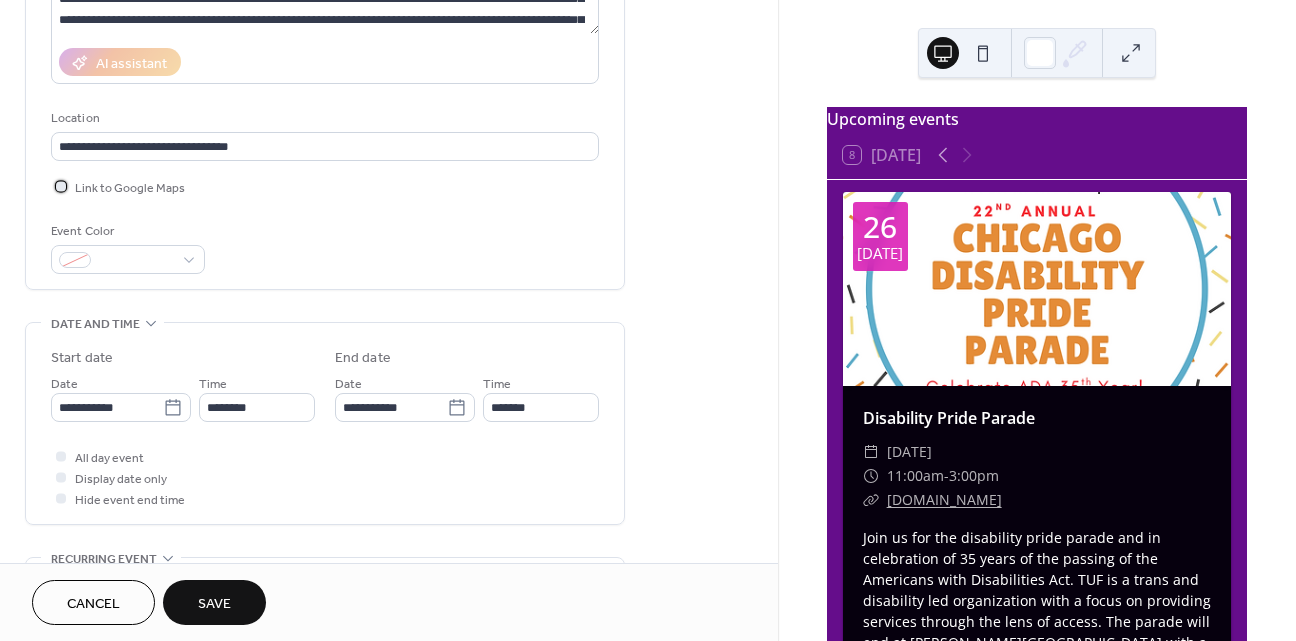 scroll, scrollTop: 334, scrollLeft: 0, axis: vertical 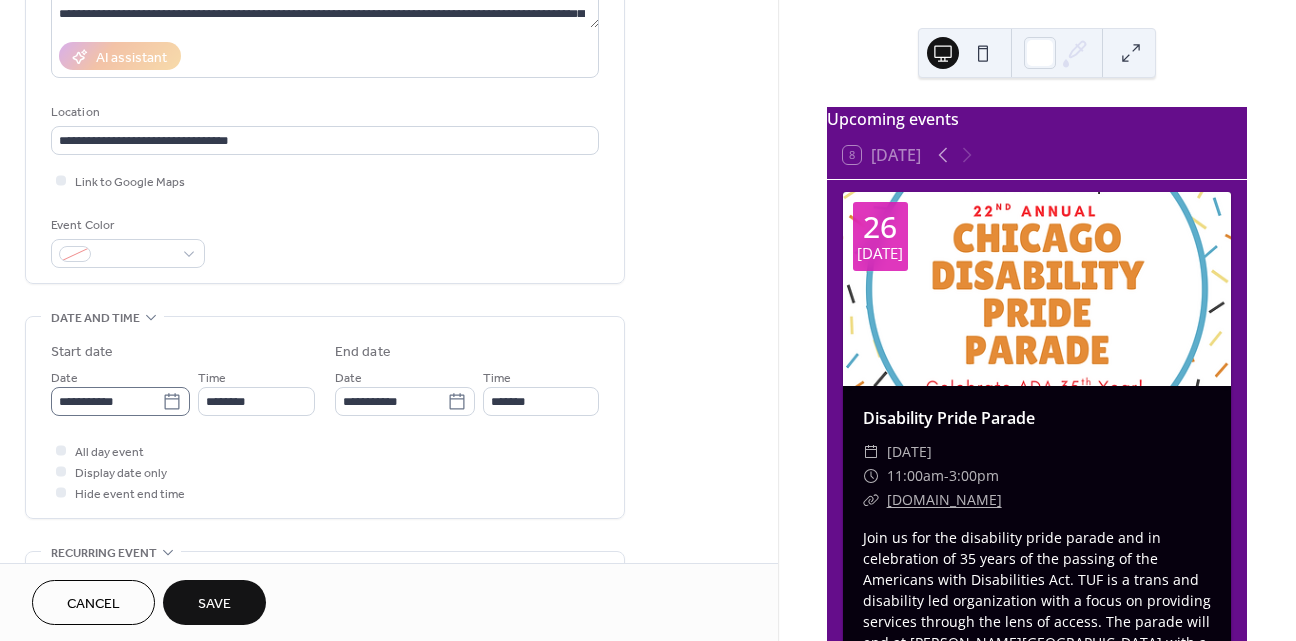 click on "**********" at bounding box center (120, 401) 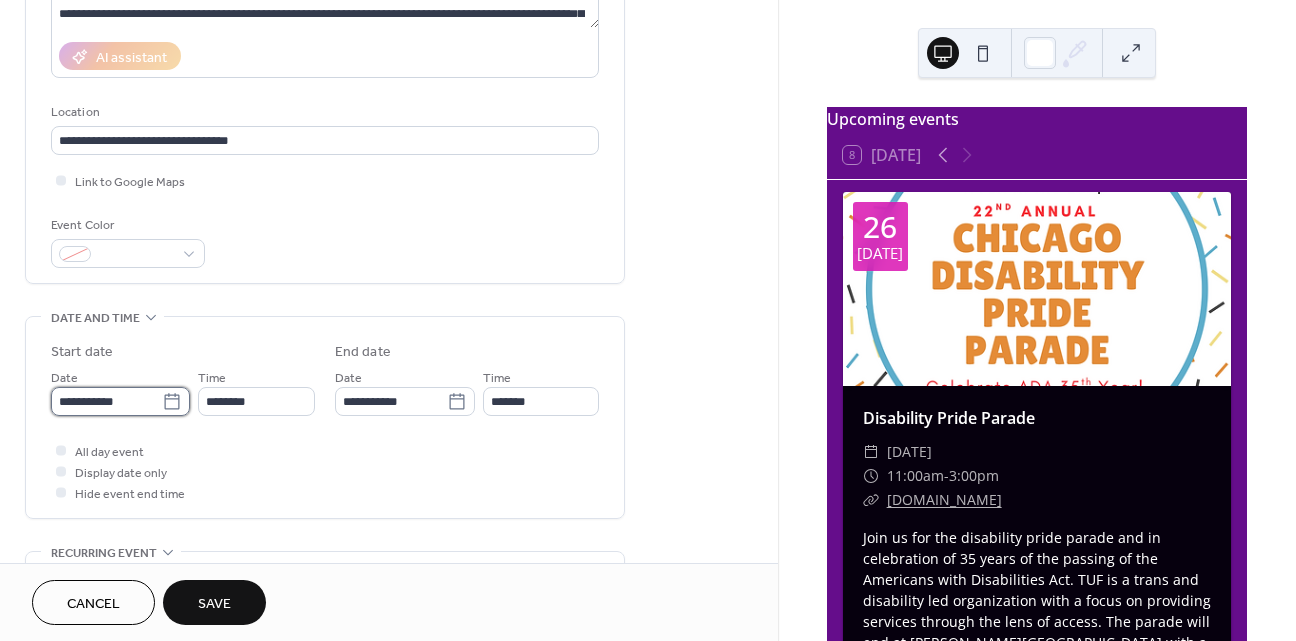 click on "**********" at bounding box center (106, 401) 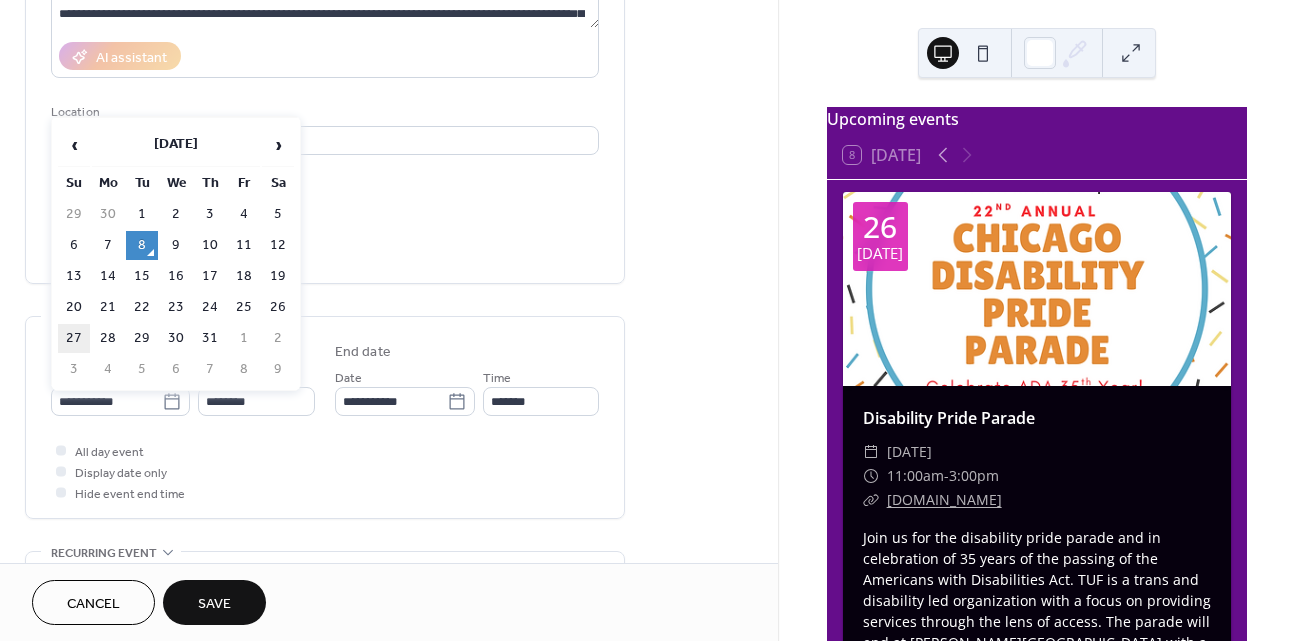 click on "27" at bounding box center (74, 338) 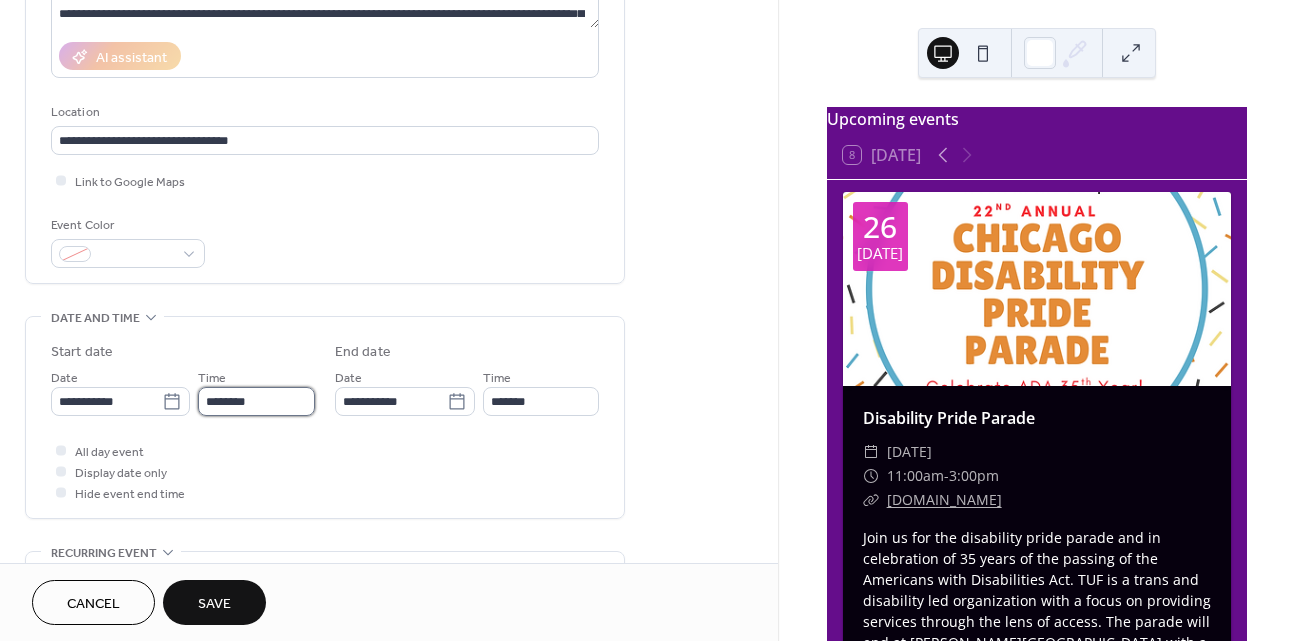 click on "********" at bounding box center [256, 401] 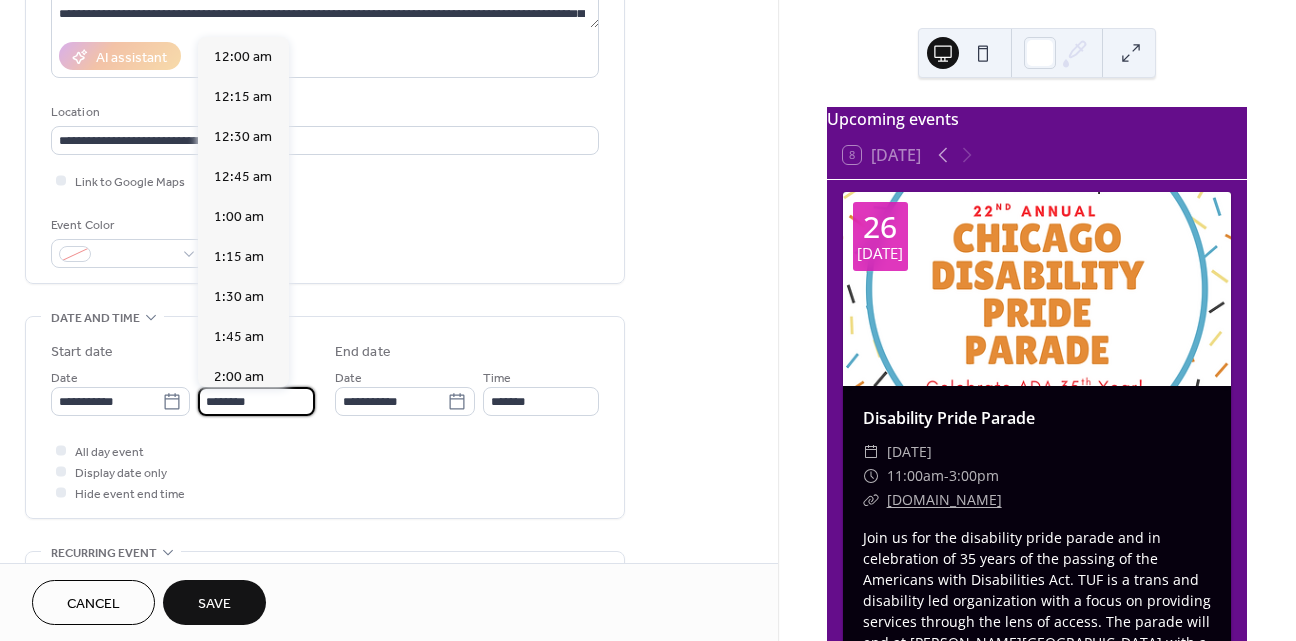 scroll, scrollTop: 1944, scrollLeft: 0, axis: vertical 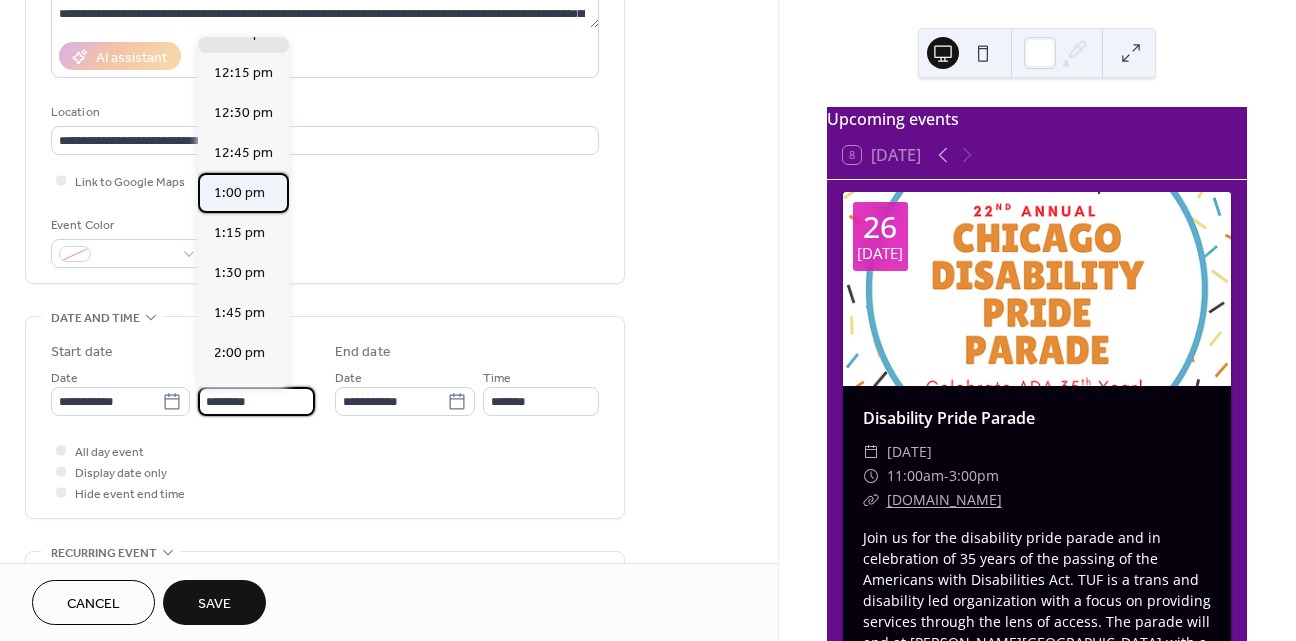 click on "1:00 pm" at bounding box center (239, 193) 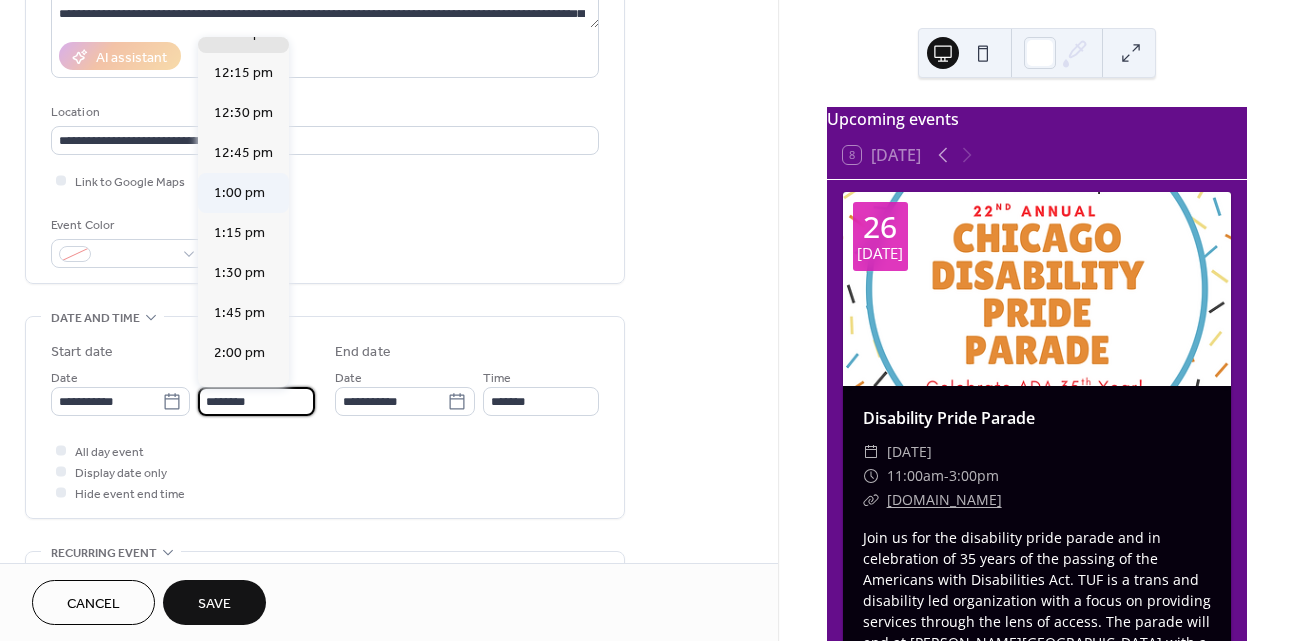 type on "*******" 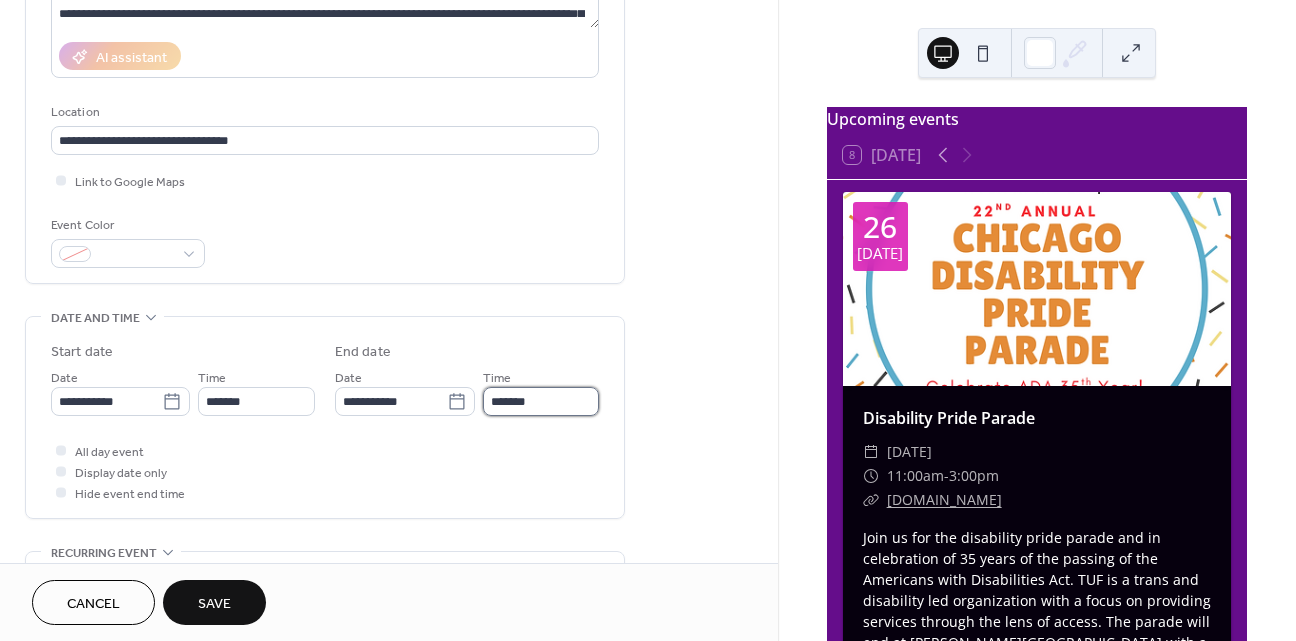 click on "*******" at bounding box center (541, 401) 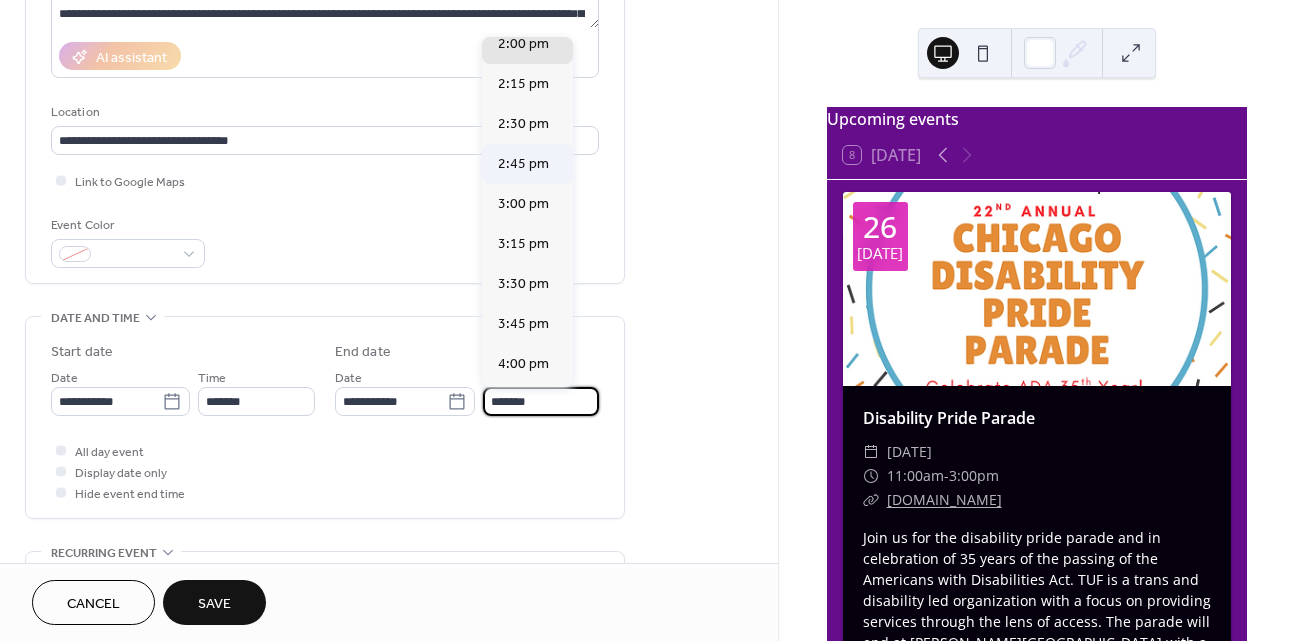 scroll, scrollTop: 155, scrollLeft: 0, axis: vertical 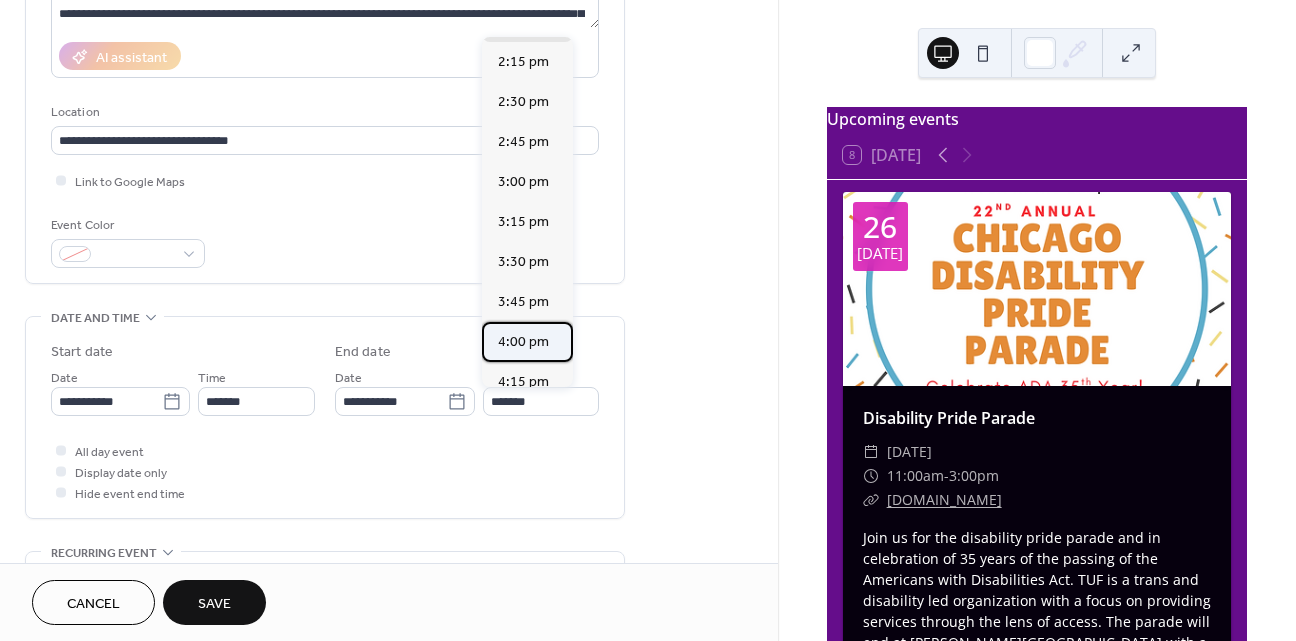 click on "4:00 pm" at bounding box center [523, 342] 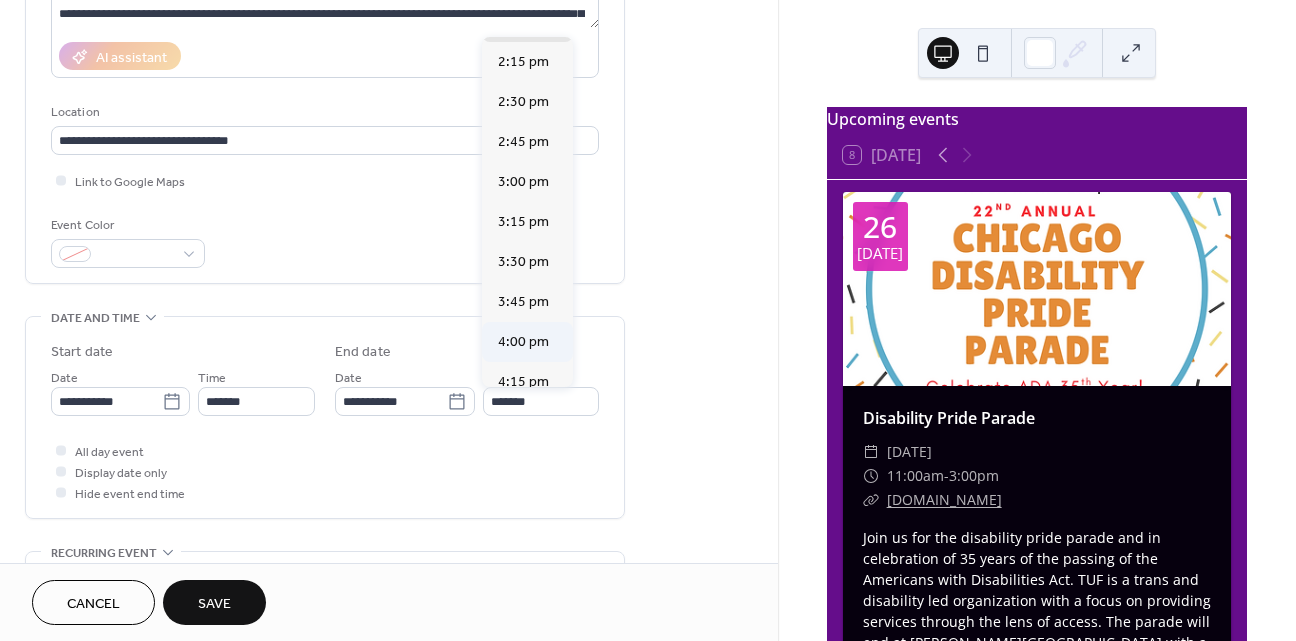 type on "*******" 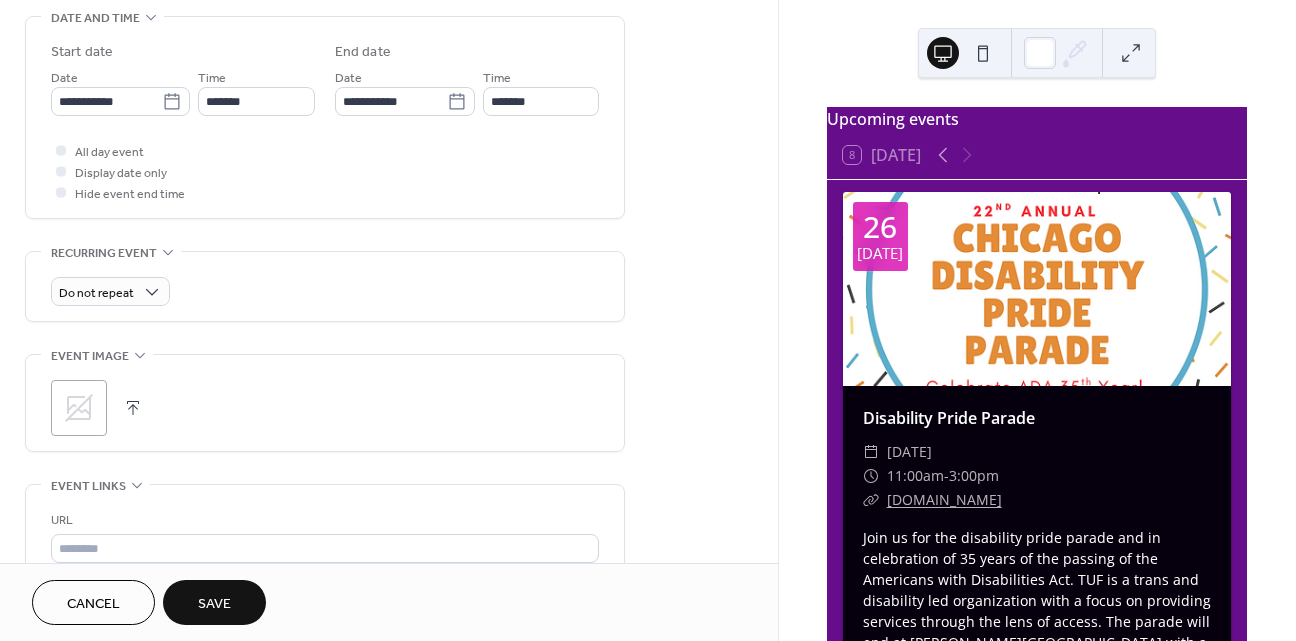 scroll, scrollTop: 641, scrollLeft: 0, axis: vertical 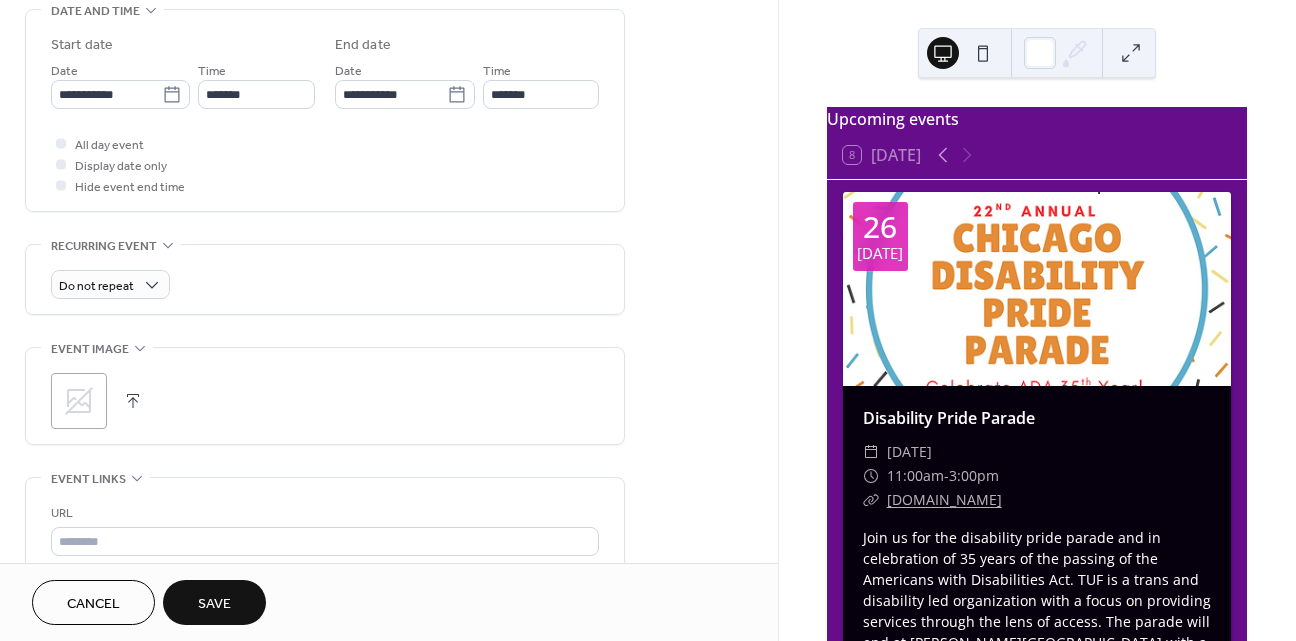 click at bounding box center [133, 401] 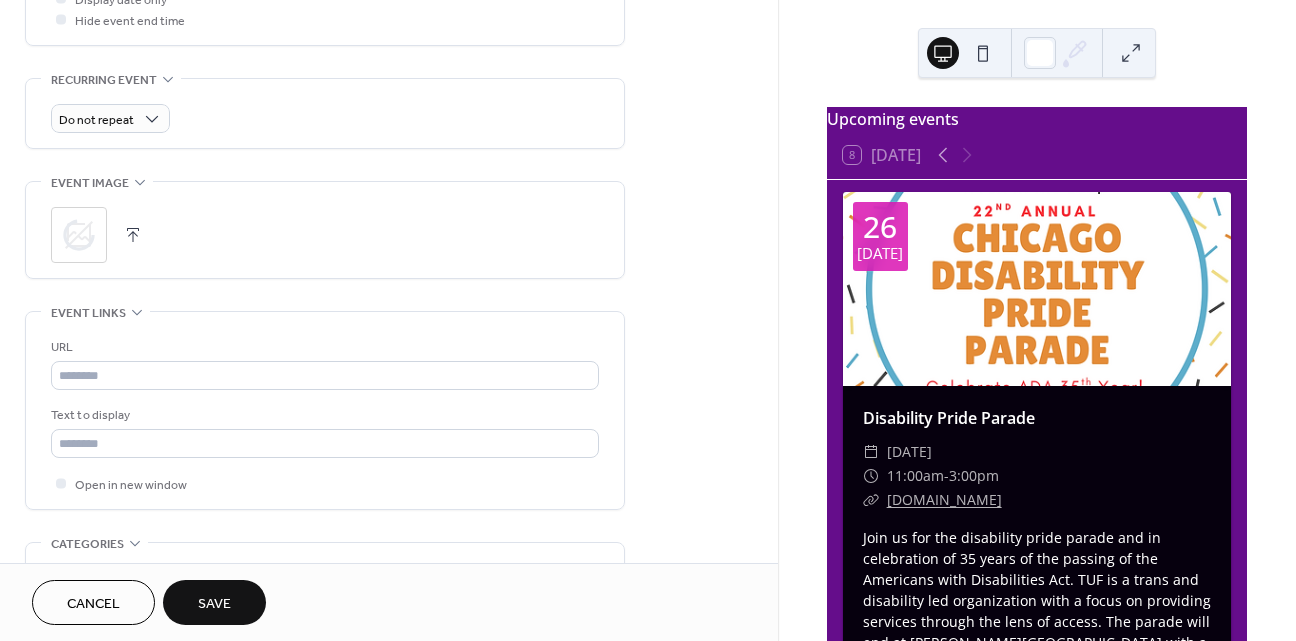 scroll, scrollTop: 820, scrollLeft: 0, axis: vertical 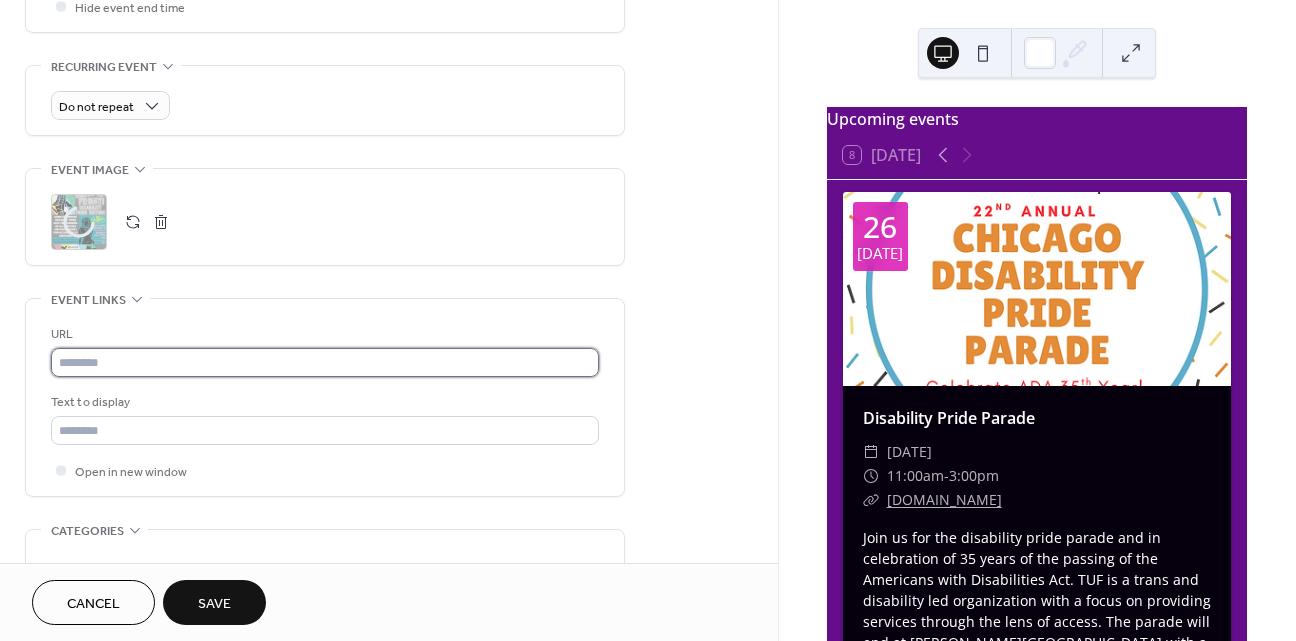 click at bounding box center [325, 362] 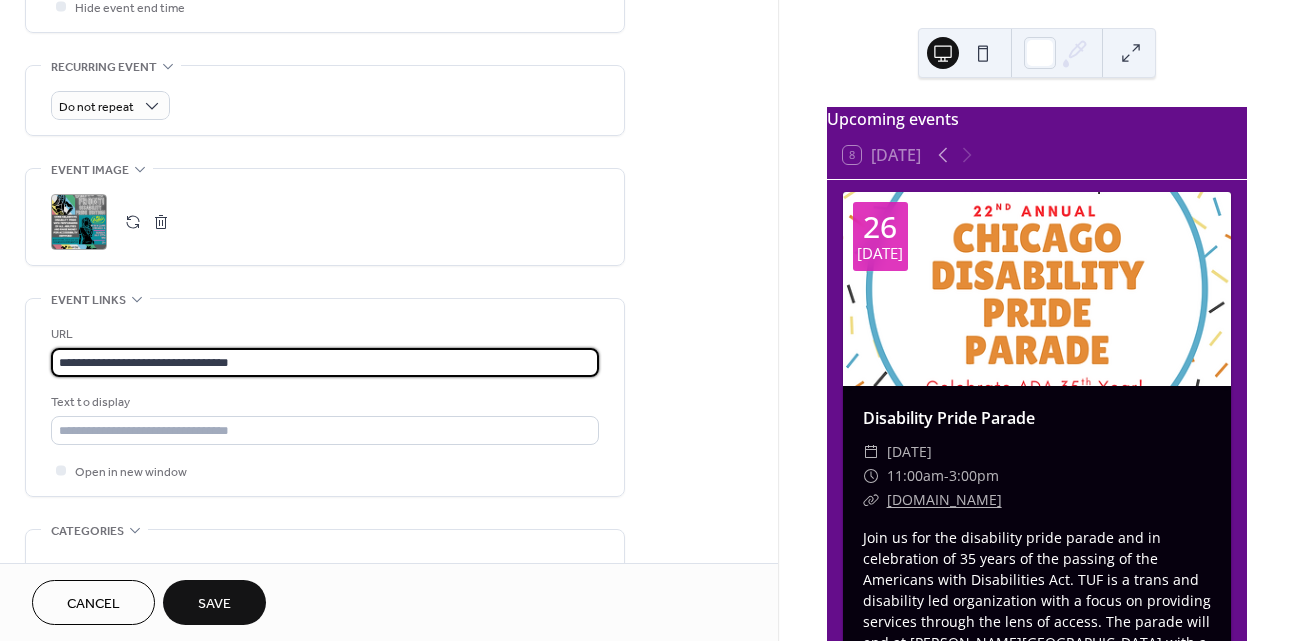 type on "**********" 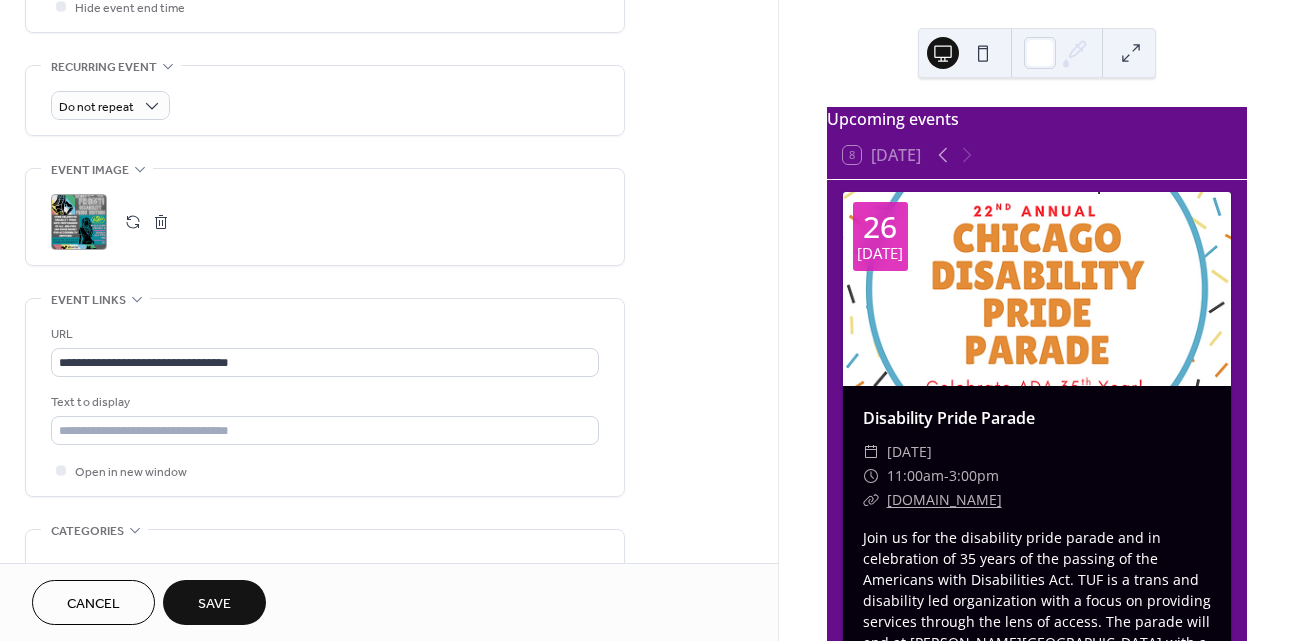 click on "**********" at bounding box center [389, 52] 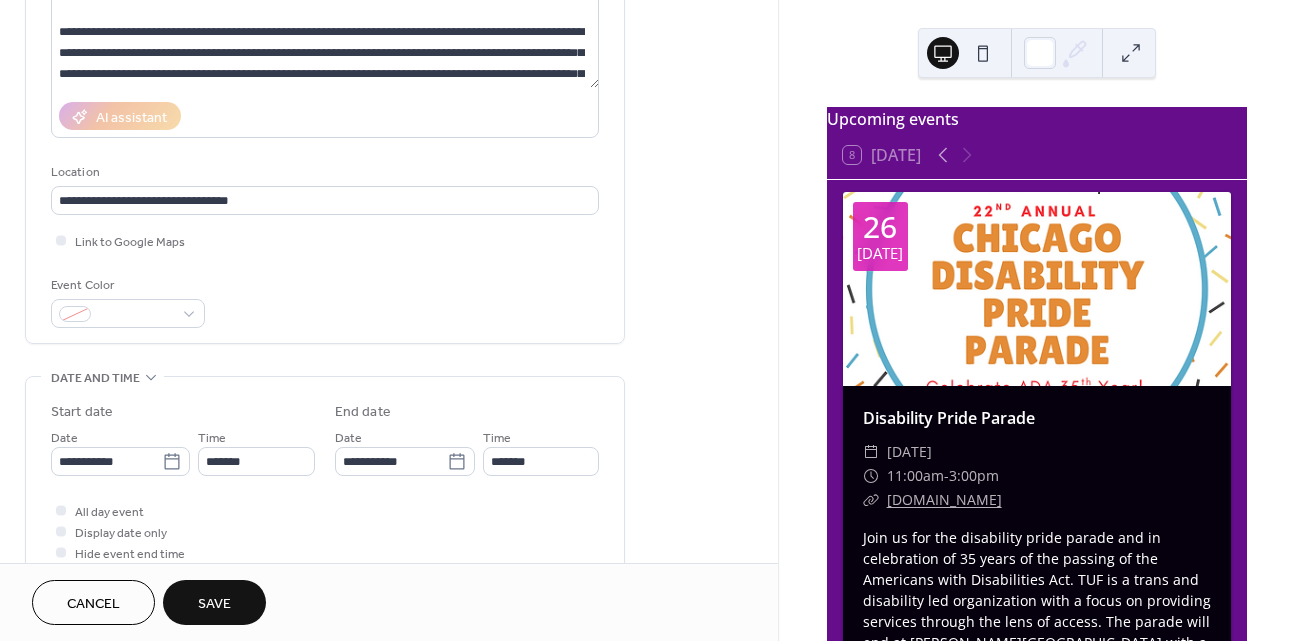 scroll, scrollTop: 269, scrollLeft: 0, axis: vertical 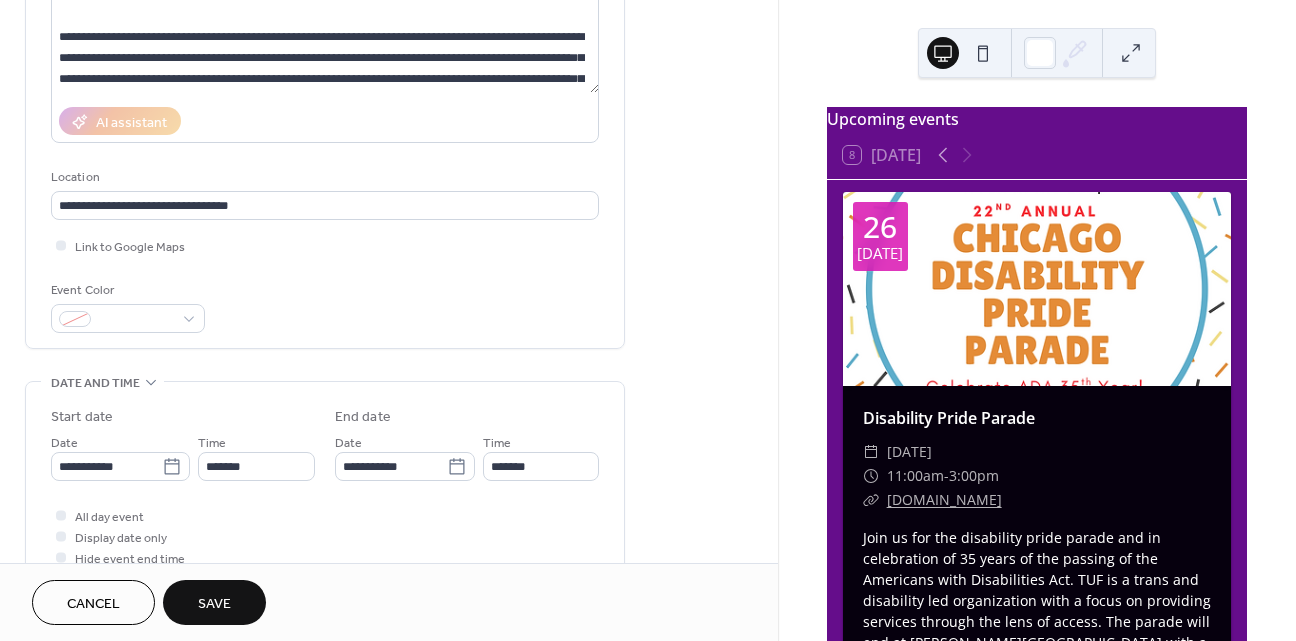 click on "Save" at bounding box center [214, 604] 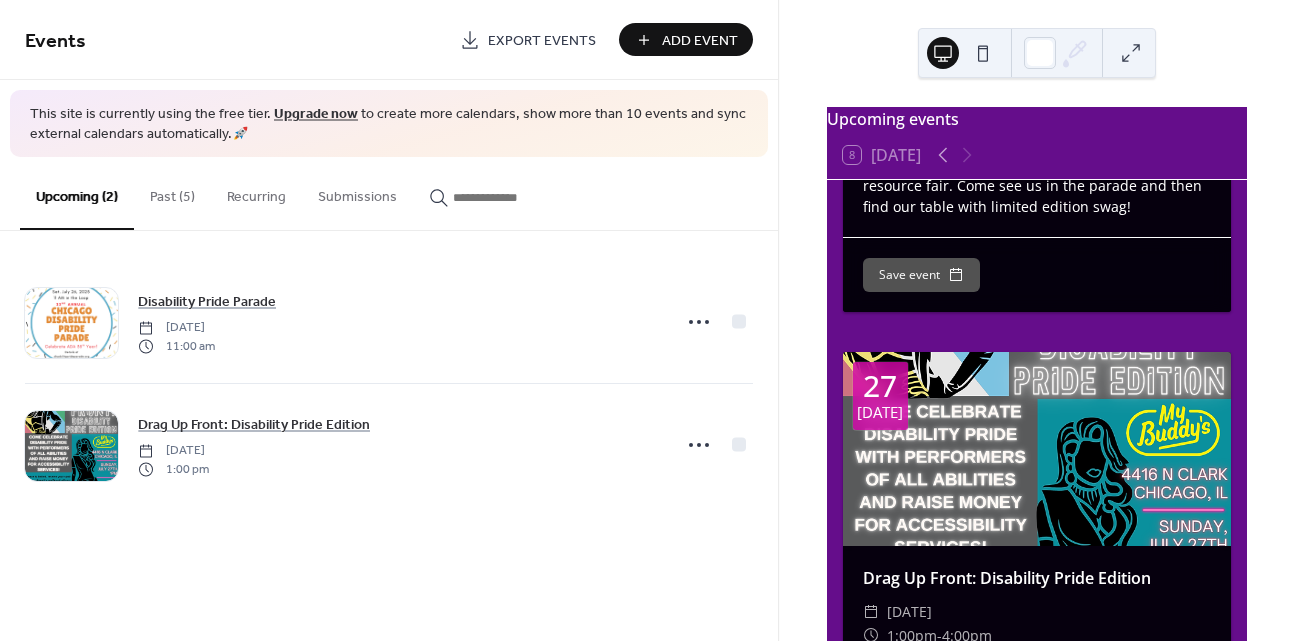 scroll, scrollTop: 477, scrollLeft: 0, axis: vertical 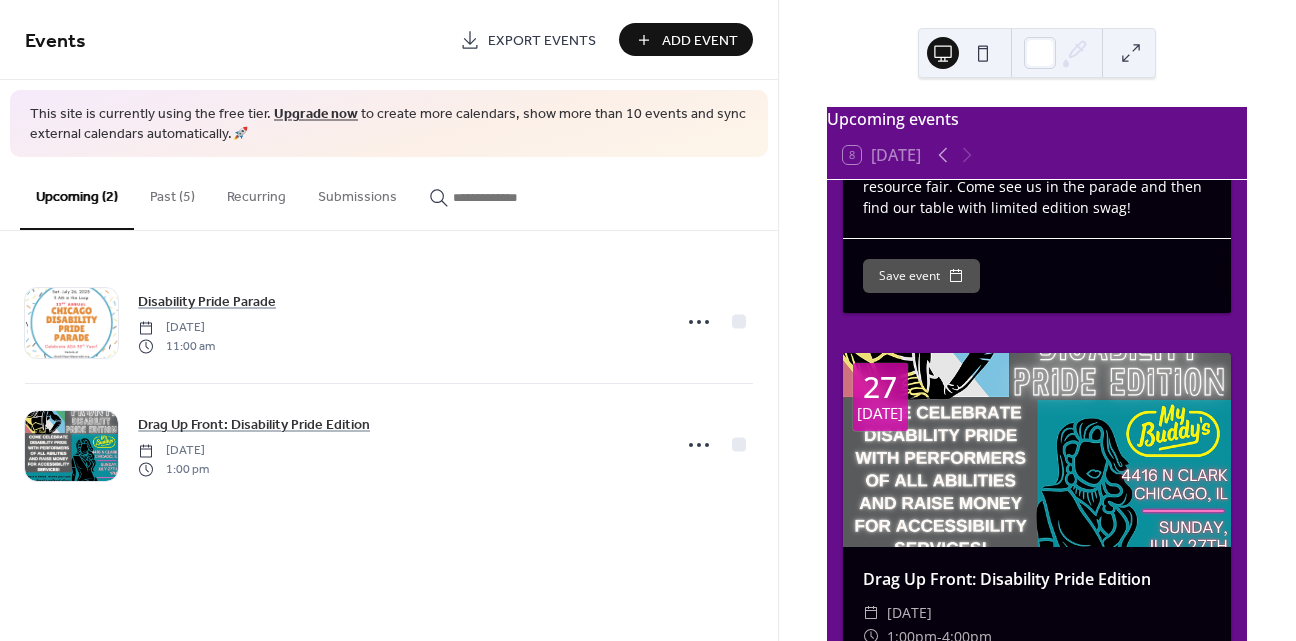 click on "Events Export Events Add Event" at bounding box center (389, 40) 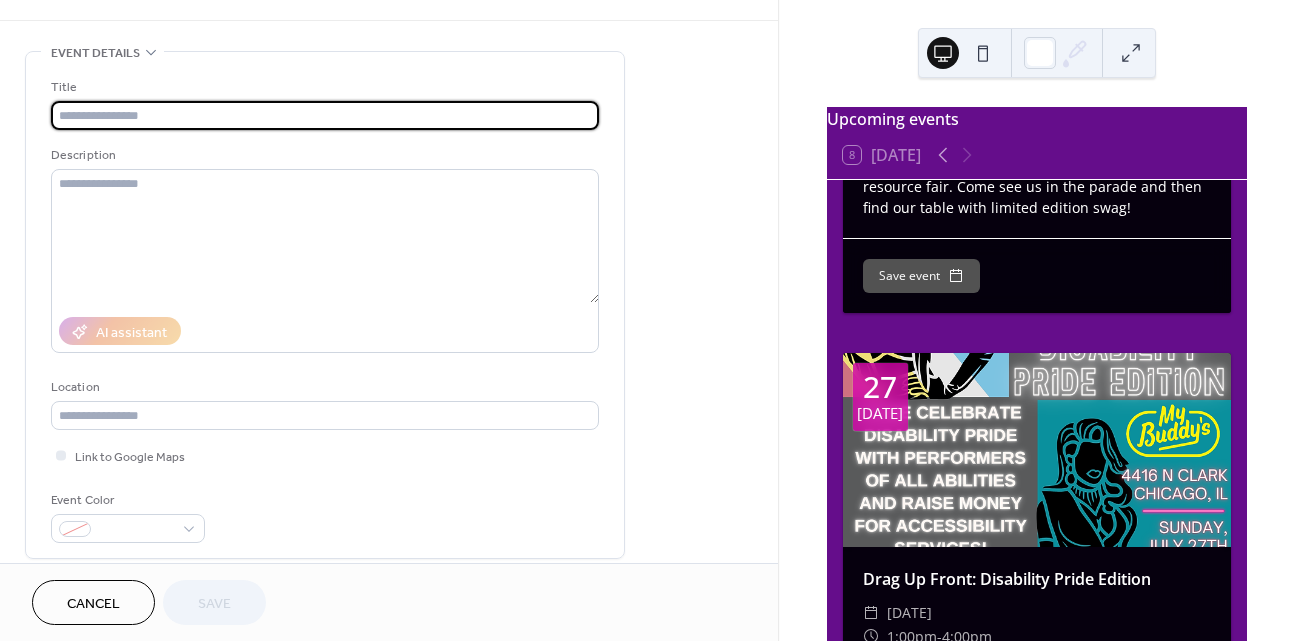 scroll, scrollTop: 50, scrollLeft: 0, axis: vertical 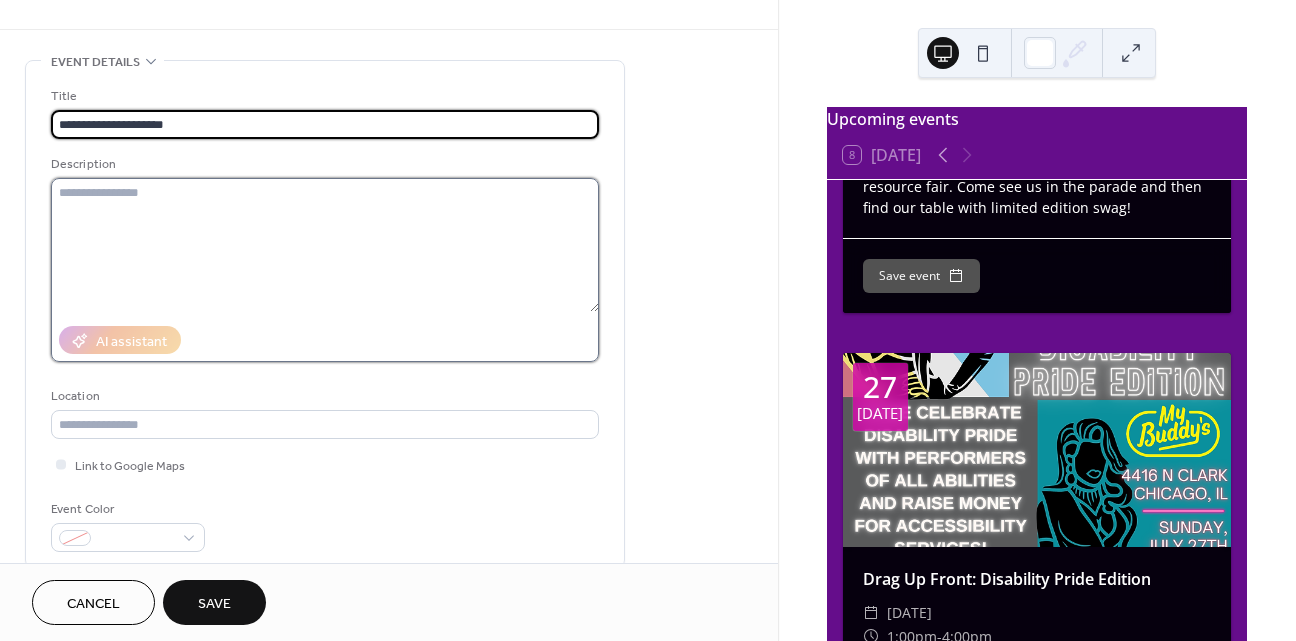 click at bounding box center [325, 245] 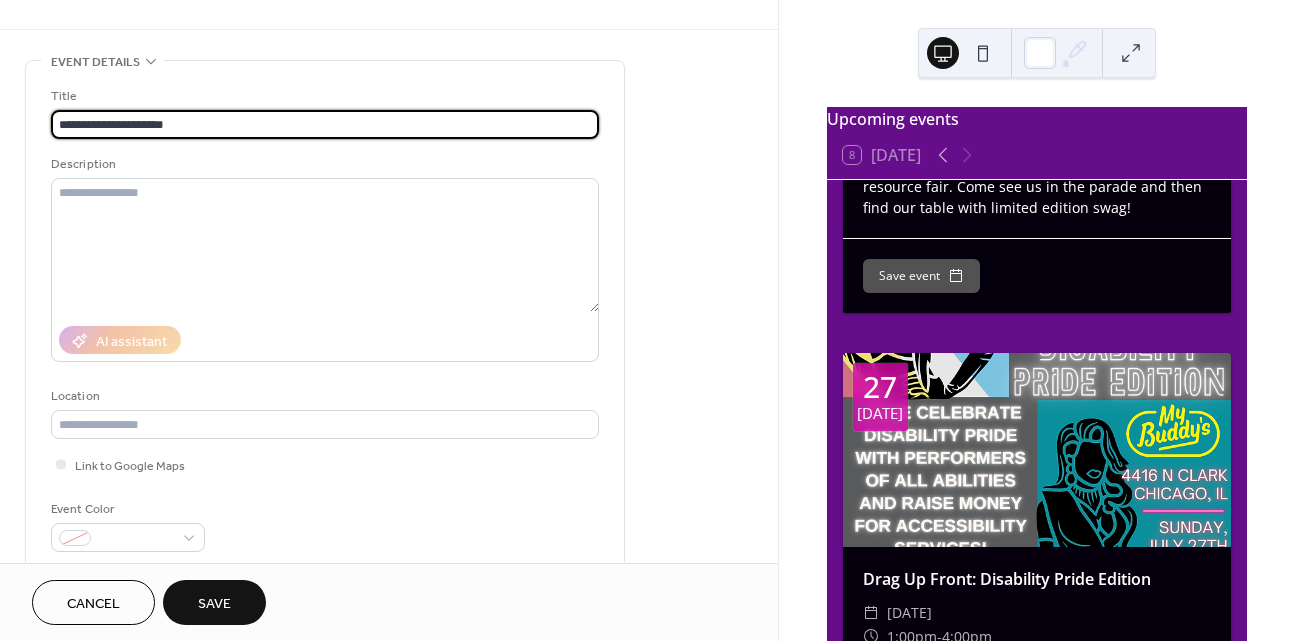 click on "**********" at bounding box center (325, 124) 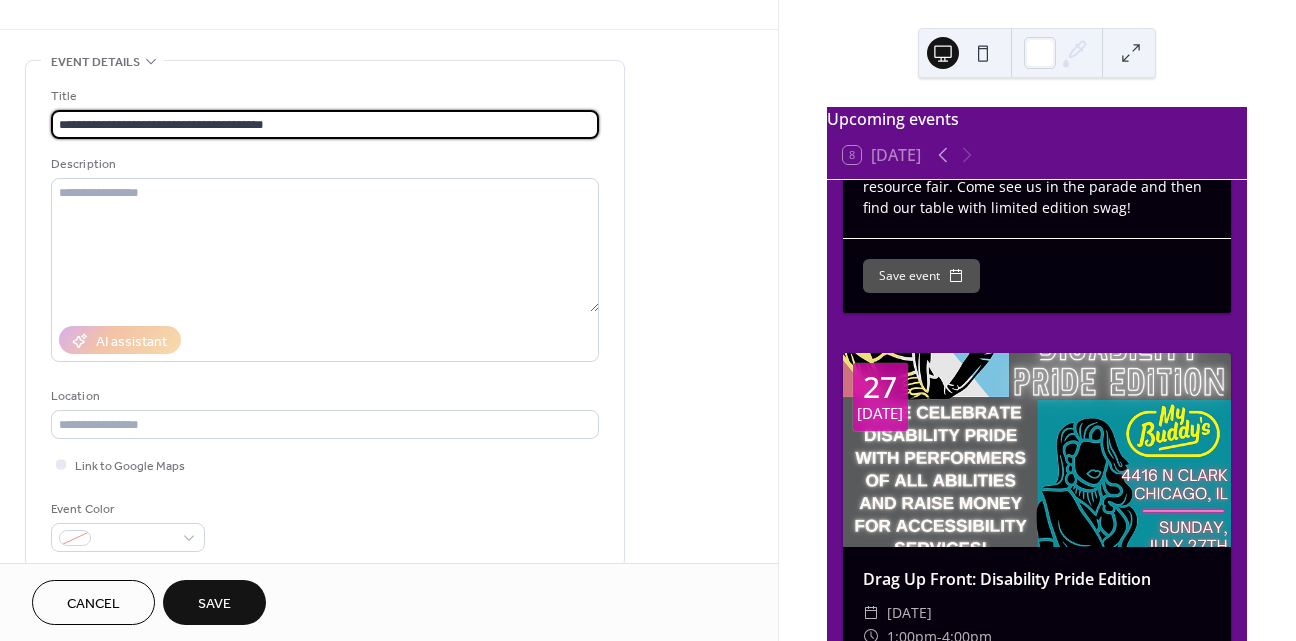 type on "**********" 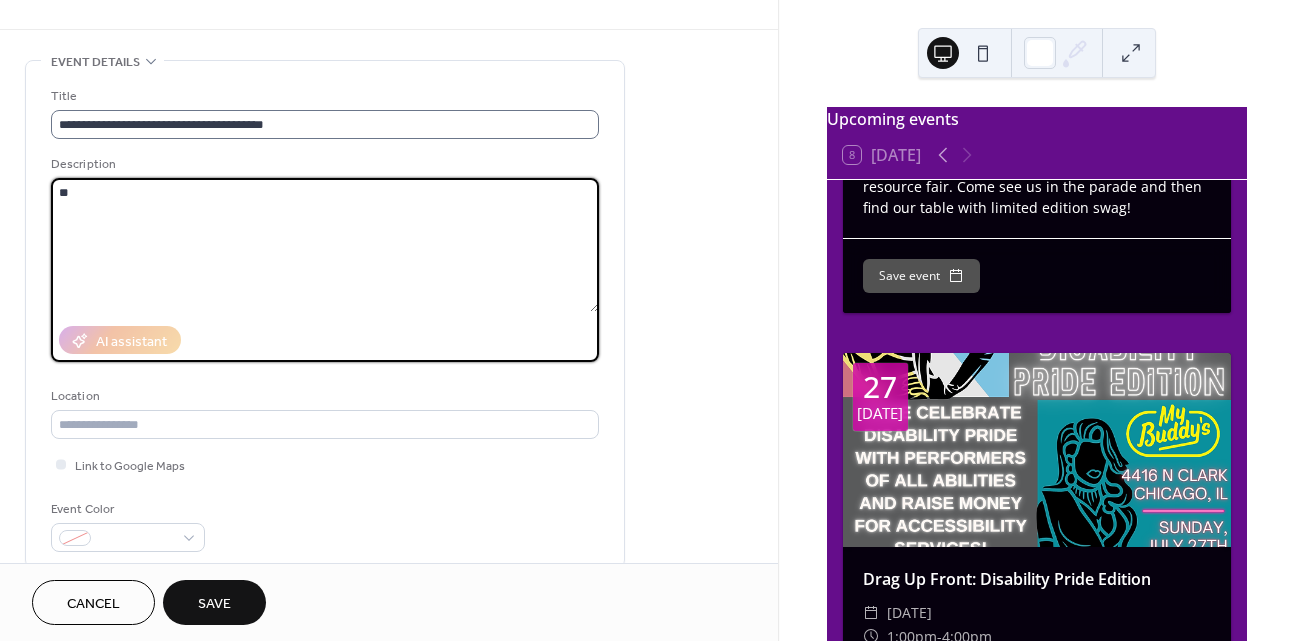 type on "*" 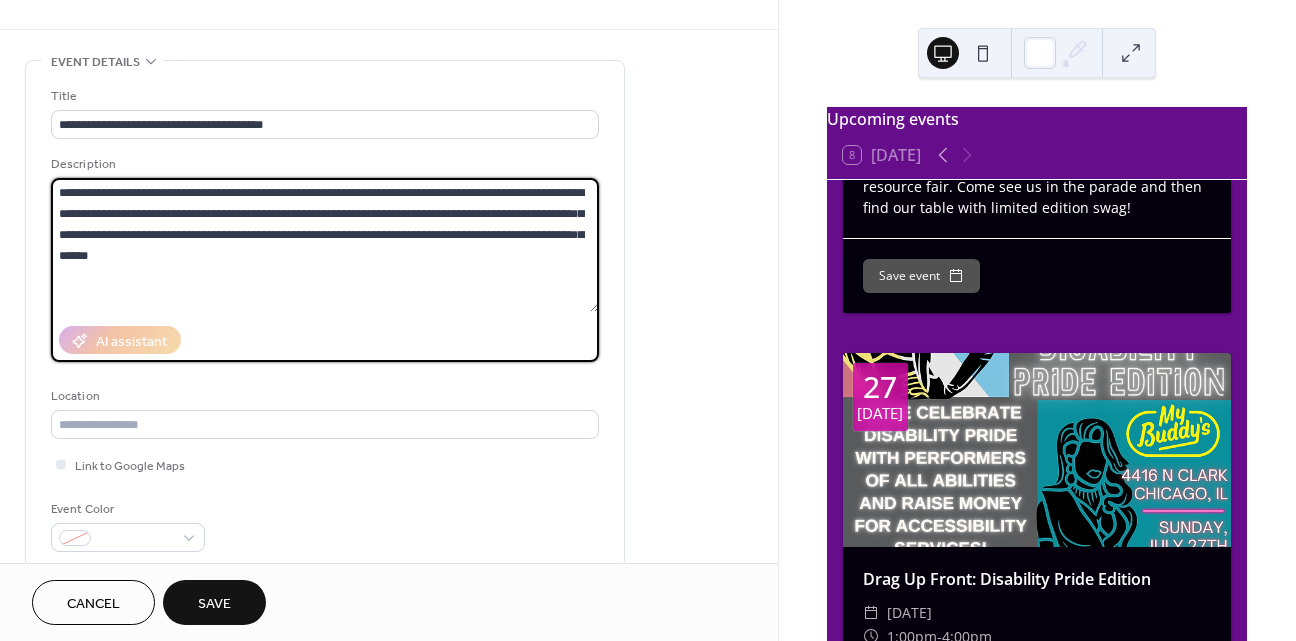 click on "**********" at bounding box center (325, 245) 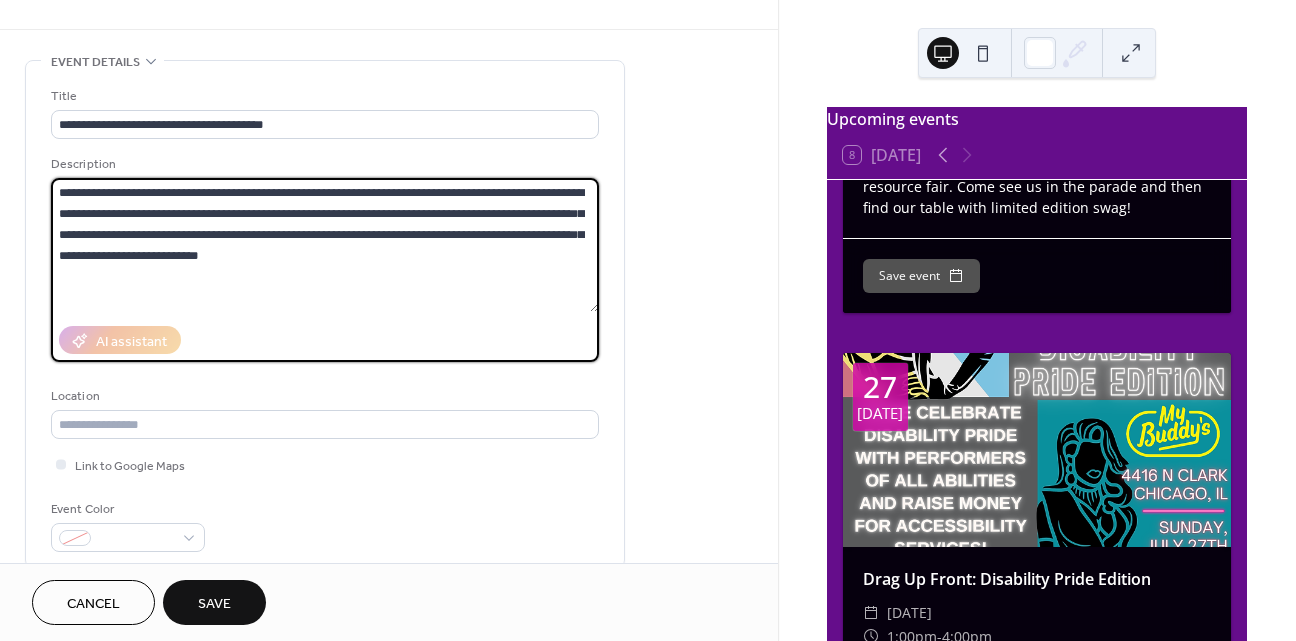 click on "**********" at bounding box center [325, 245] 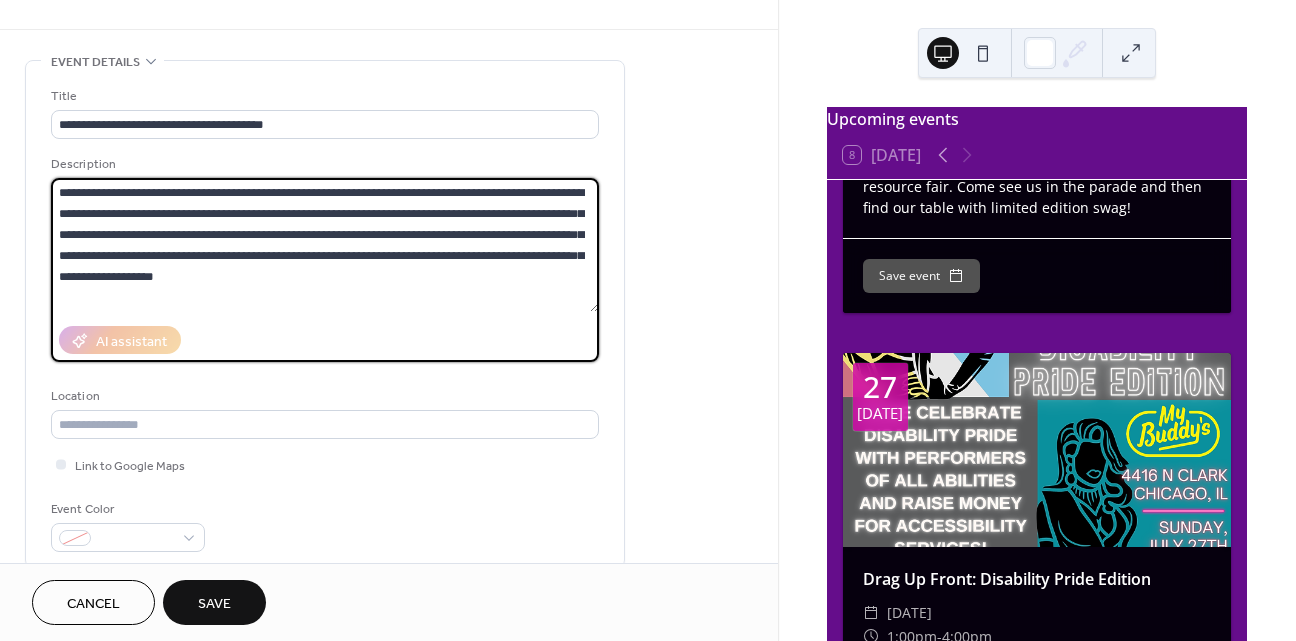 scroll, scrollTop: 18, scrollLeft: 0, axis: vertical 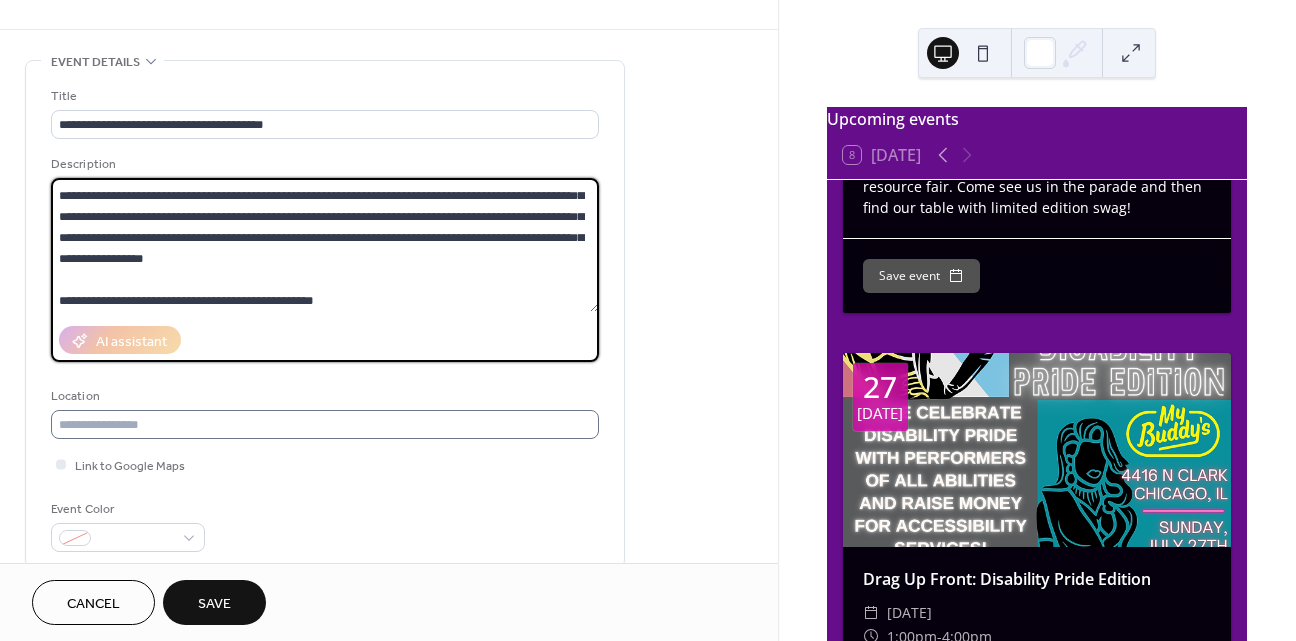 type on "**********" 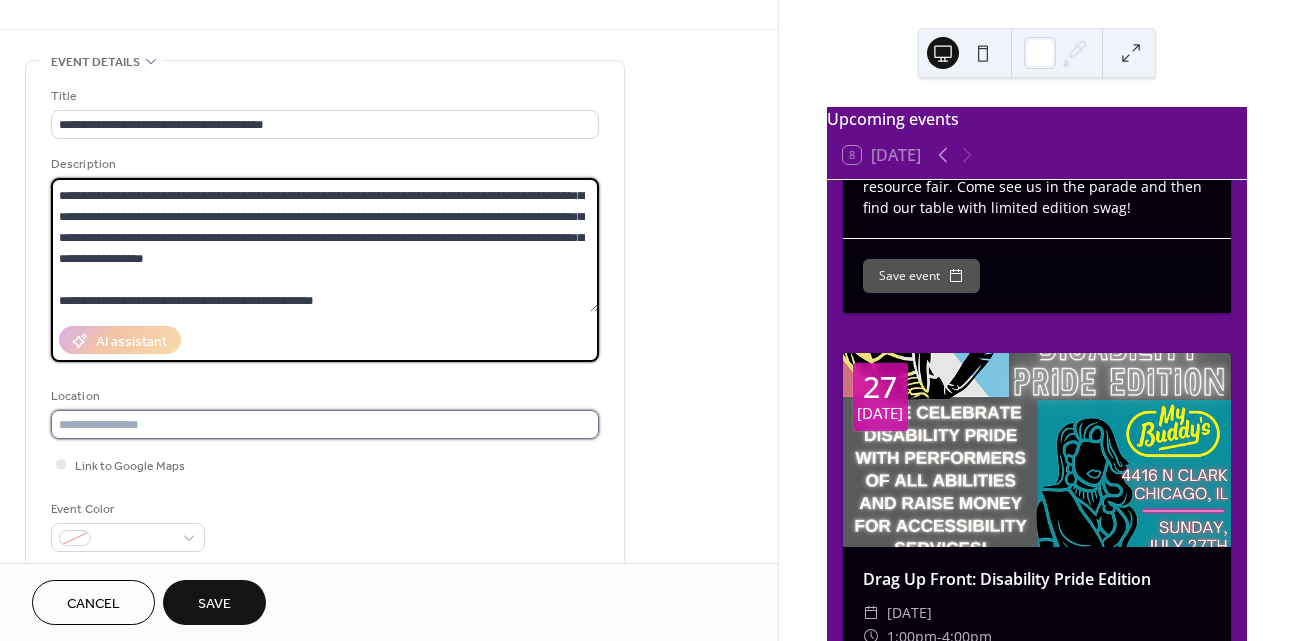 click at bounding box center [325, 424] 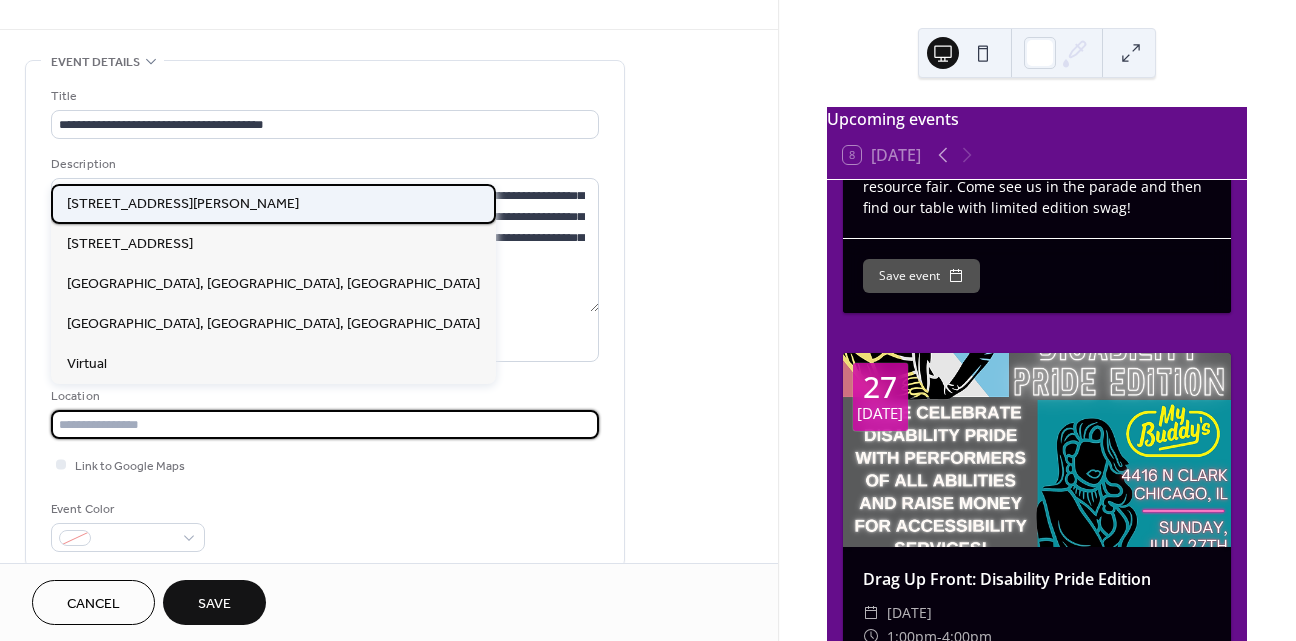 click on "[STREET_ADDRESS][PERSON_NAME]" at bounding box center (183, 203) 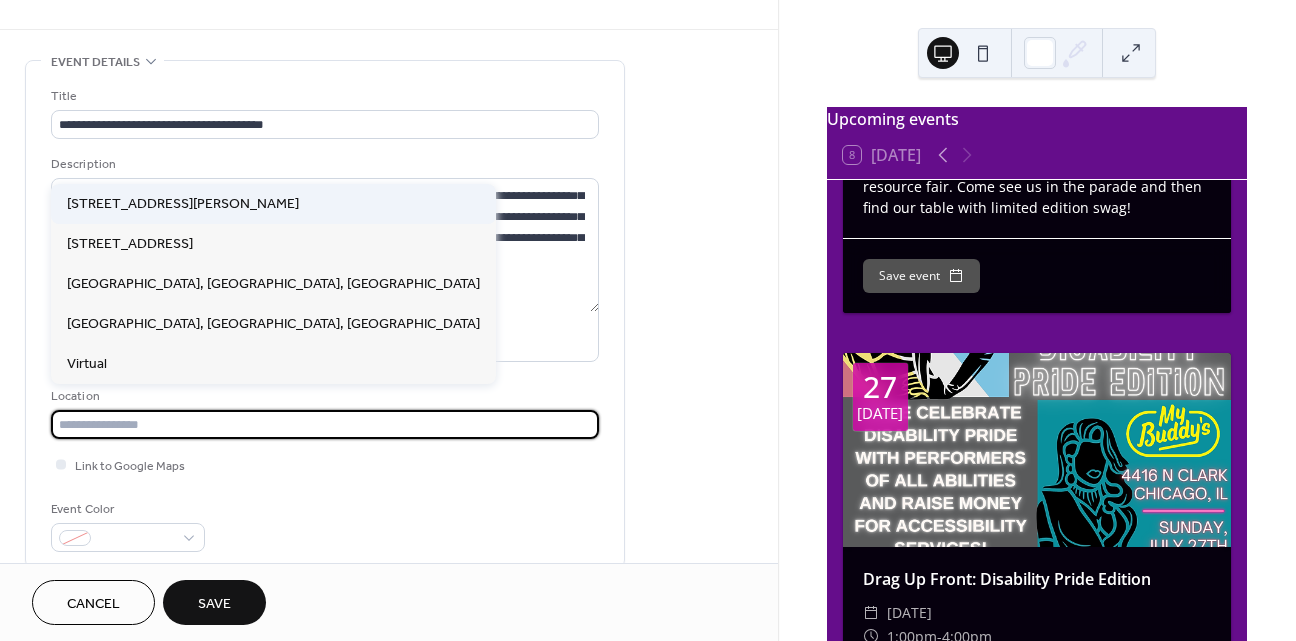 type on "**********" 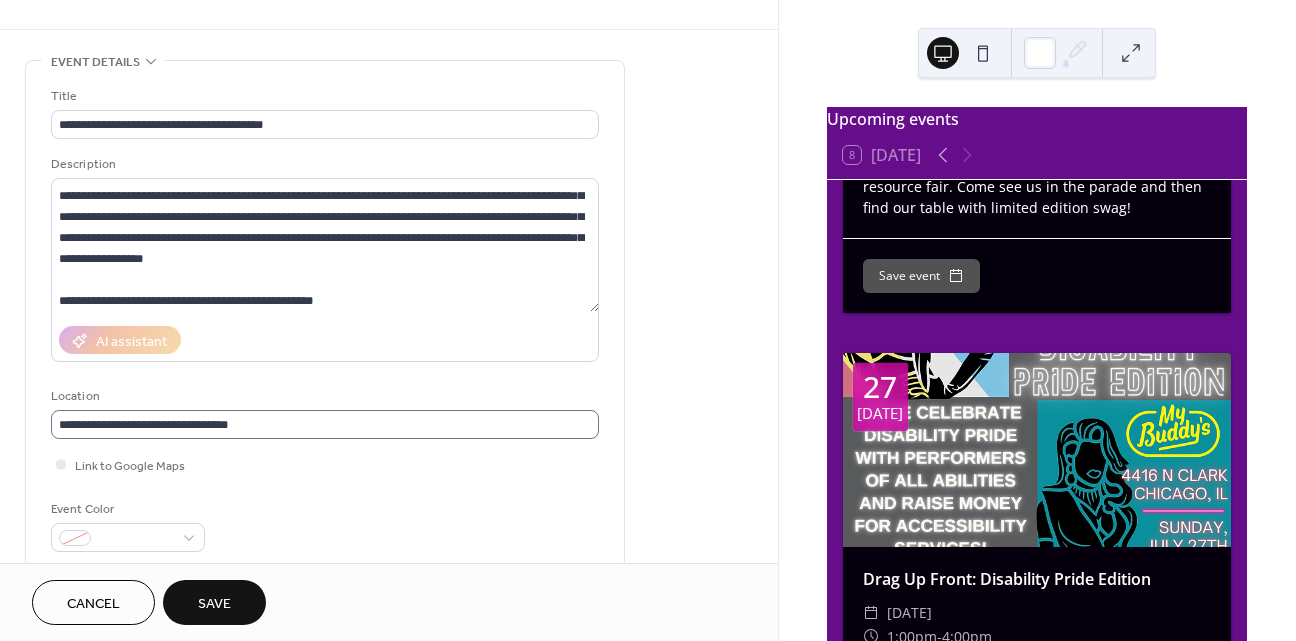scroll, scrollTop: 1, scrollLeft: 0, axis: vertical 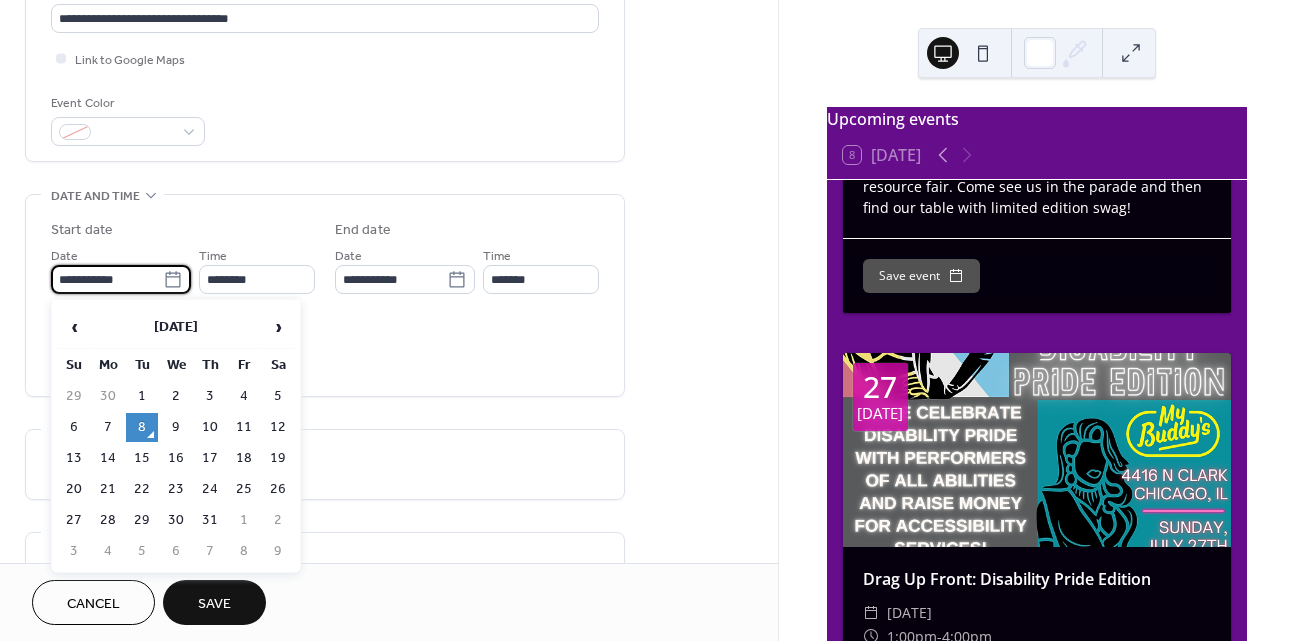 click on "**********" at bounding box center (107, 279) 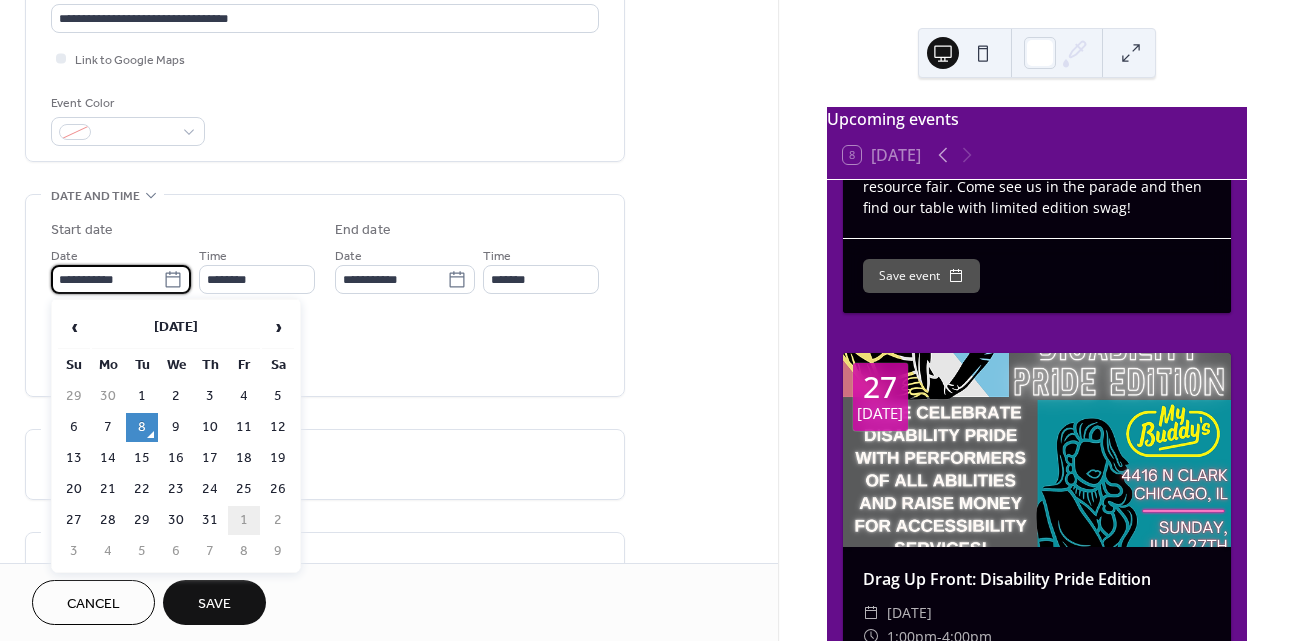 click on "1" at bounding box center [244, 520] 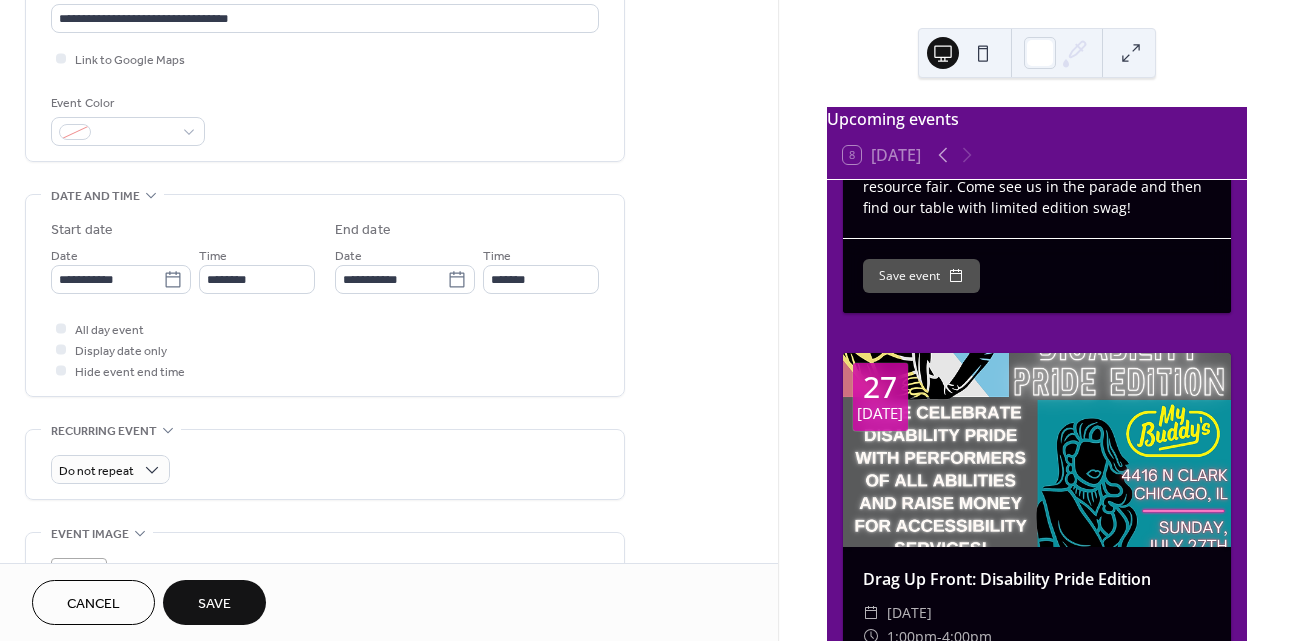 click on "Time ********" at bounding box center (257, 269) 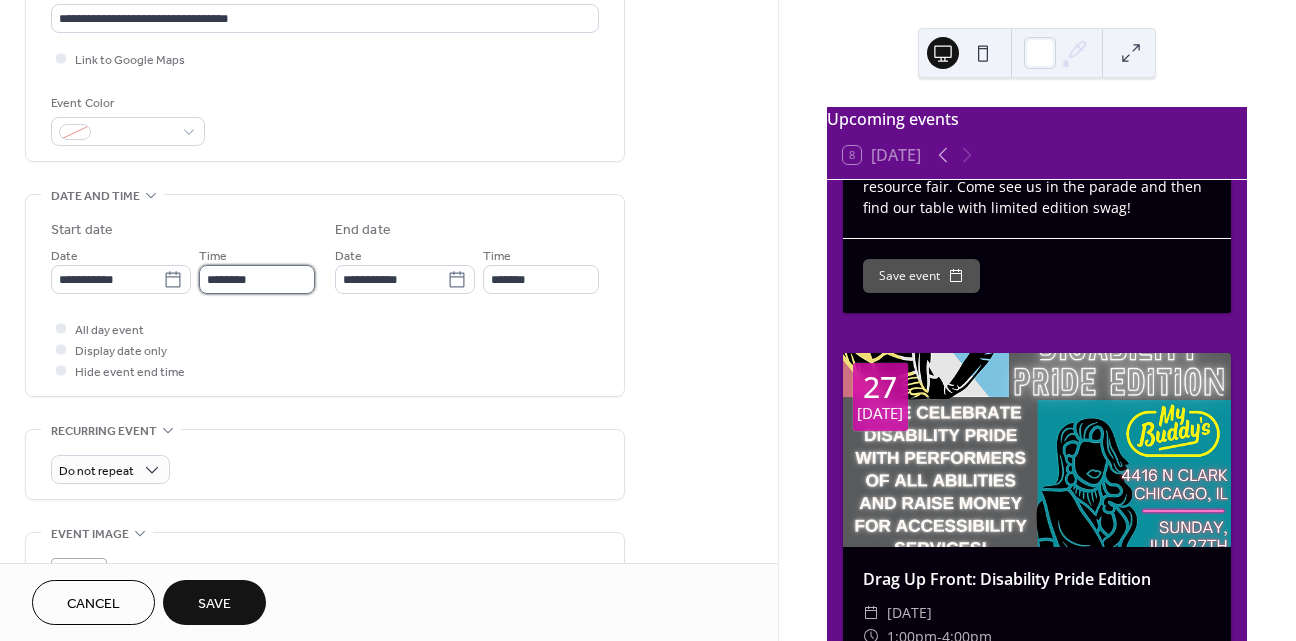 click on "********" at bounding box center (257, 279) 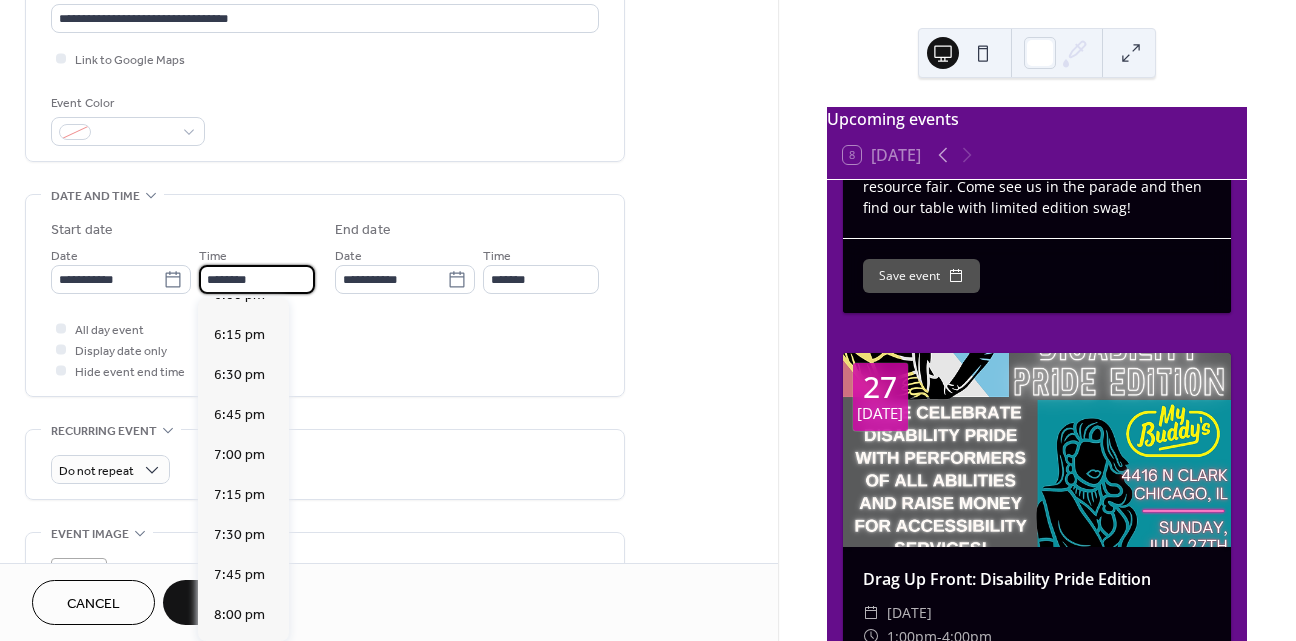scroll, scrollTop: 2907, scrollLeft: 0, axis: vertical 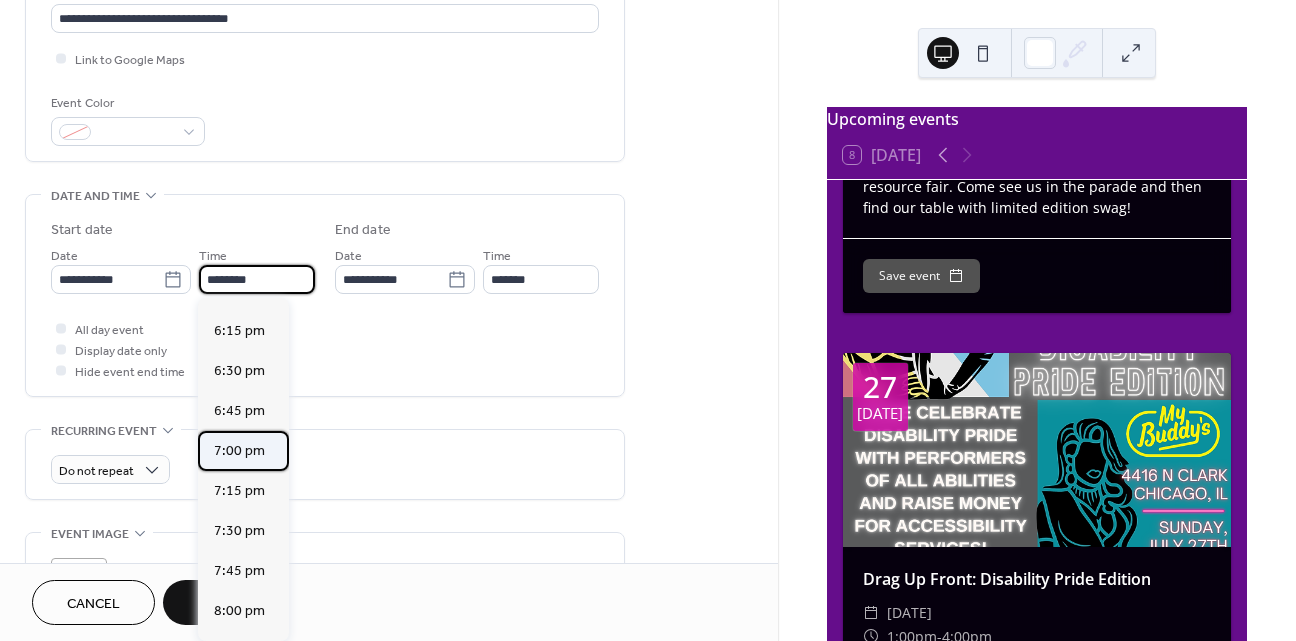 click on "7:00 pm" at bounding box center (239, 451) 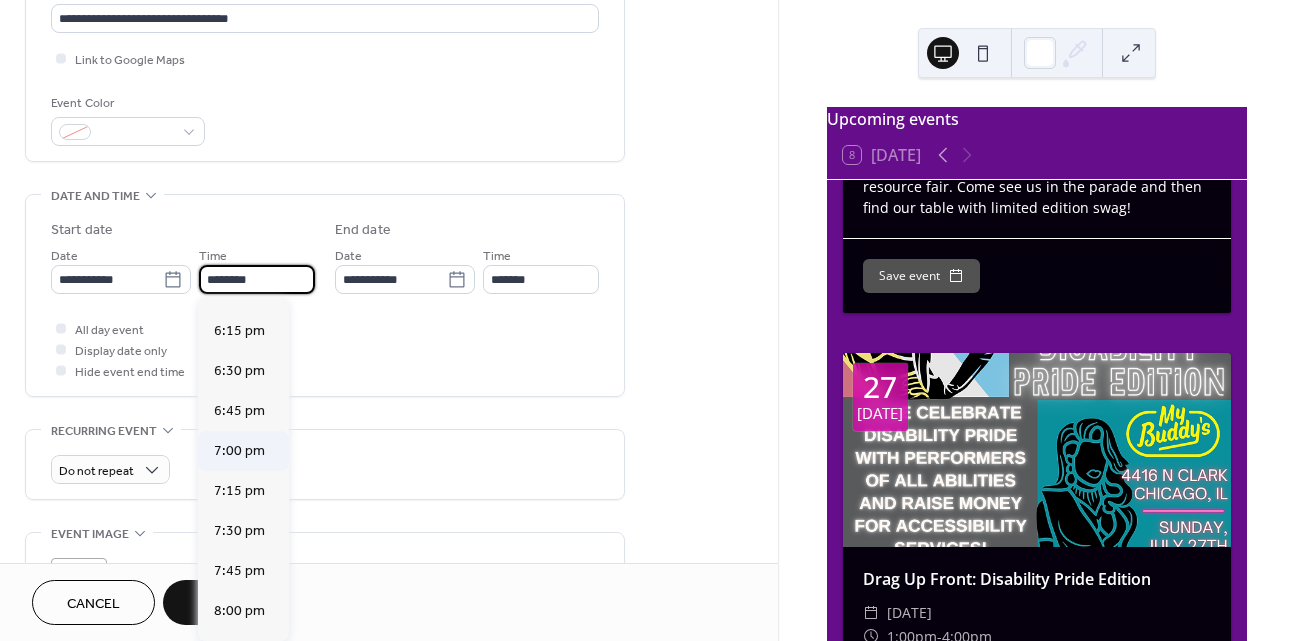 type on "*******" 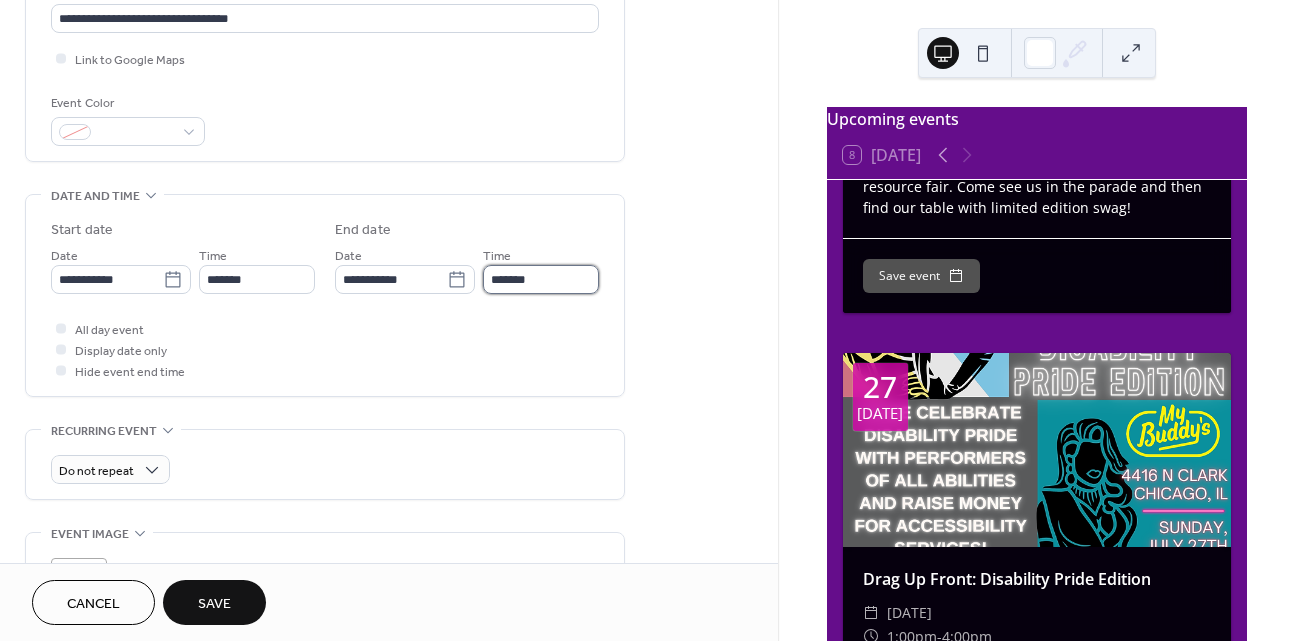 click on "*******" at bounding box center [541, 279] 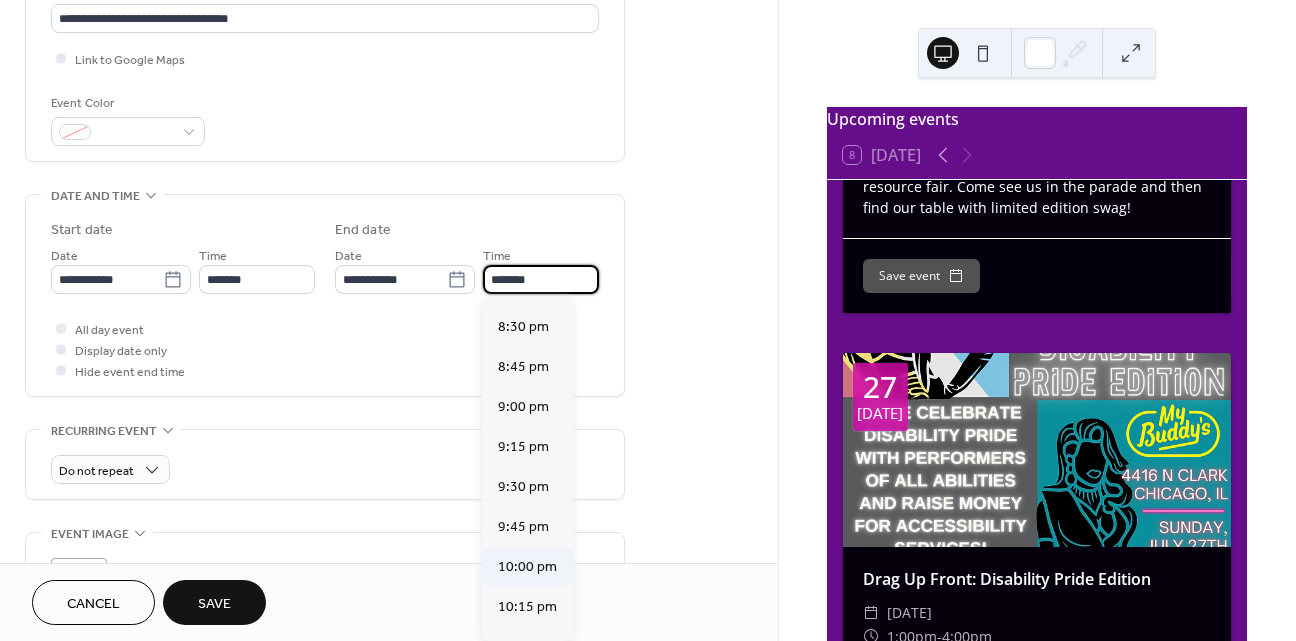 scroll, scrollTop: 207, scrollLeft: 0, axis: vertical 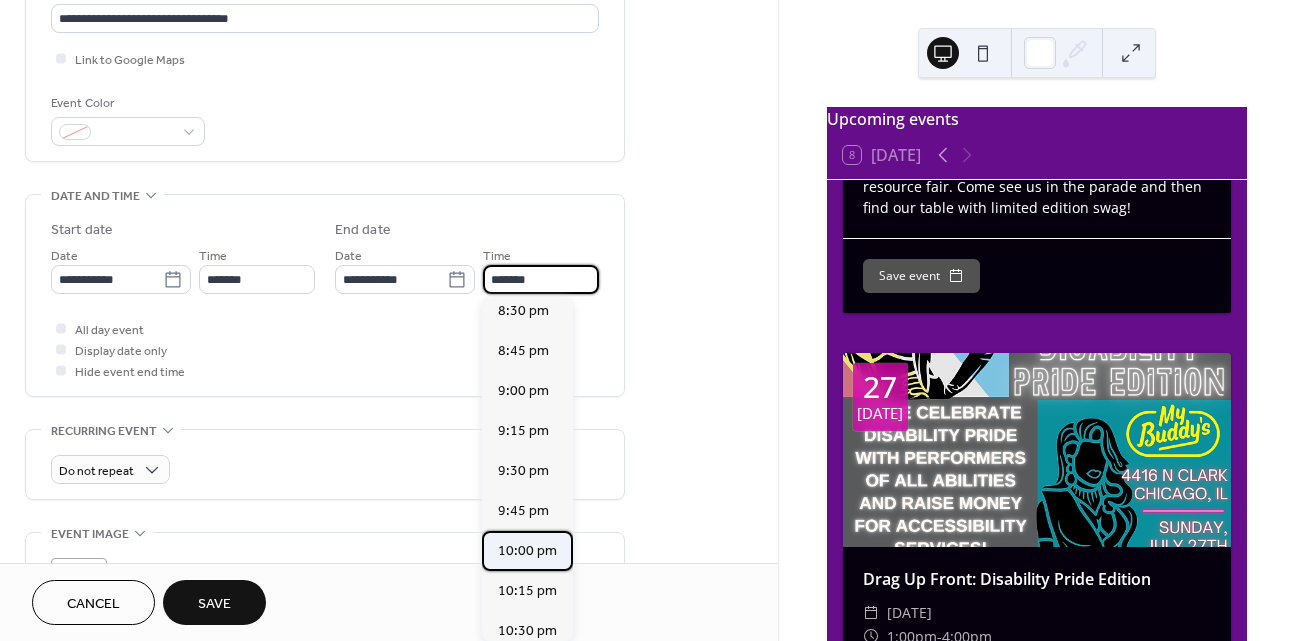 click on "10:00 pm" at bounding box center [527, 551] 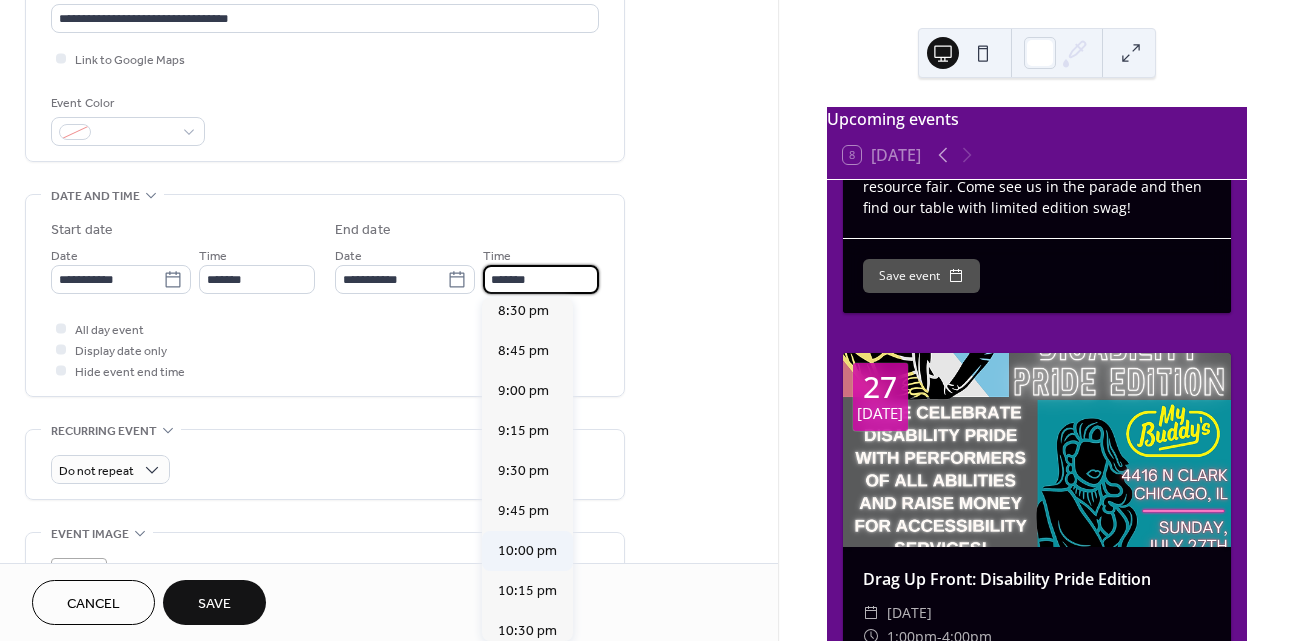 type on "********" 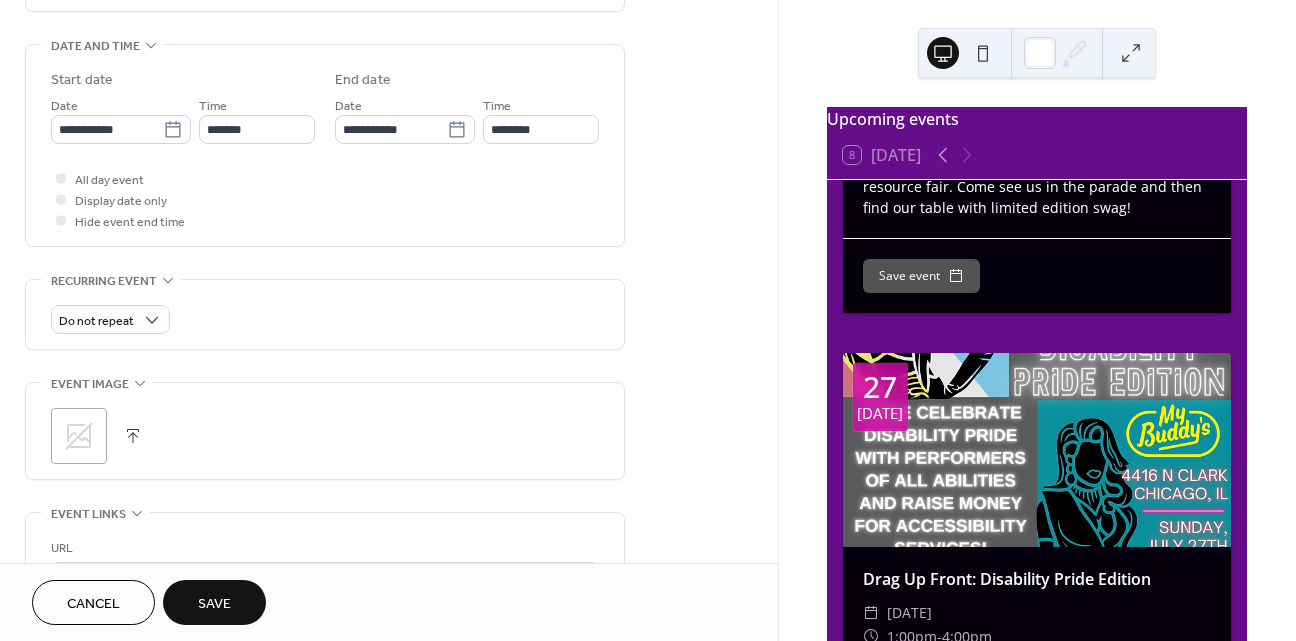 scroll, scrollTop: 650, scrollLeft: 0, axis: vertical 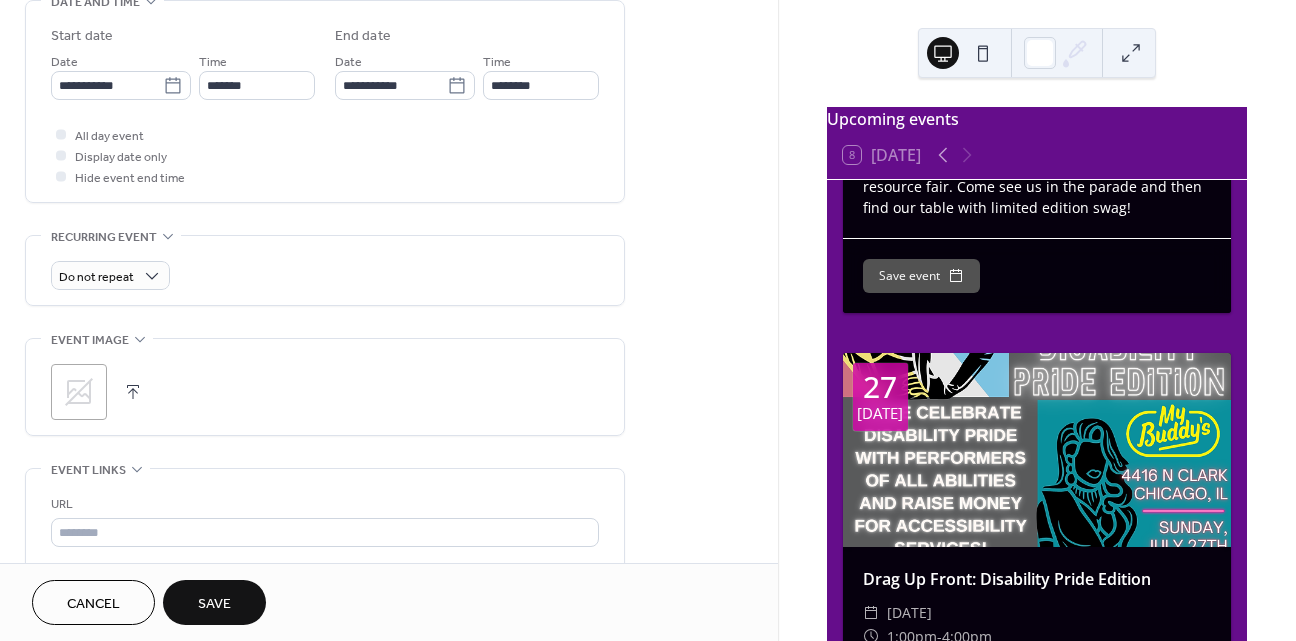click on ";" at bounding box center [325, 392] 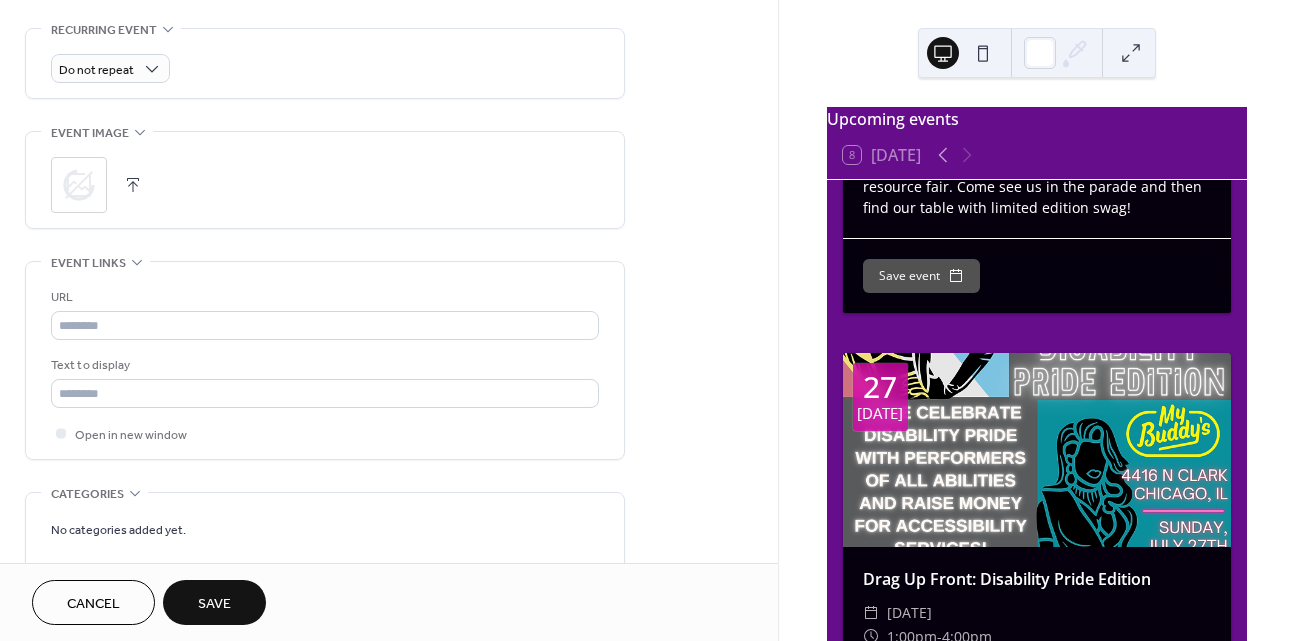 scroll, scrollTop: 873, scrollLeft: 0, axis: vertical 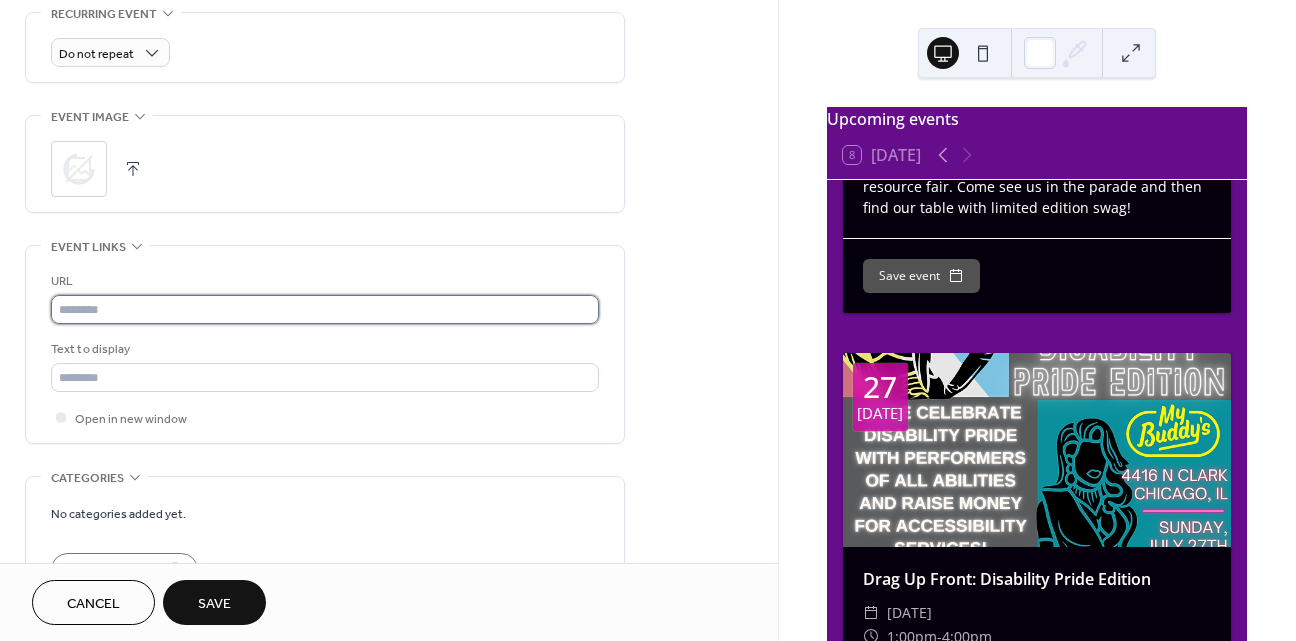 click at bounding box center (325, 309) 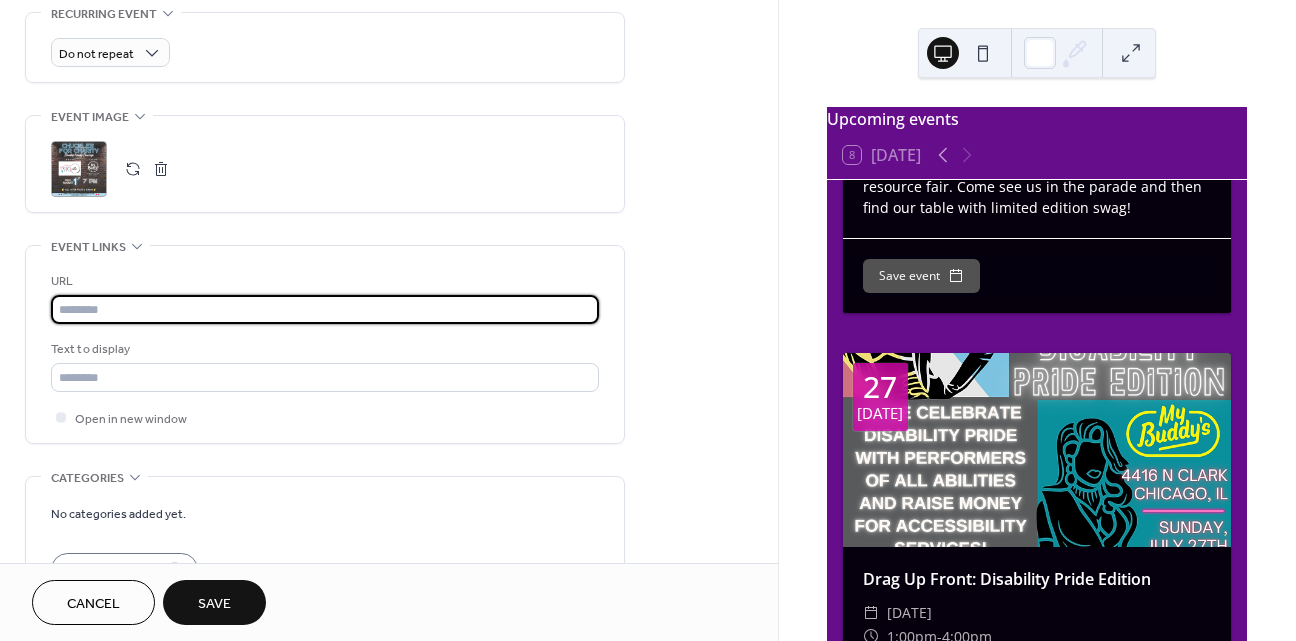 paste on "**********" 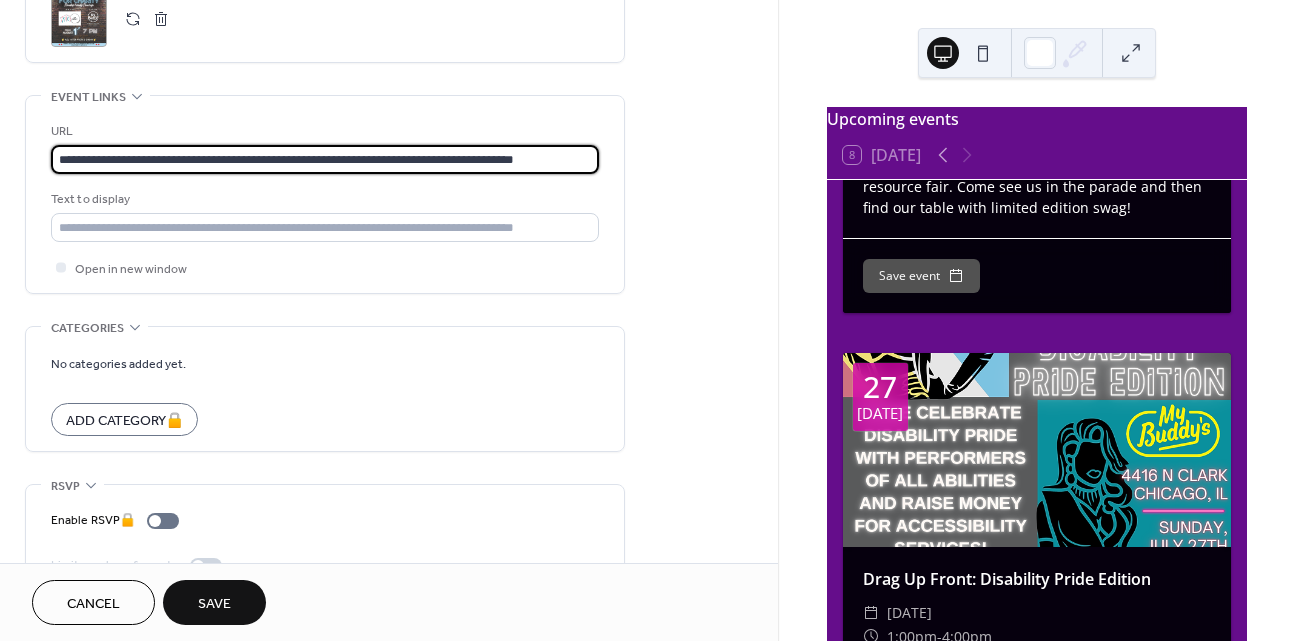 scroll, scrollTop: 1072, scrollLeft: 0, axis: vertical 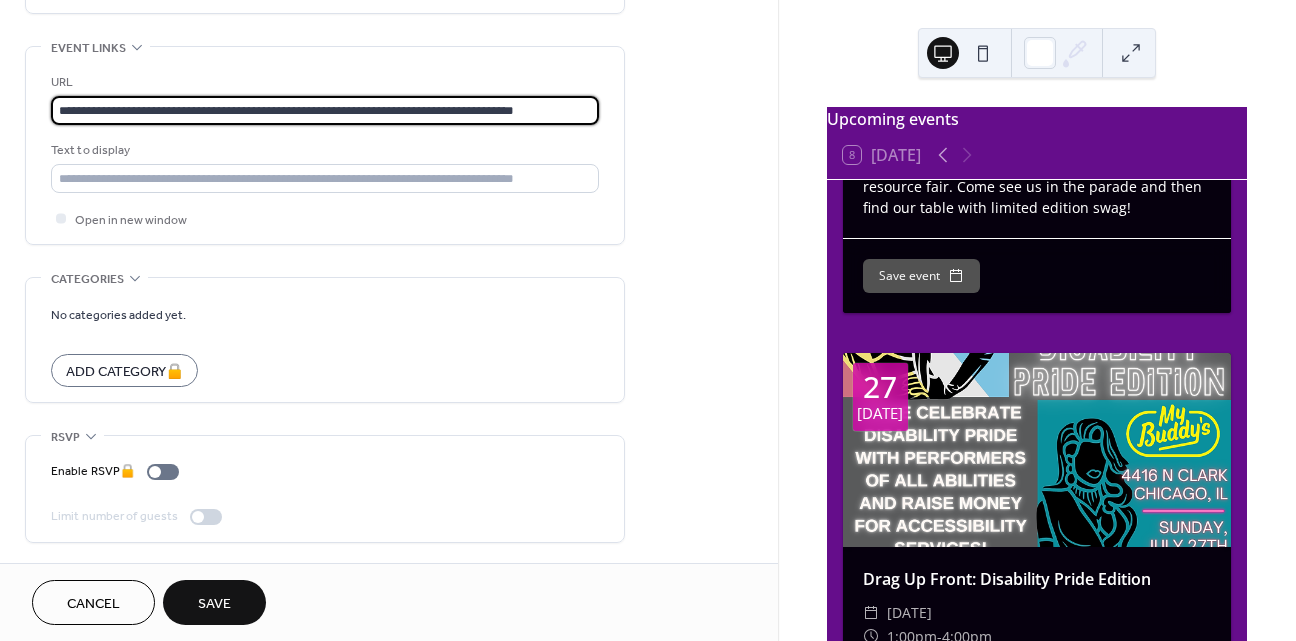 type on "**********" 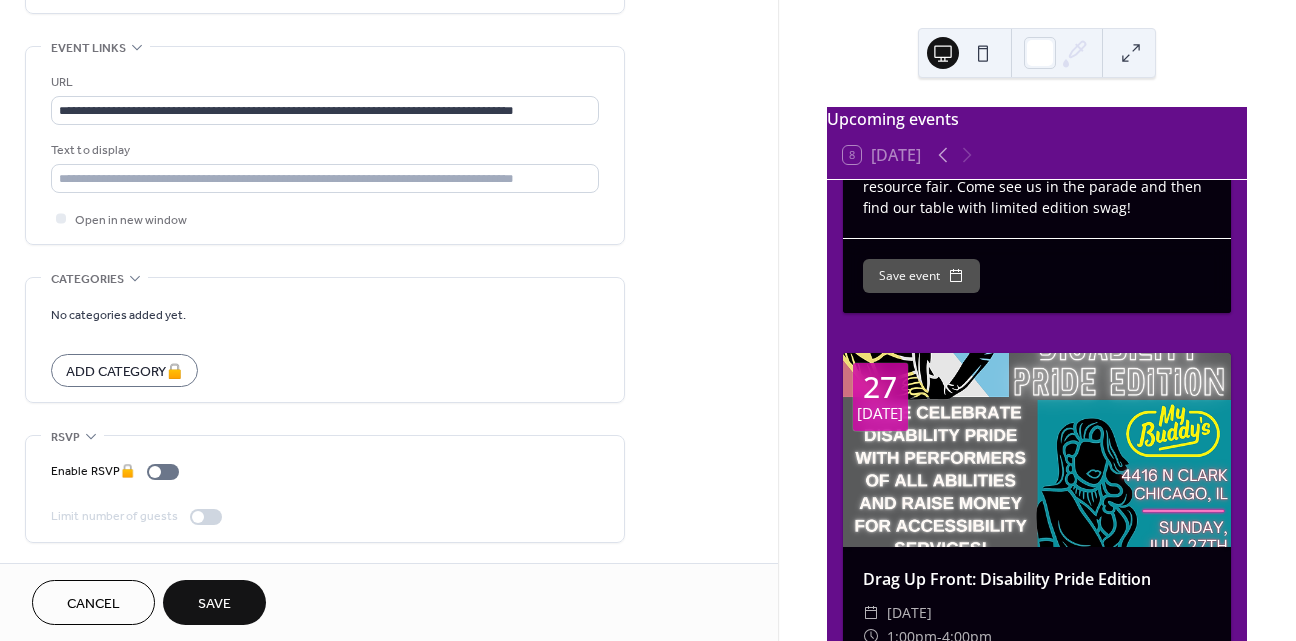 click on "Save" at bounding box center (214, 604) 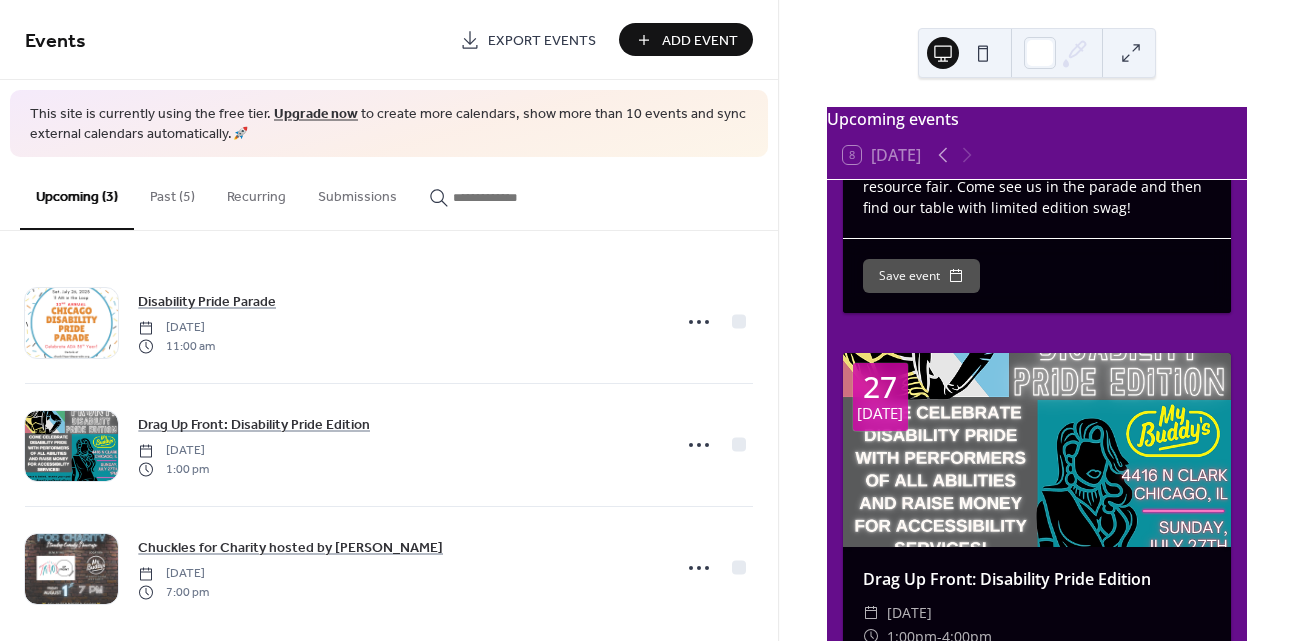 click on "Add Event" at bounding box center [700, 41] 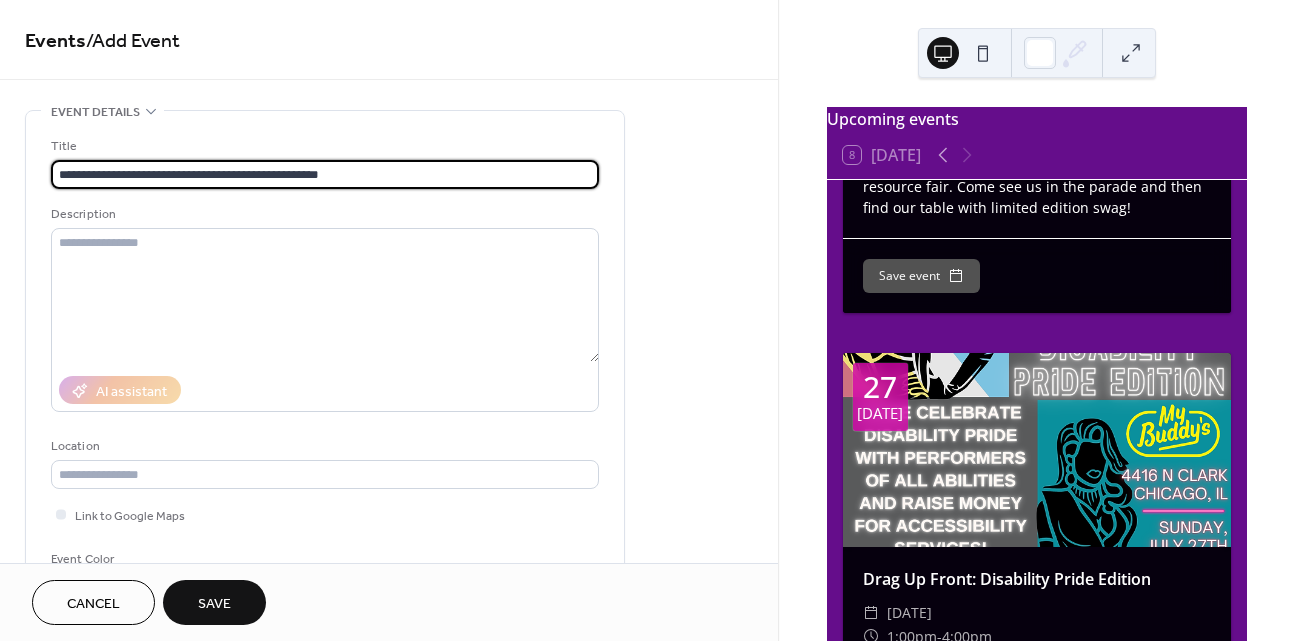 type on "**********" 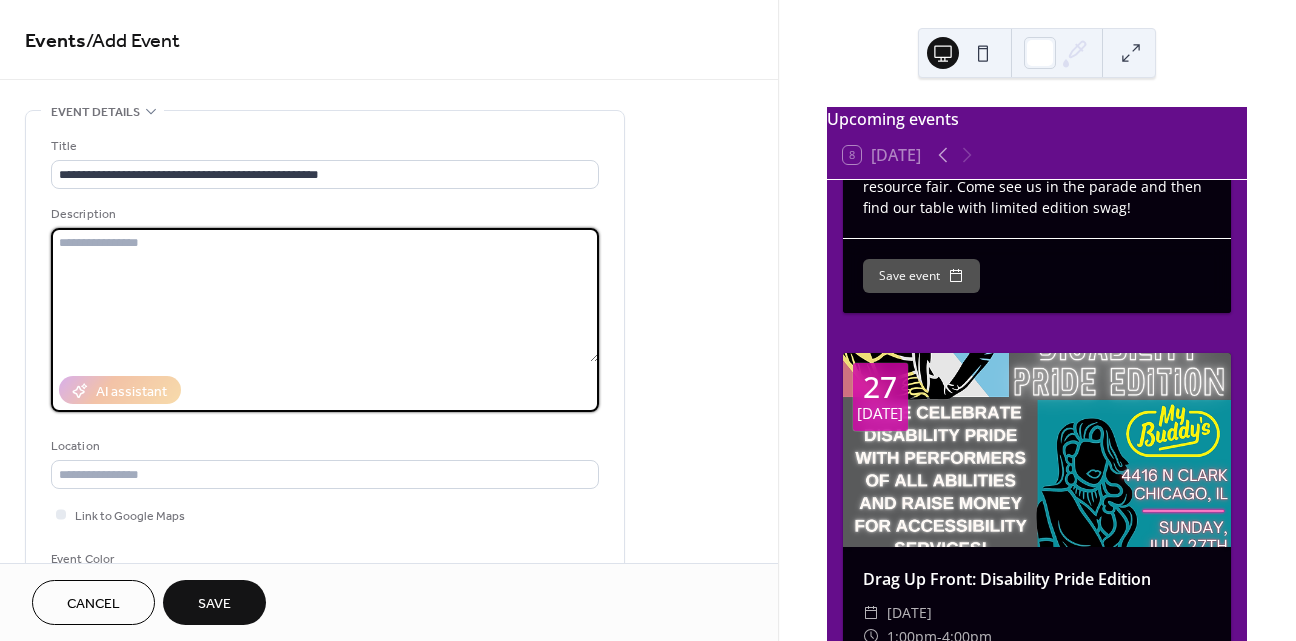 click at bounding box center [325, 295] 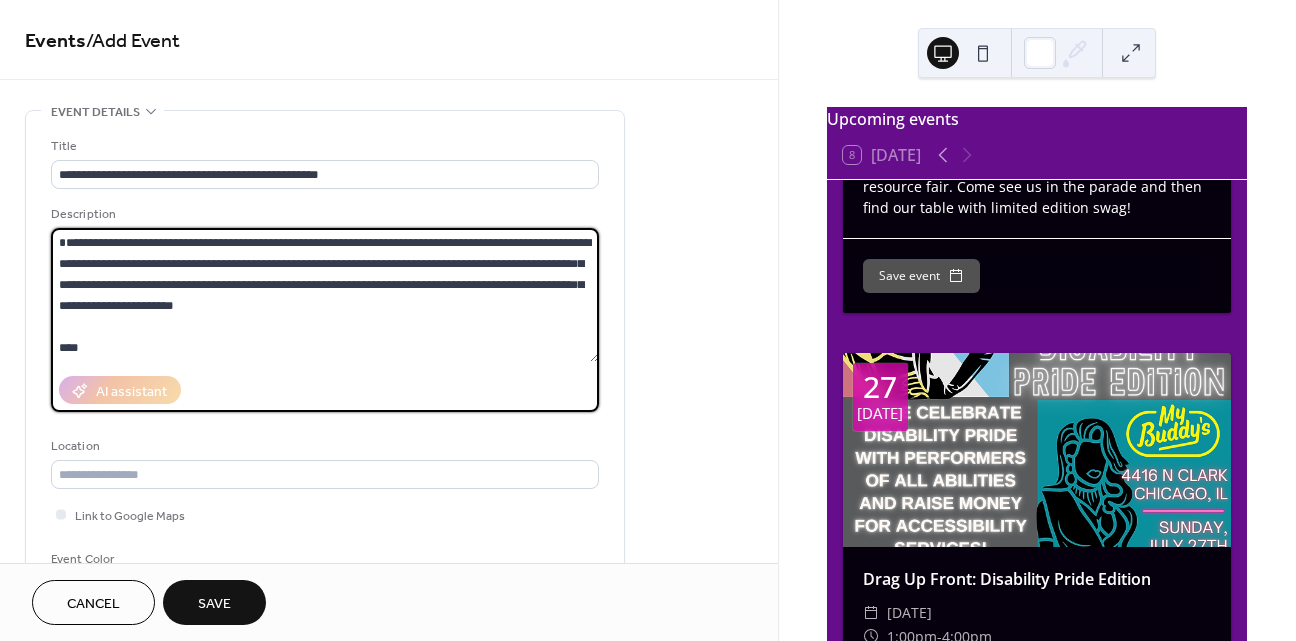 scroll, scrollTop: 21, scrollLeft: 0, axis: vertical 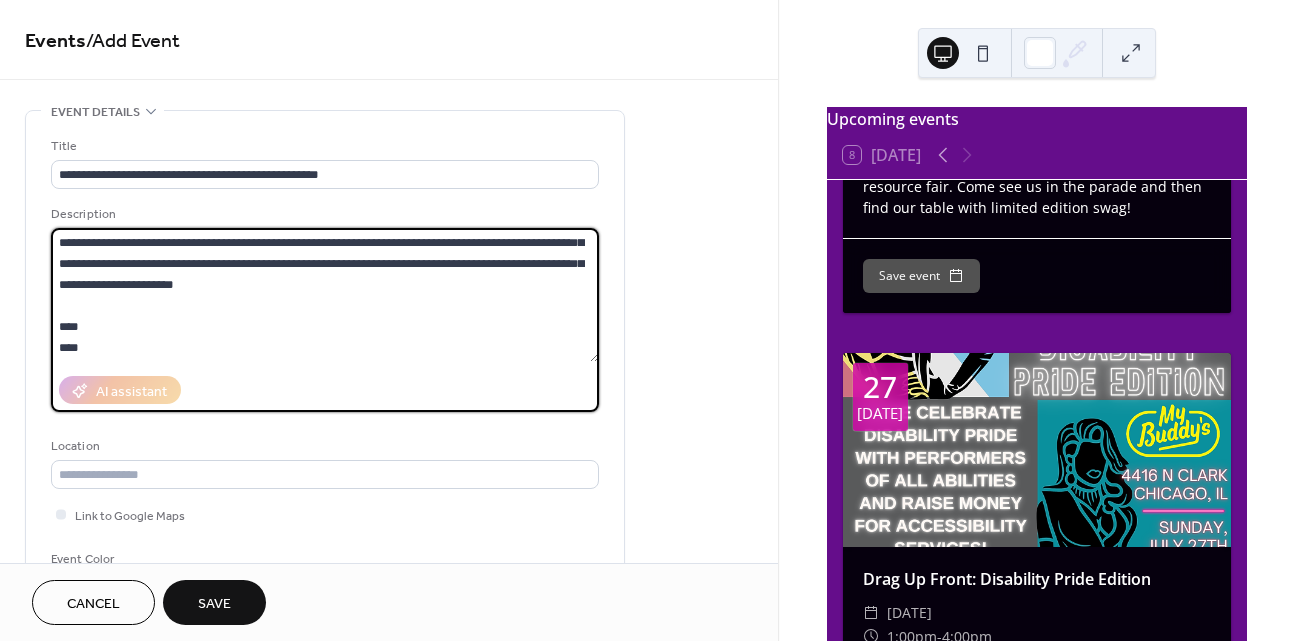 click on "**********" at bounding box center (325, 295) 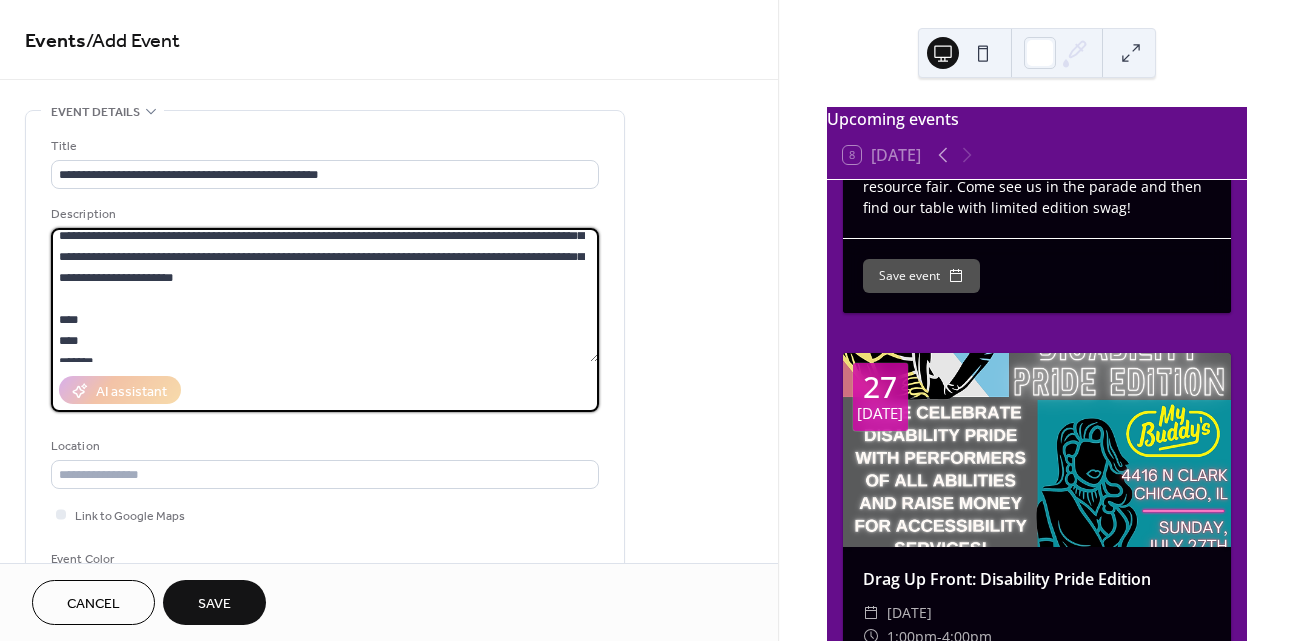 scroll, scrollTop: 0, scrollLeft: 0, axis: both 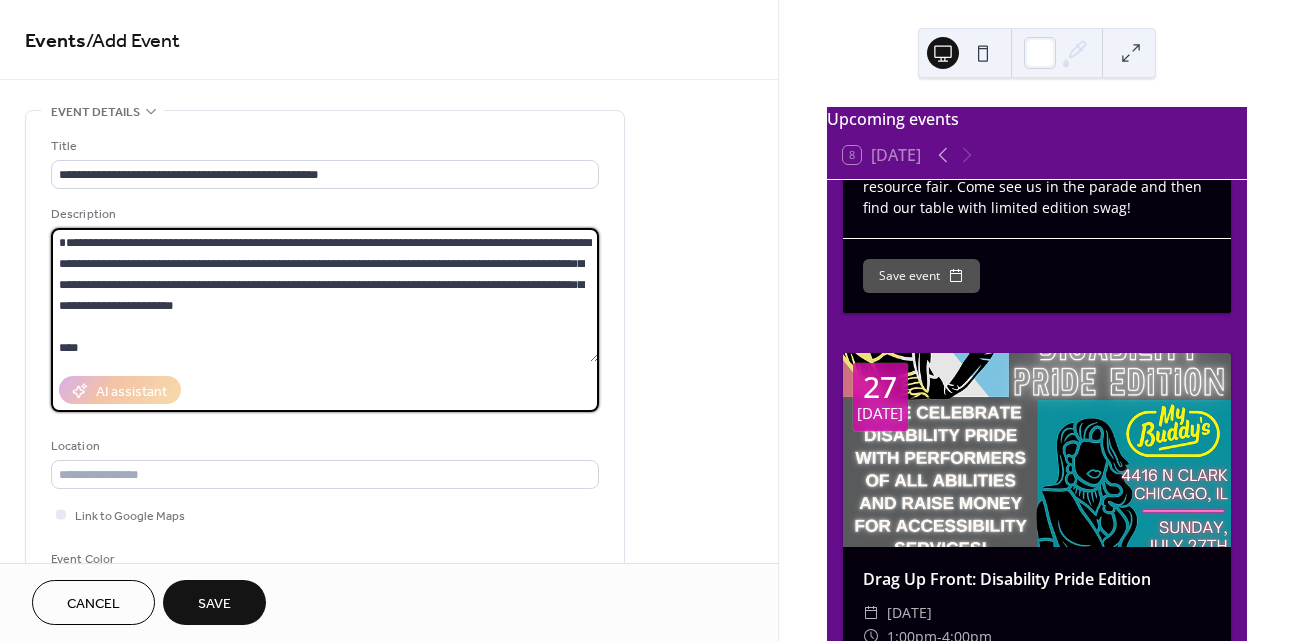 click on "**********" at bounding box center (325, 295) 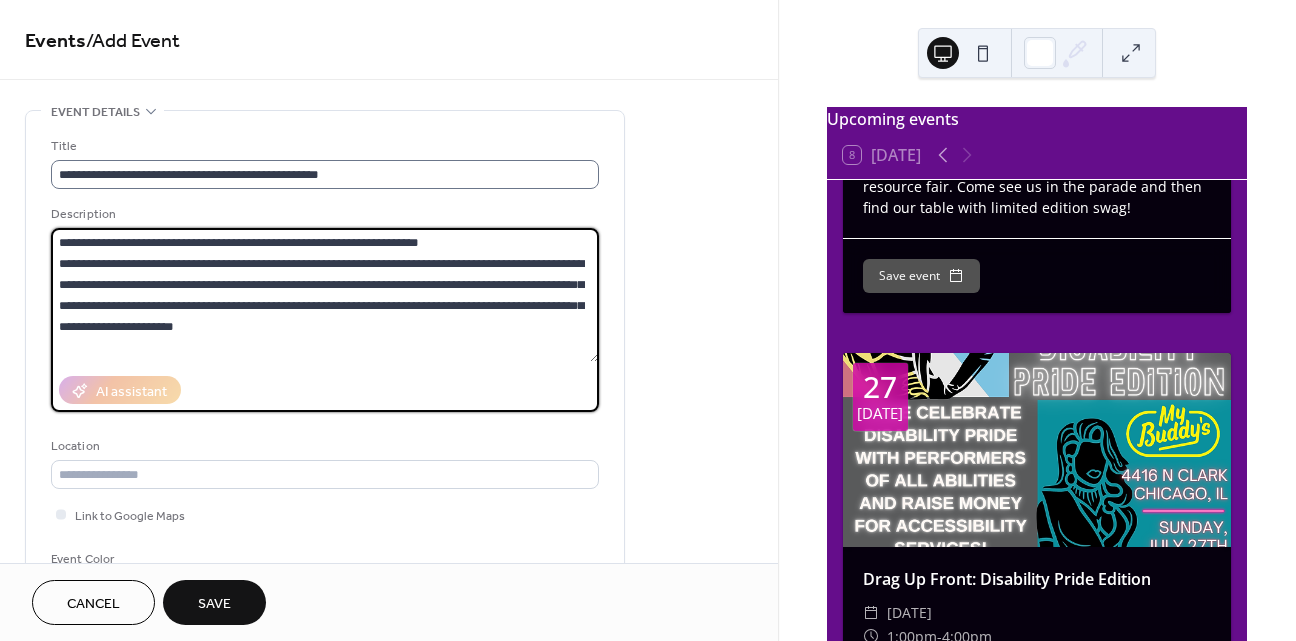 type on "**********" 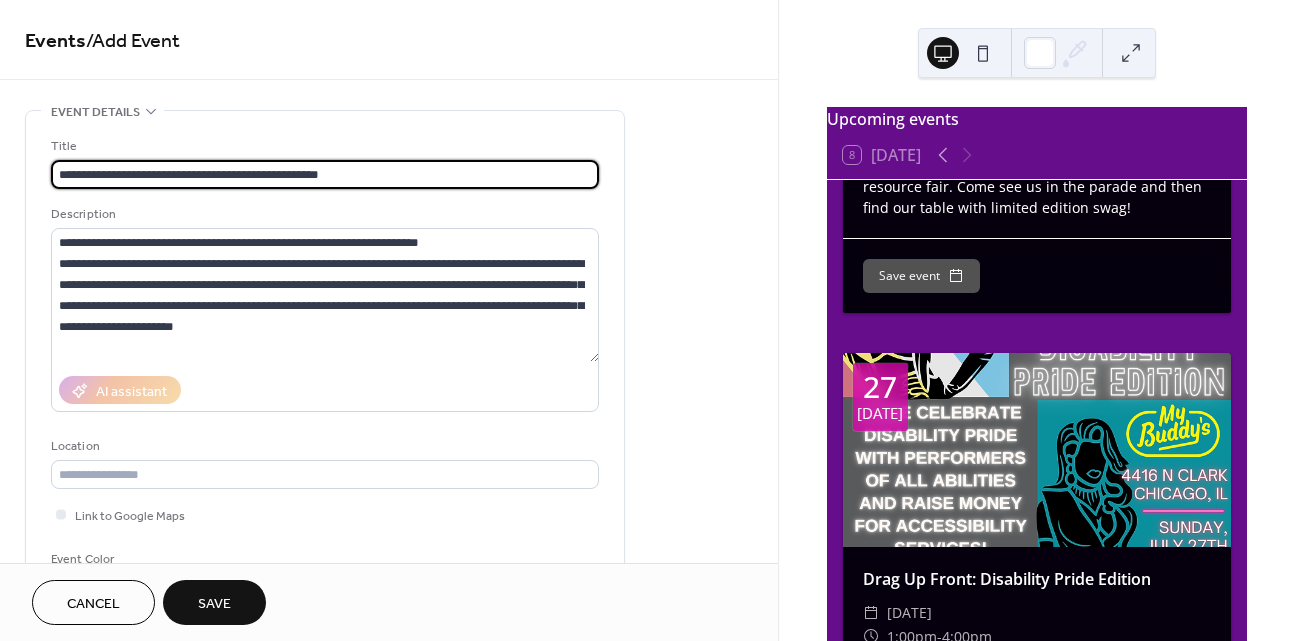 scroll, scrollTop: 1, scrollLeft: 0, axis: vertical 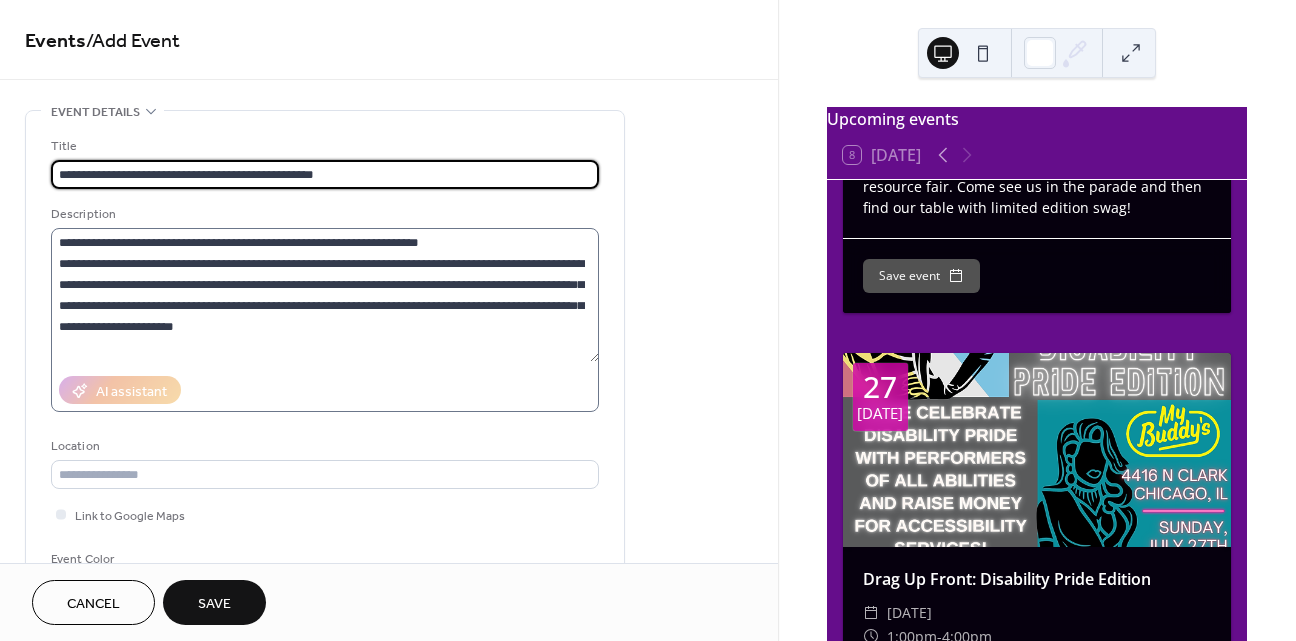 type on "**********" 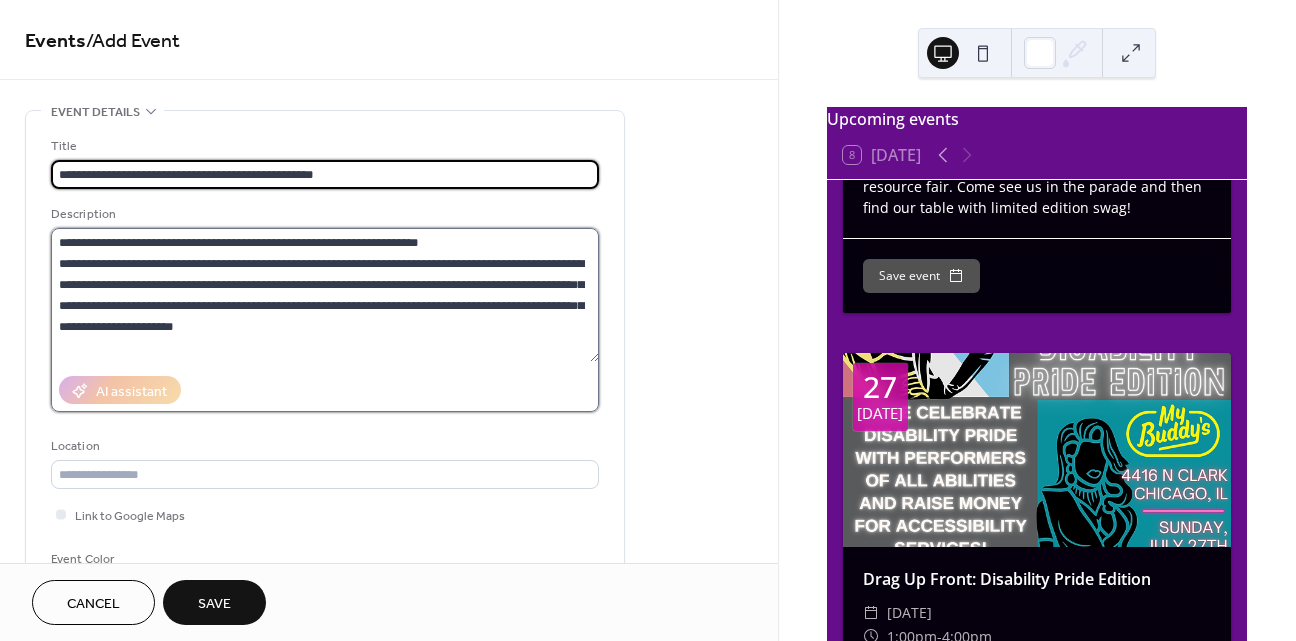 click on "**********" at bounding box center [325, 295] 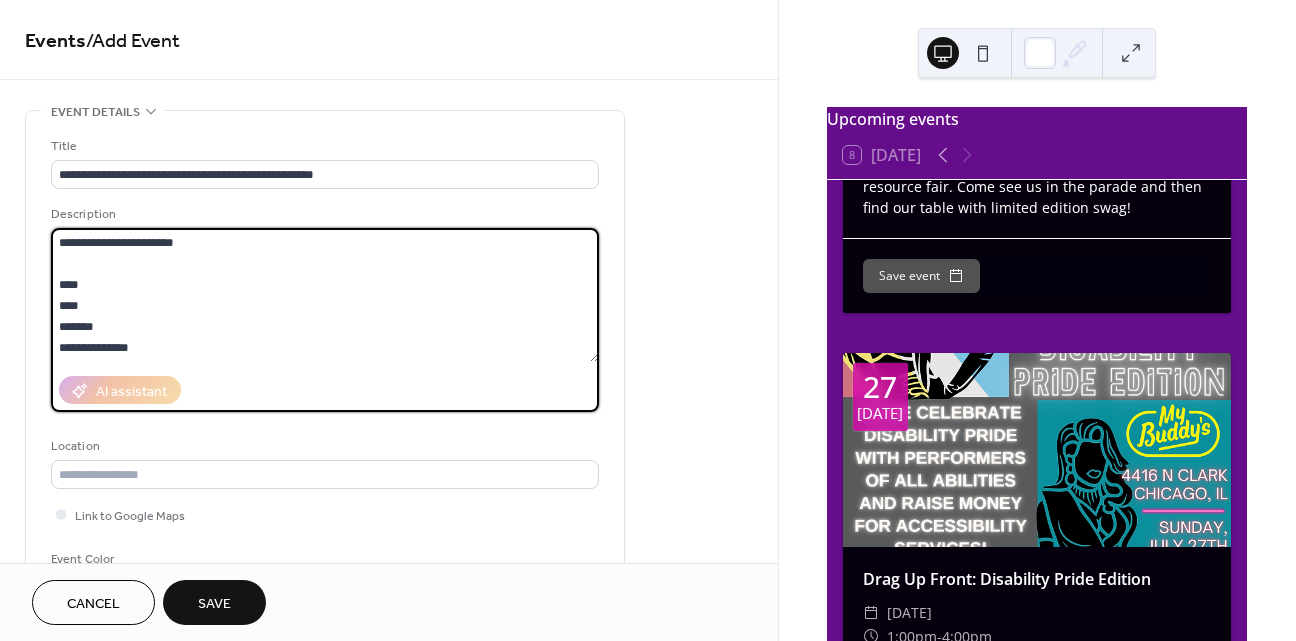 scroll, scrollTop: 128, scrollLeft: 0, axis: vertical 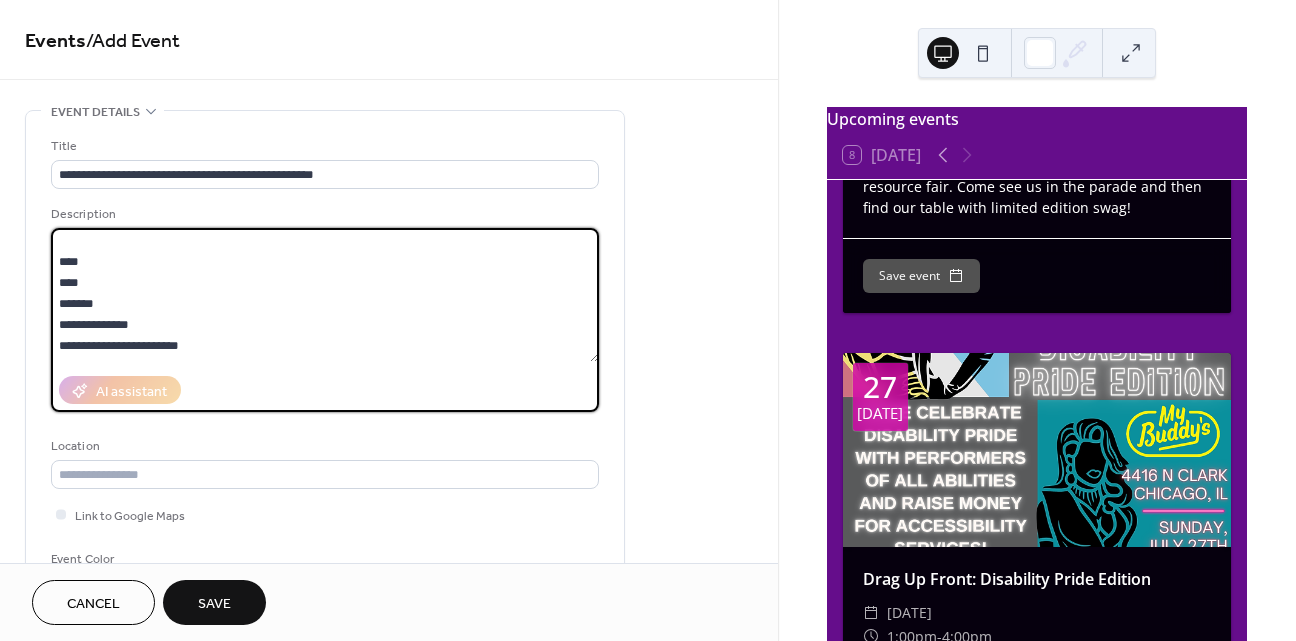 drag, startPoint x: 171, startPoint y: 319, endPoint x: 52, endPoint y: 319, distance: 119 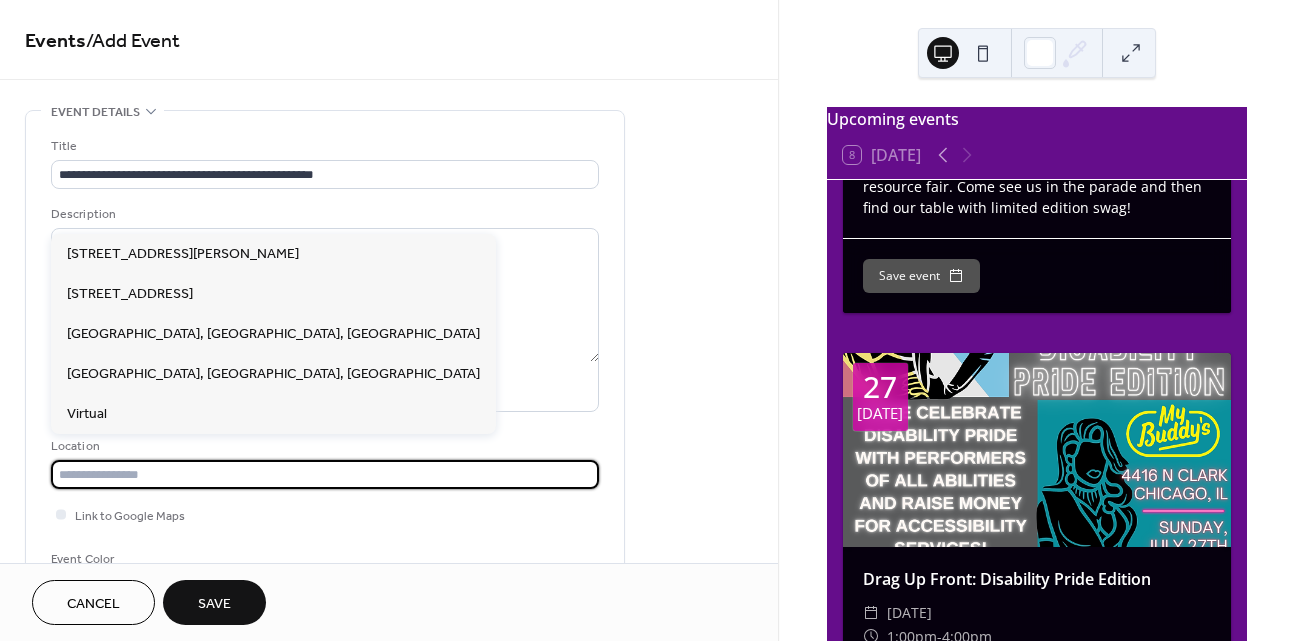 click at bounding box center (325, 474) 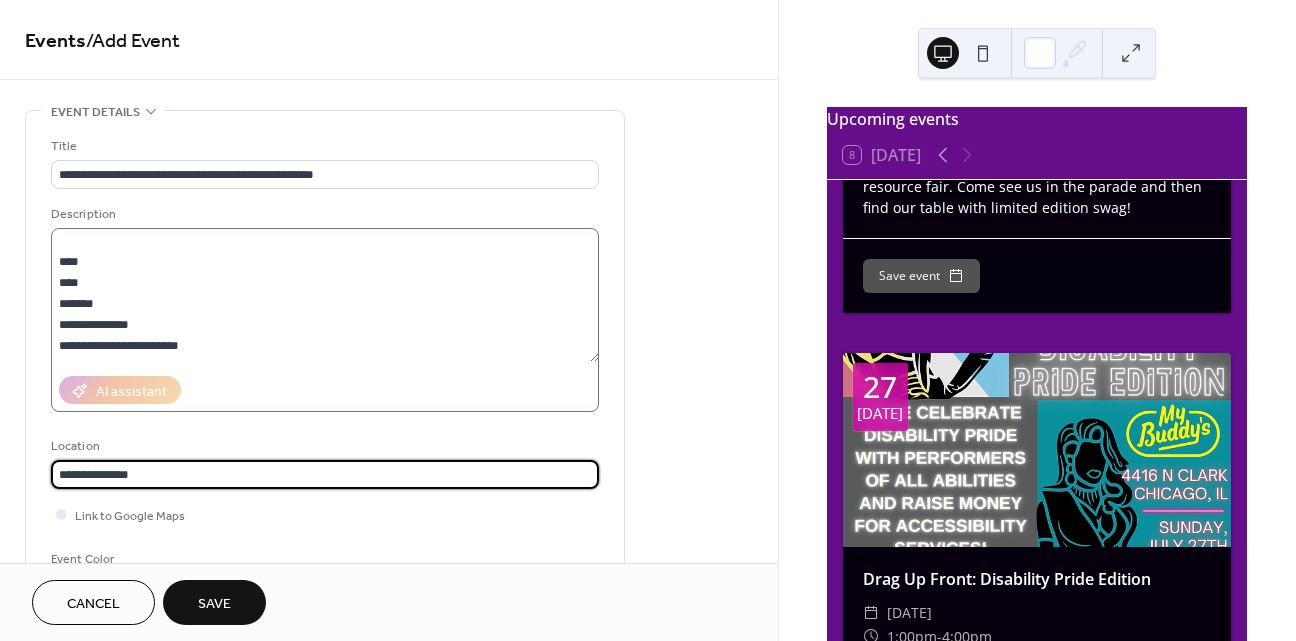 type on "**********" 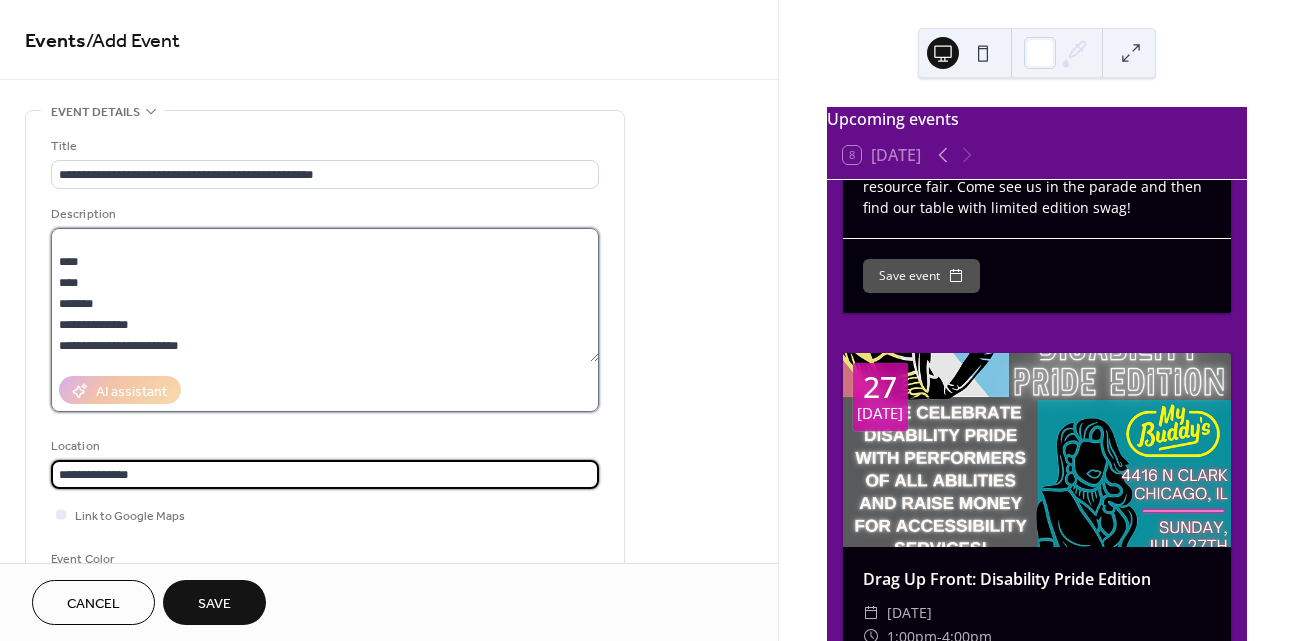 click on "**********" at bounding box center (325, 295) 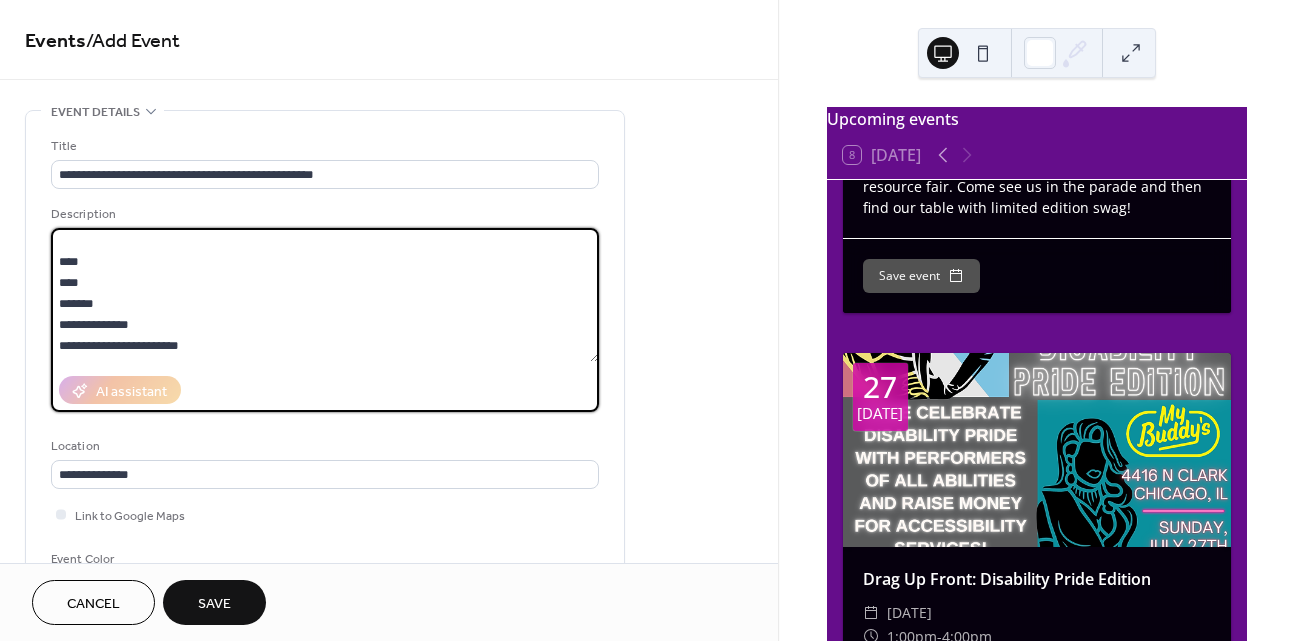 click on "**********" at bounding box center [325, 295] 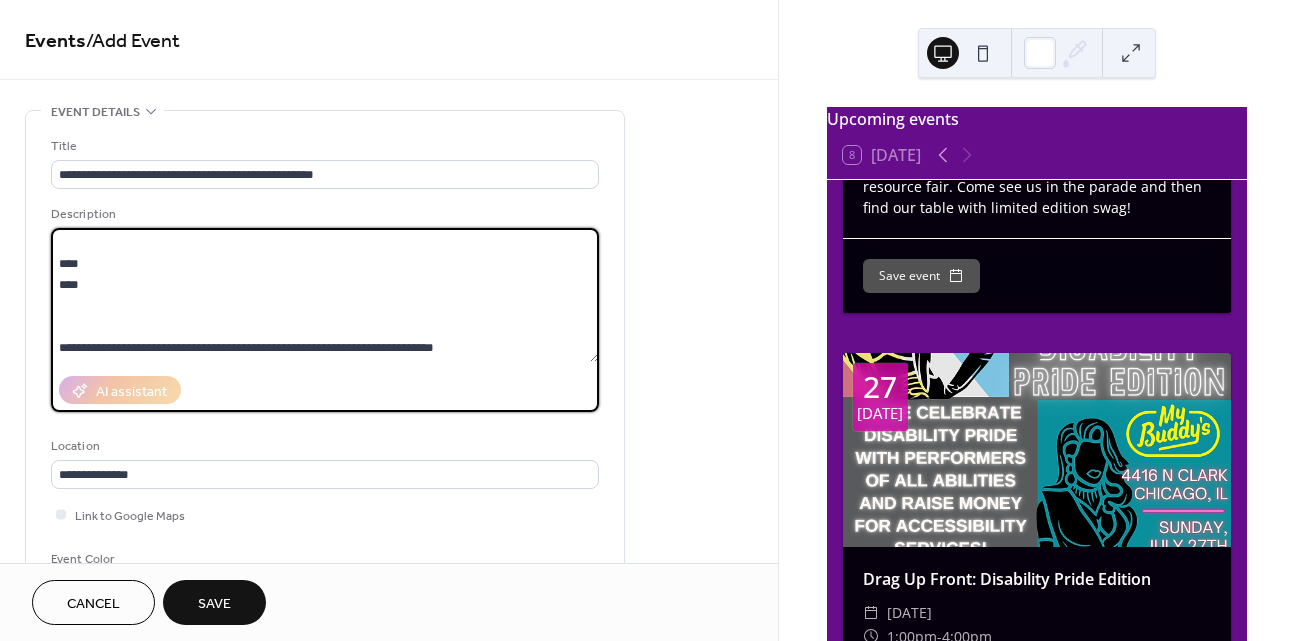 scroll, scrollTop: 126, scrollLeft: 0, axis: vertical 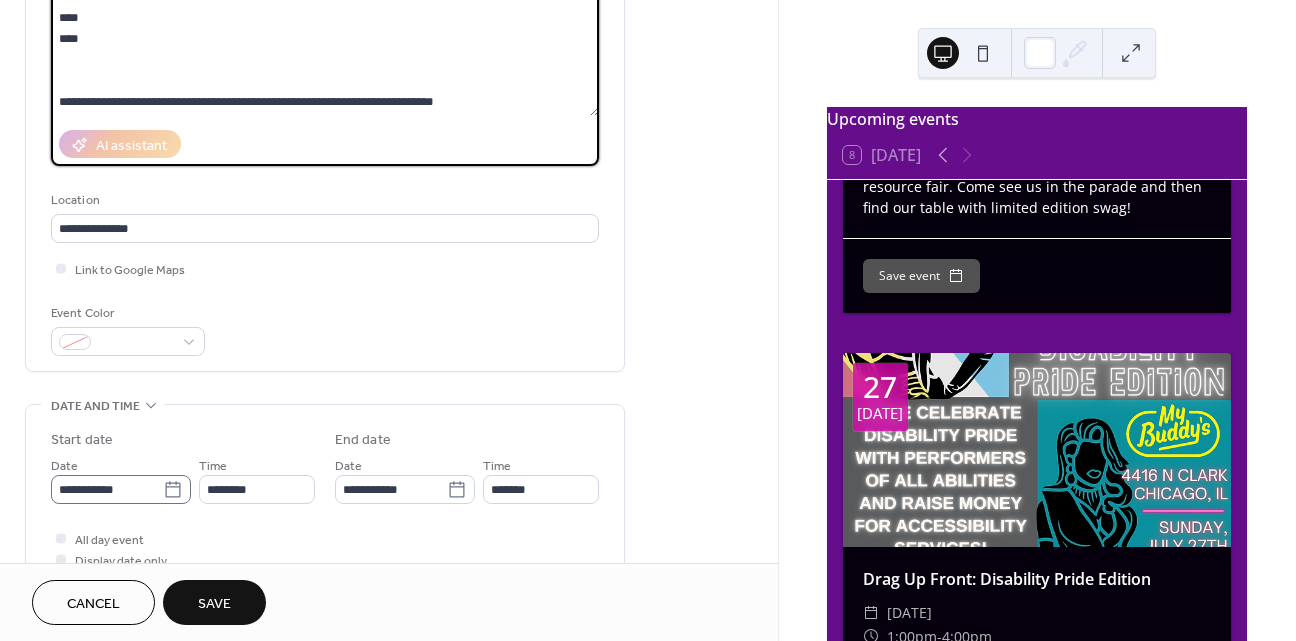 type on "**********" 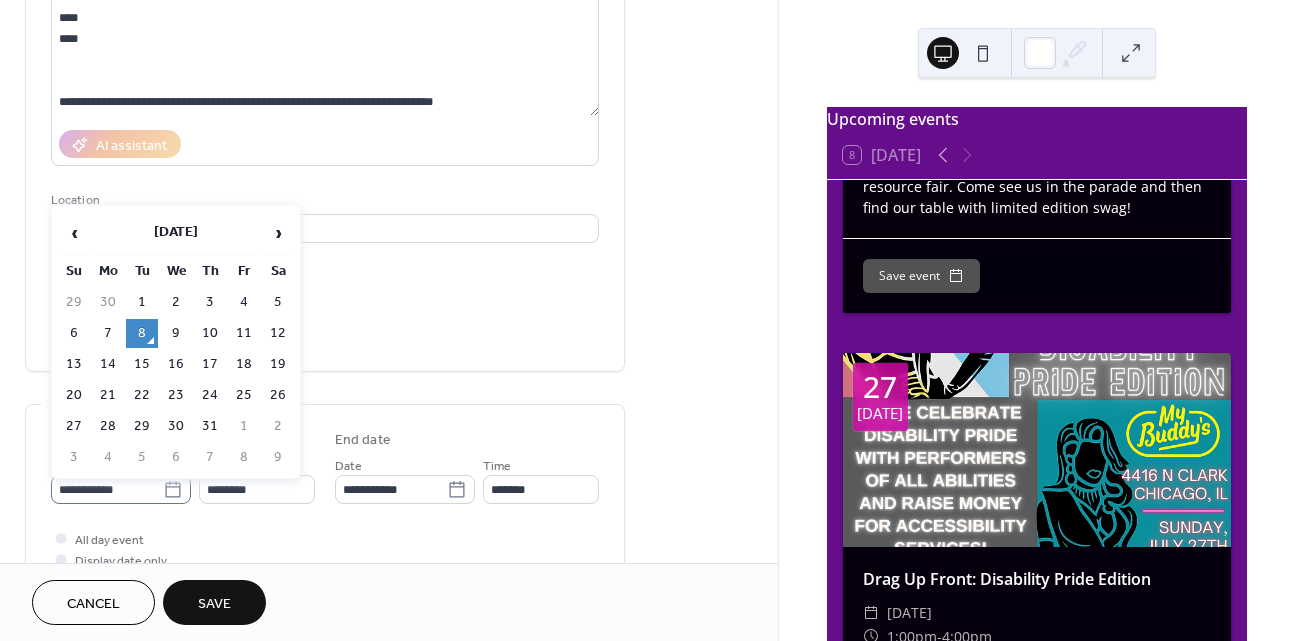 click 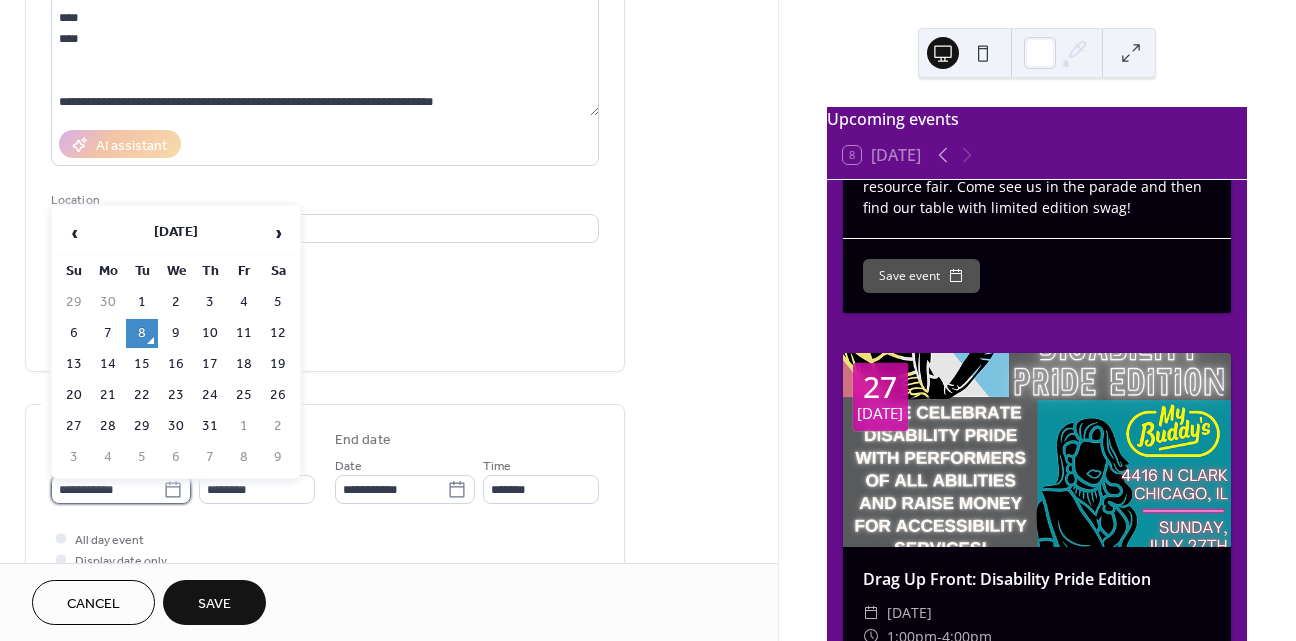 click on "**********" at bounding box center (107, 489) 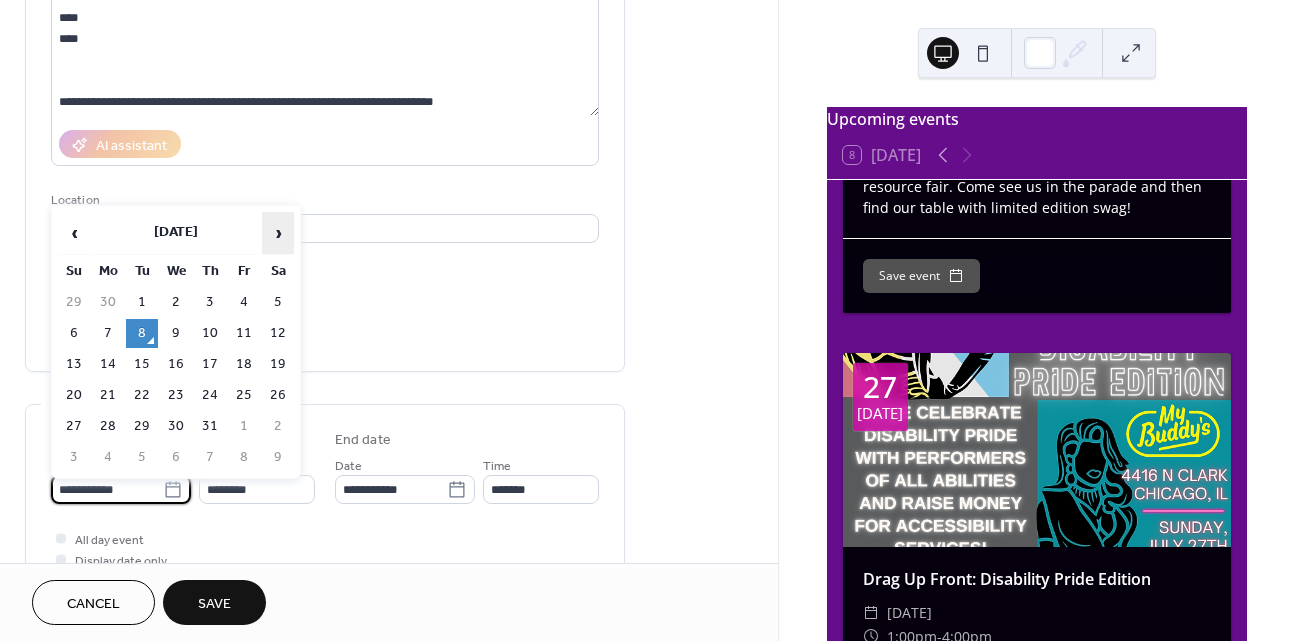 click on "›" at bounding box center (278, 233) 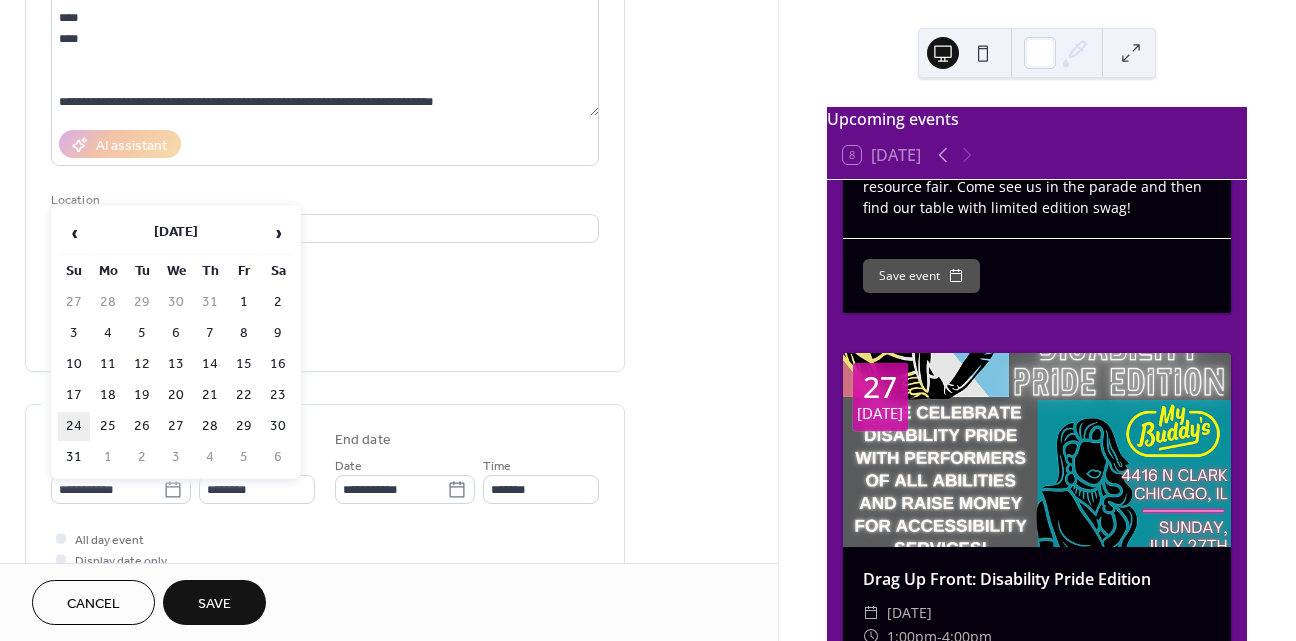 click on "24" at bounding box center (74, 426) 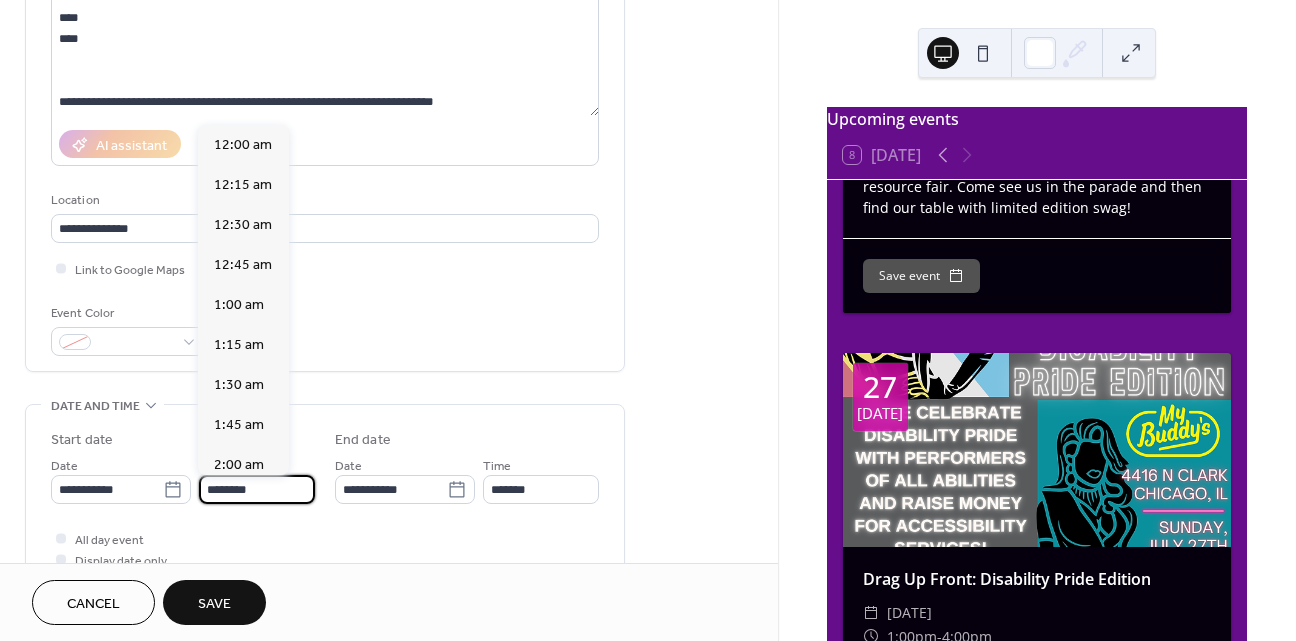 click on "********" at bounding box center [257, 489] 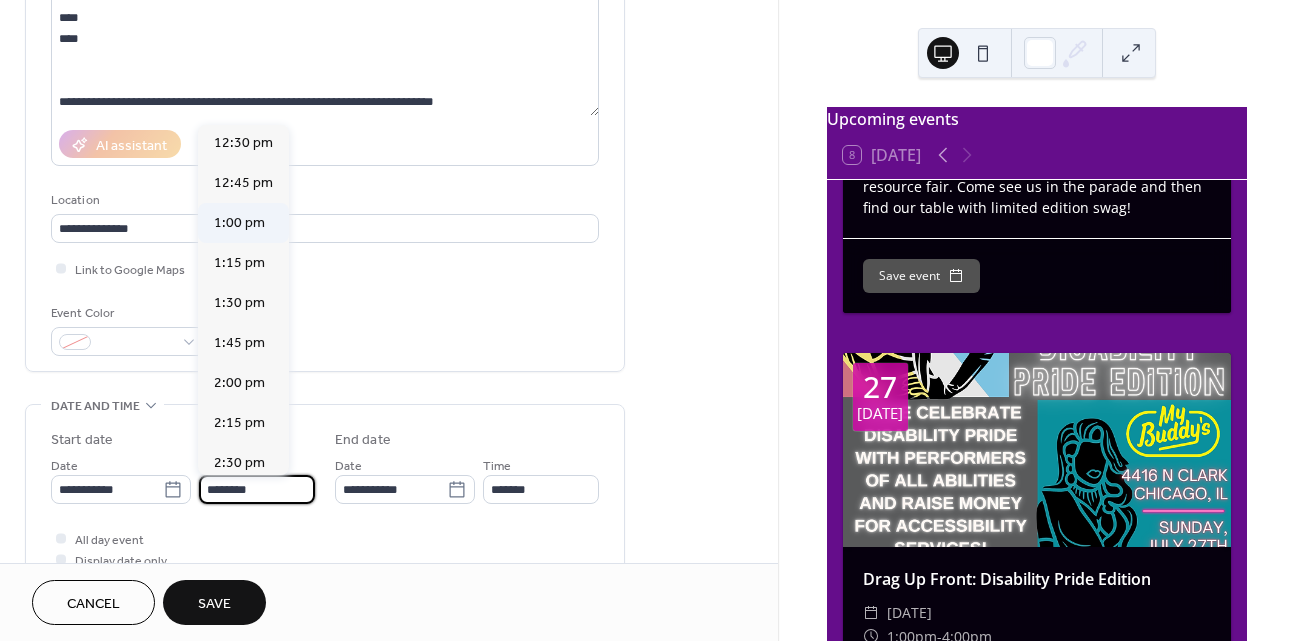 scroll, scrollTop: 2014, scrollLeft: 0, axis: vertical 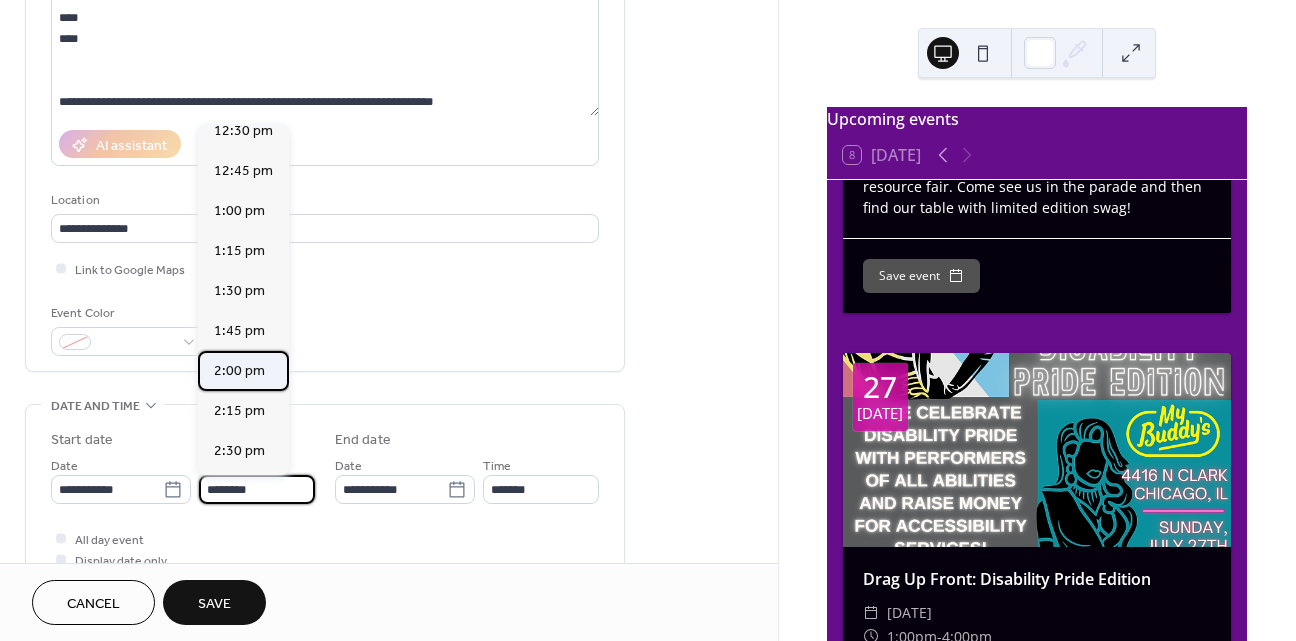 click on "2:00 pm" at bounding box center [239, 371] 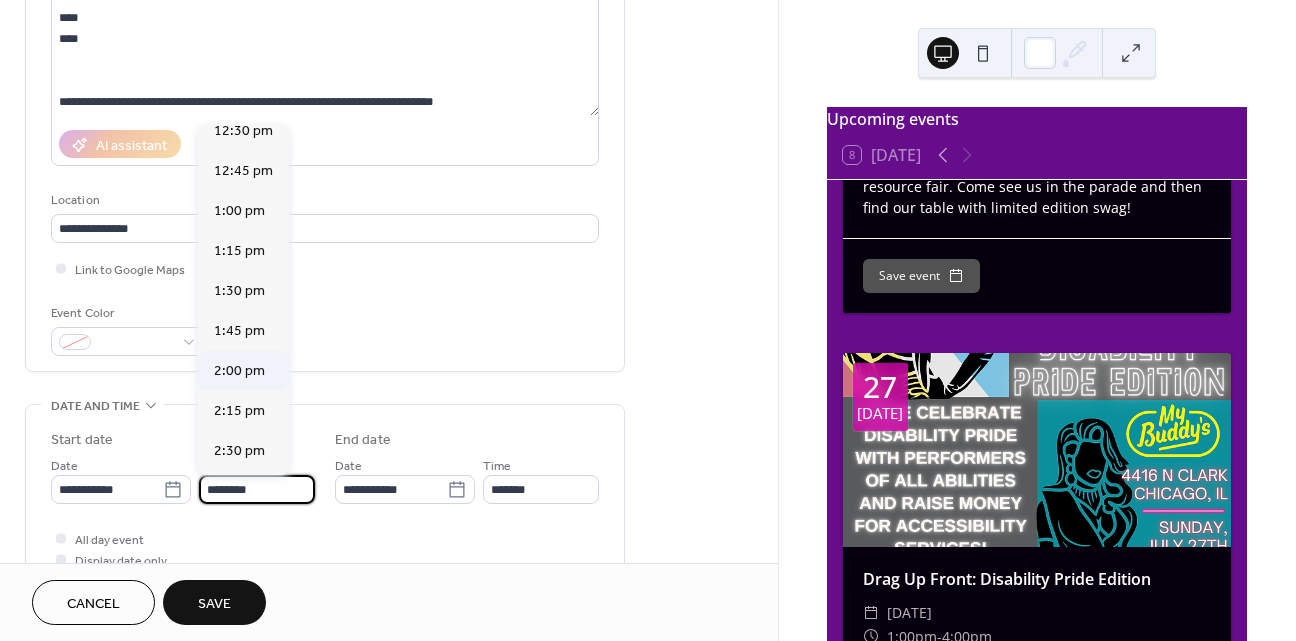type on "*******" 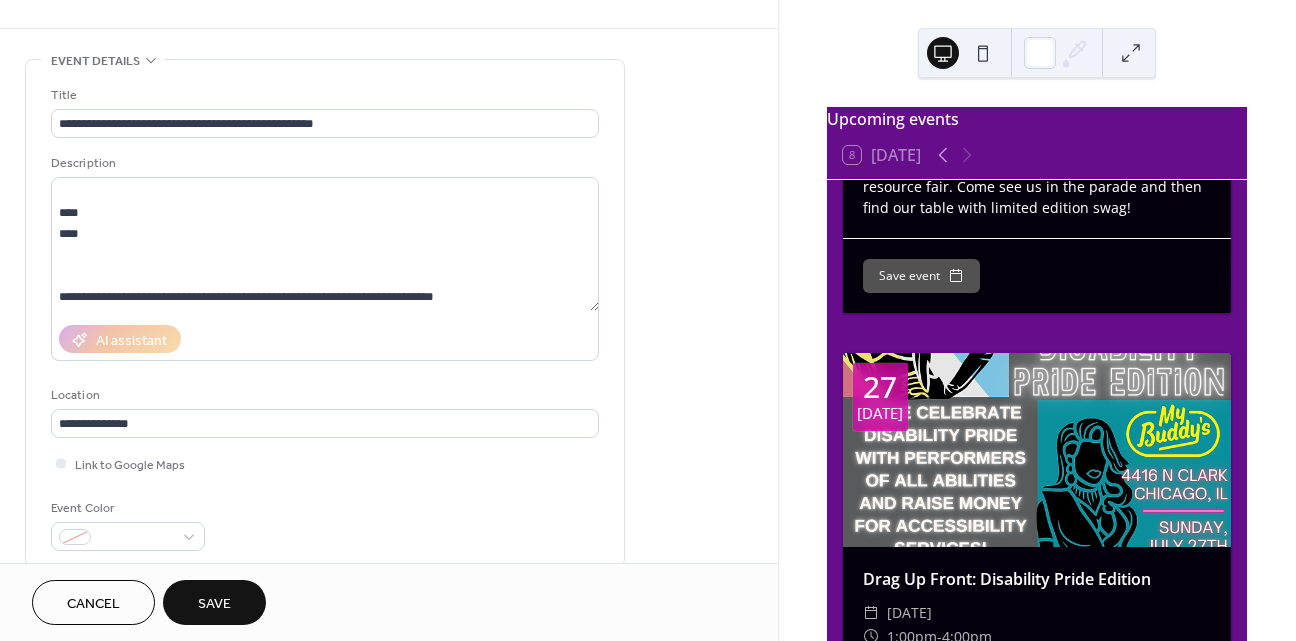 scroll, scrollTop: 0, scrollLeft: 0, axis: both 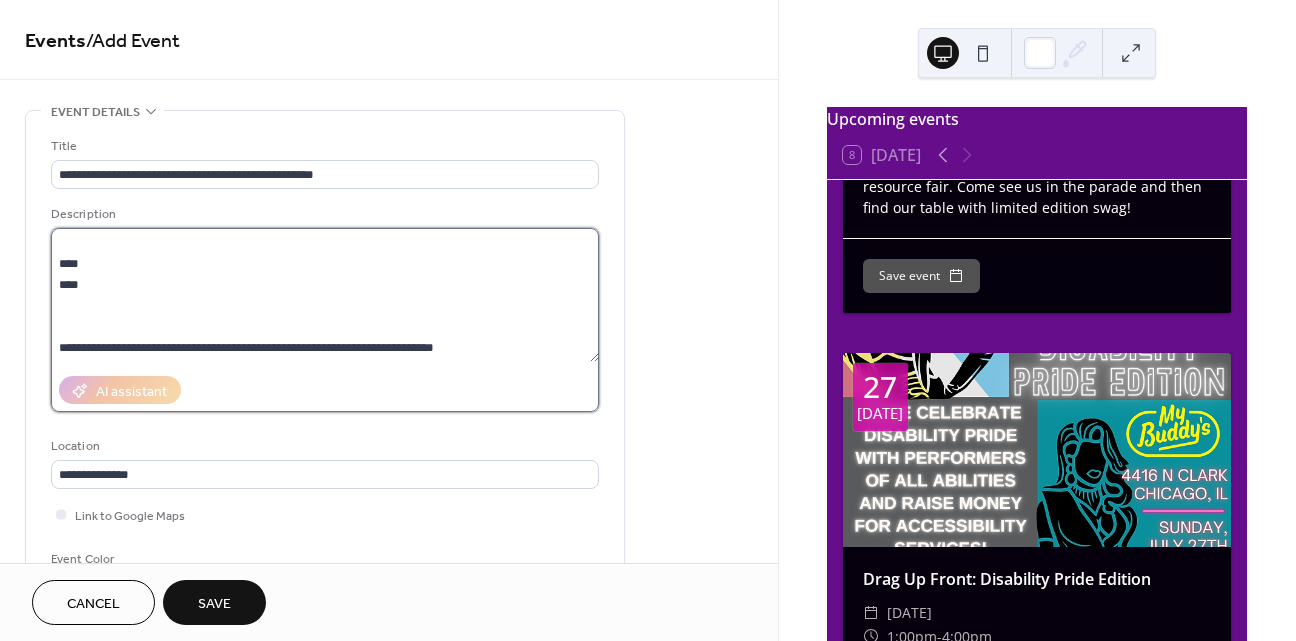 click on "**********" at bounding box center (325, 295) 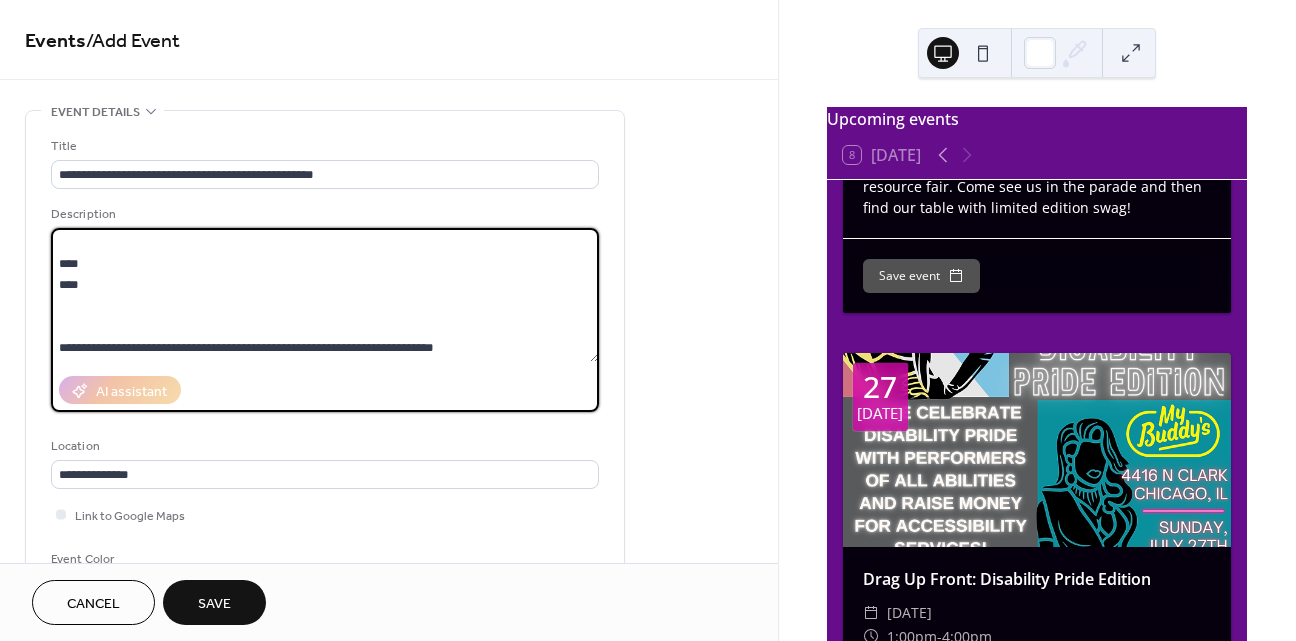 drag, startPoint x: 93, startPoint y: 313, endPoint x: 60, endPoint y: 257, distance: 65 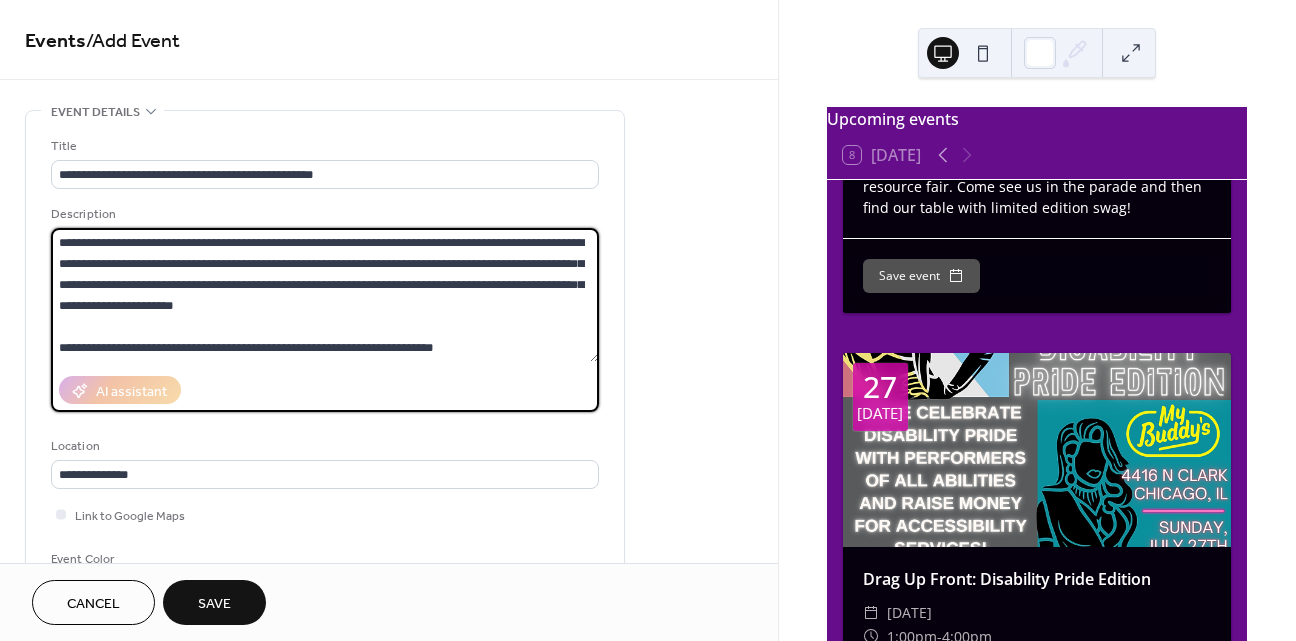 scroll, scrollTop: 42, scrollLeft: 0, axis: vertical 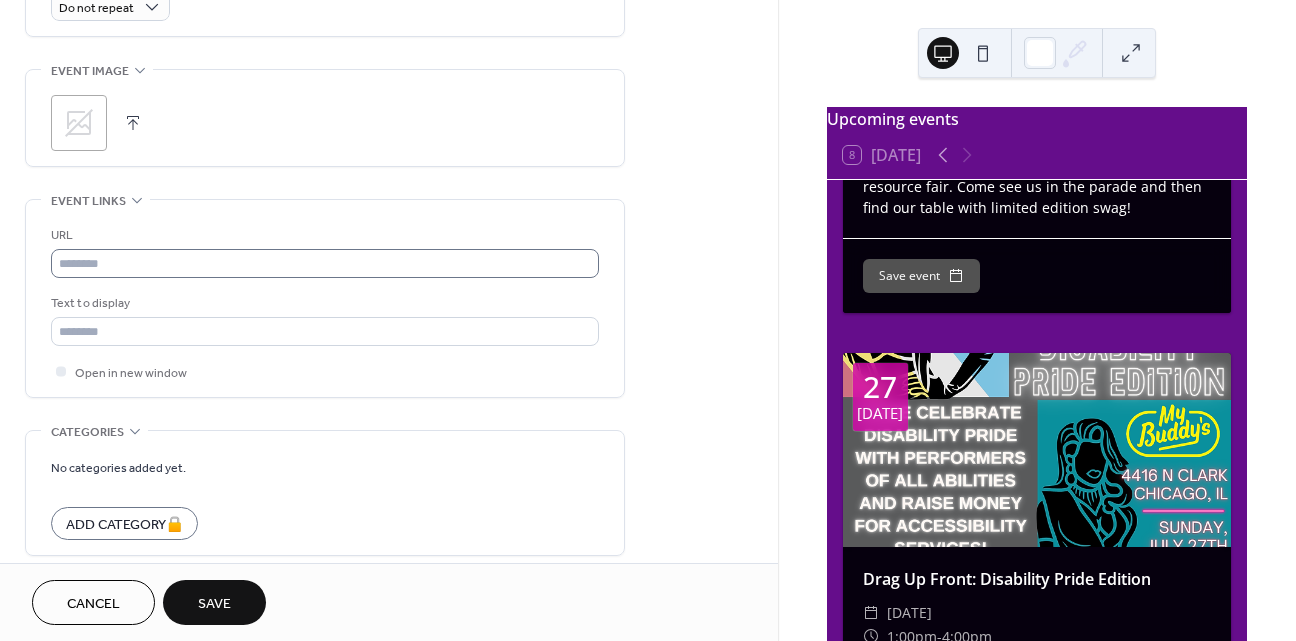 type on "**********" 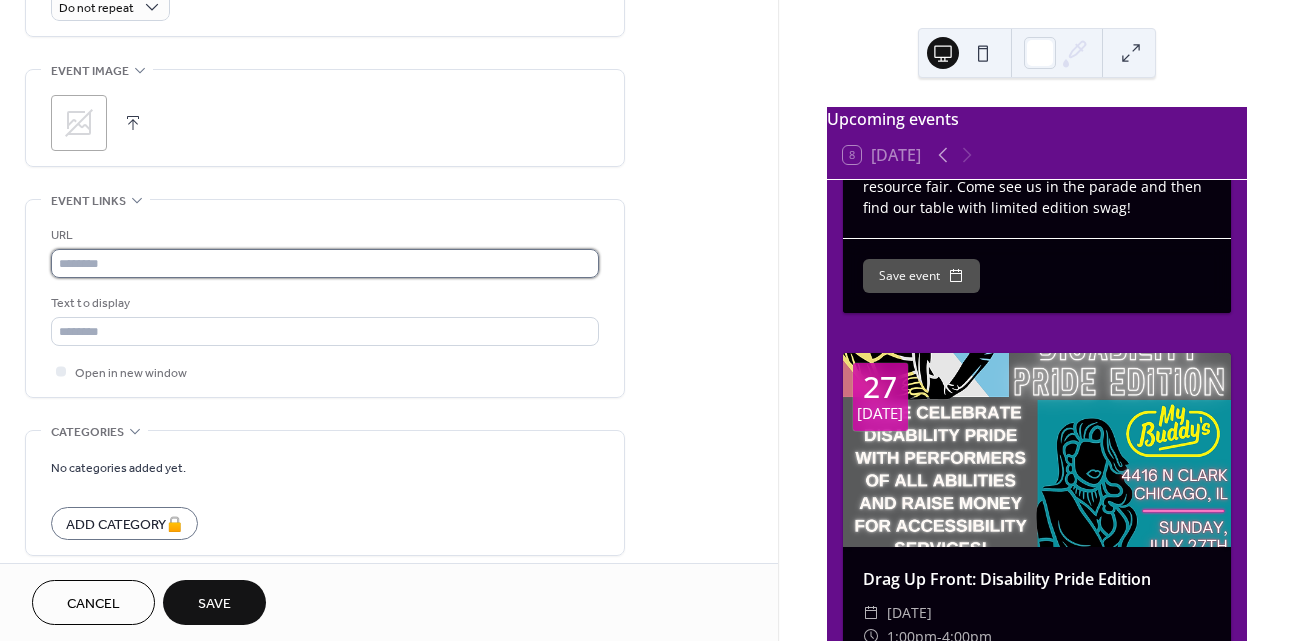 click at bounding box center [325, 263] 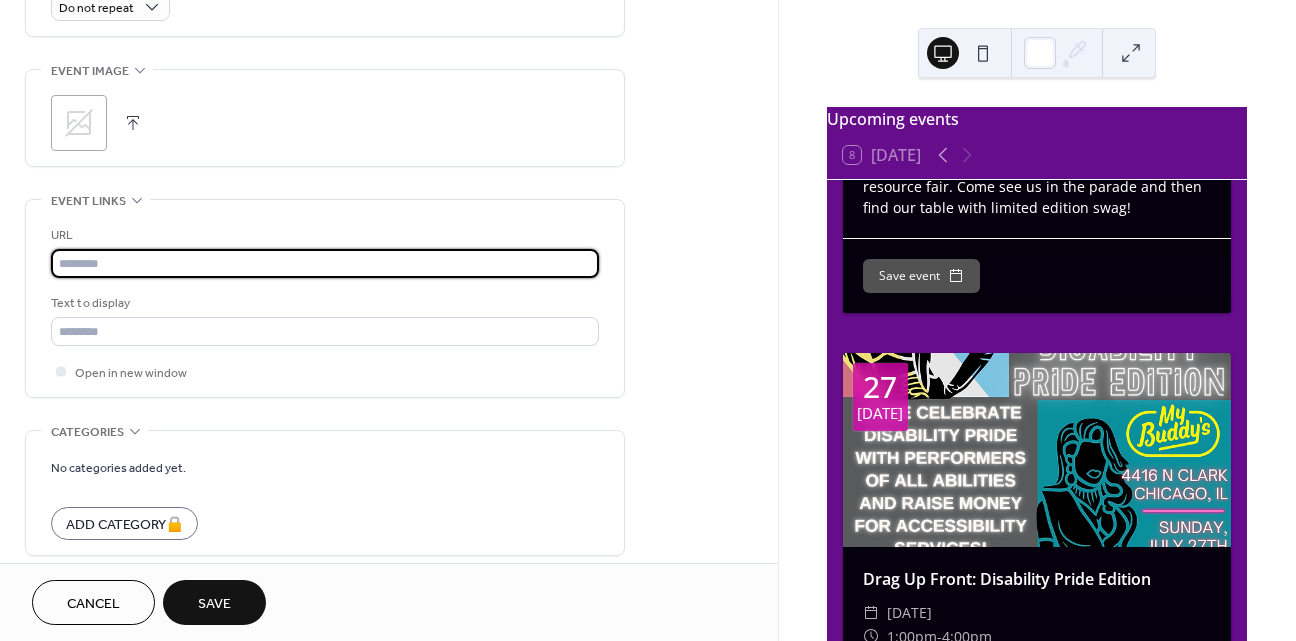 paste on "**********" 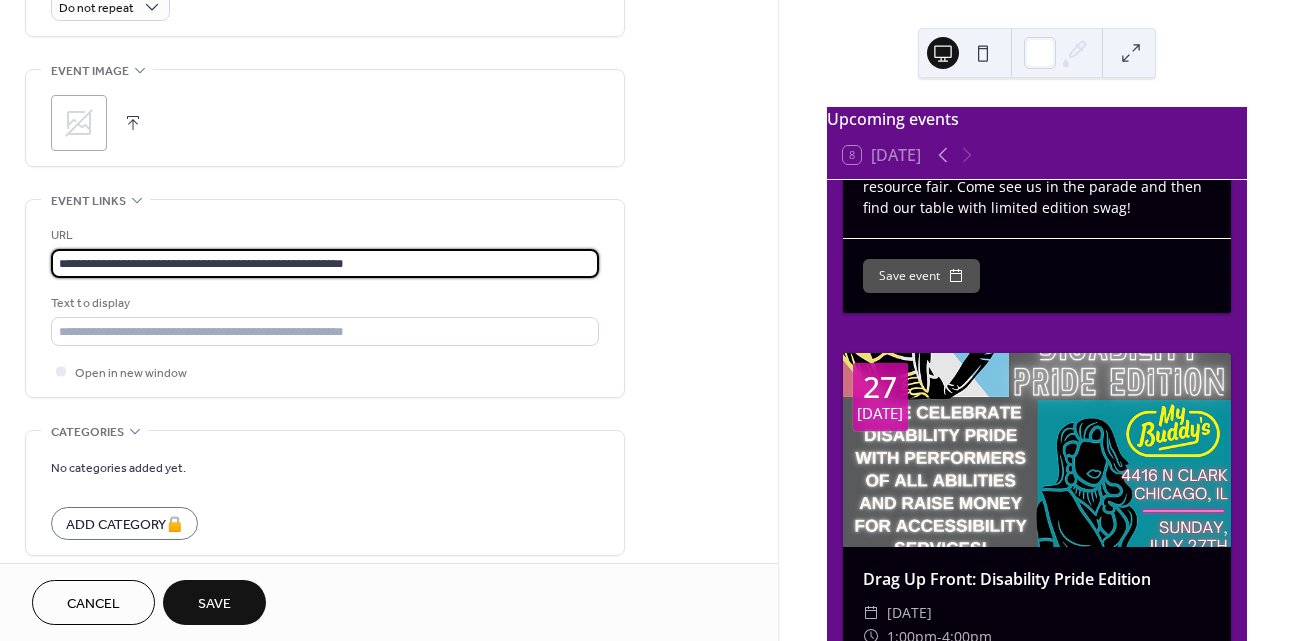 type on "**********" 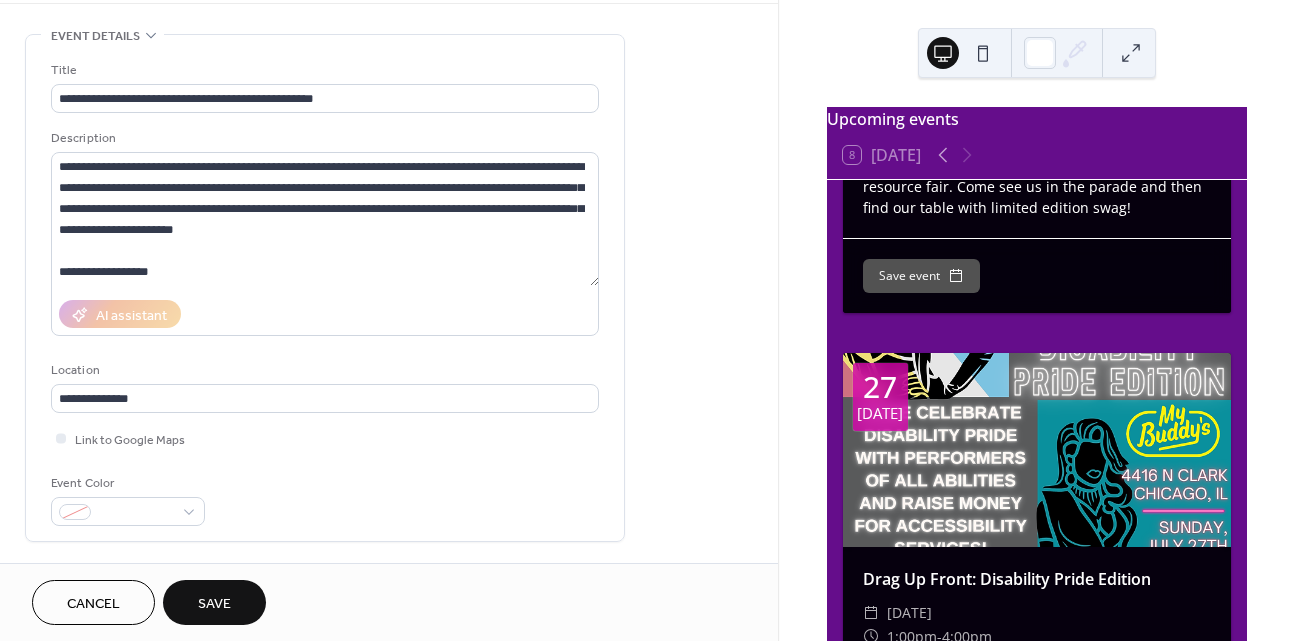 scroll, scrollTop: 54, scrollLeft: 0, axis: vertical 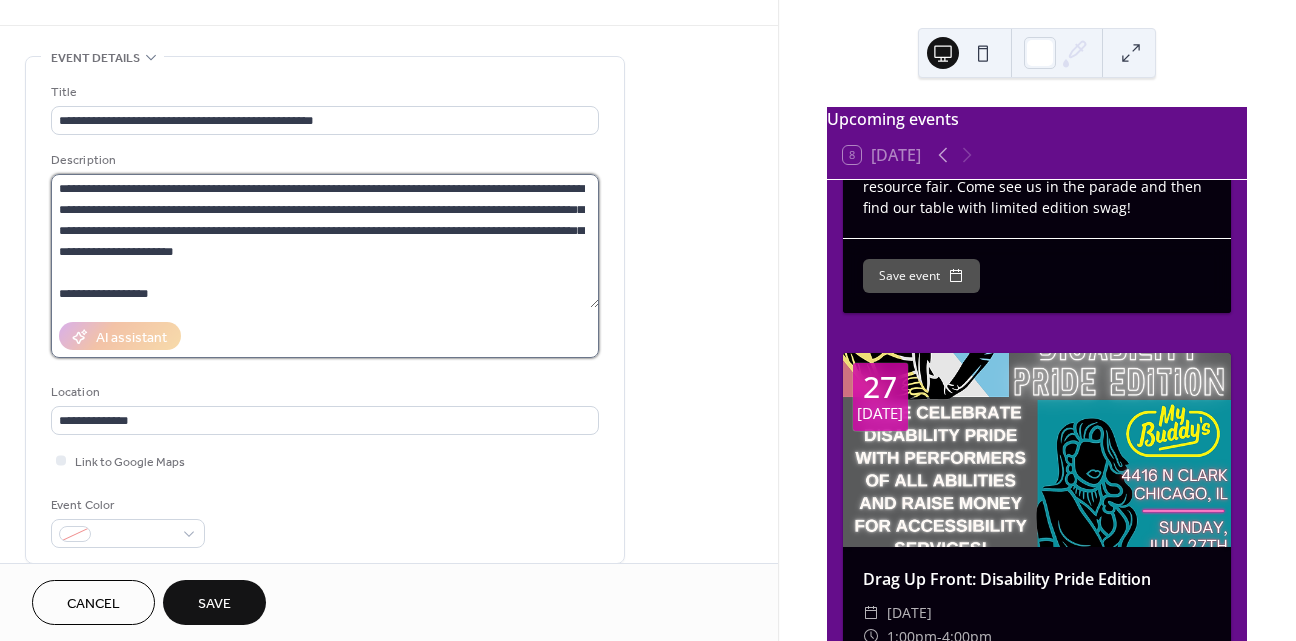 click on "**********" at bounding box center [325, 241] 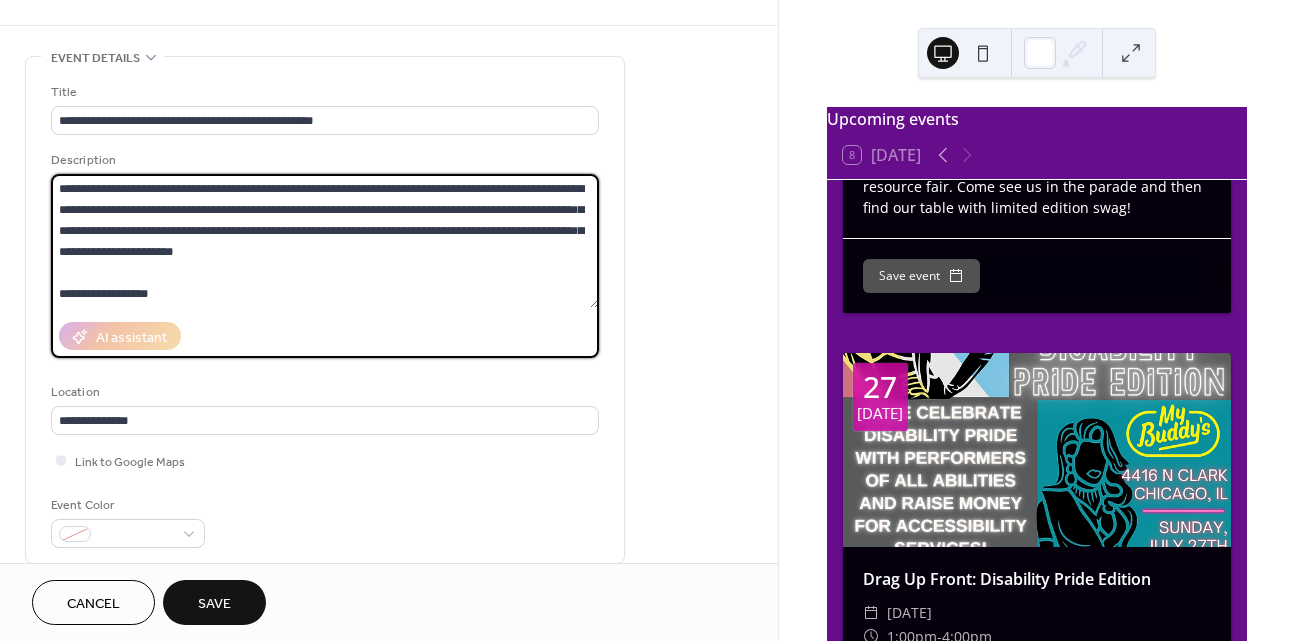 scroll, scrollTop: 83, scrollLeft: 0, axis: vertical 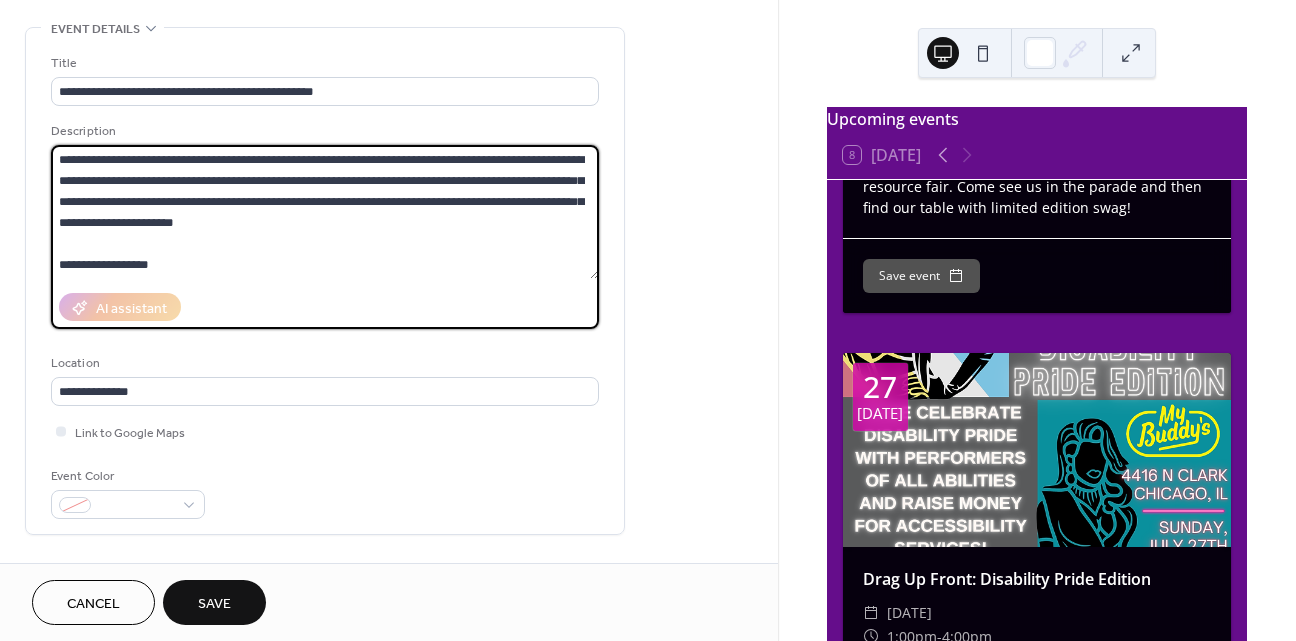drag, startPoint x: 168, startPoint y: 270, endPoint x: 20, endPoint y: 256, distance: 148.66069 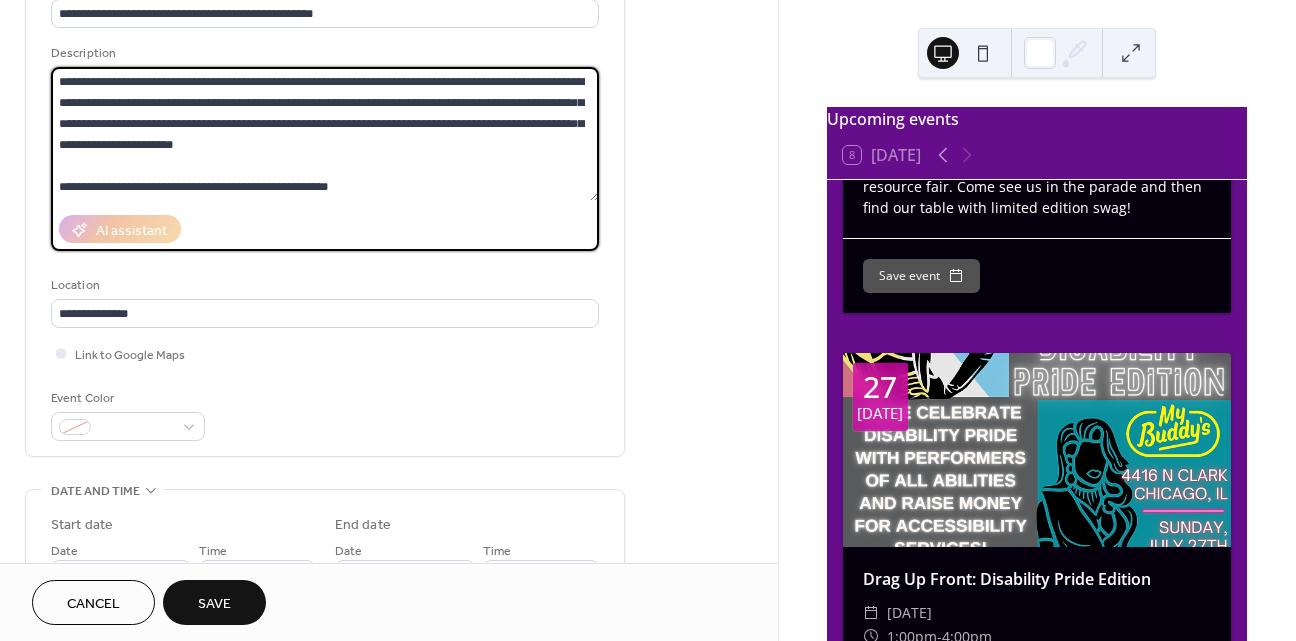 scroll, scrollTop: 228, scrollLeft: 0, axis: vertical 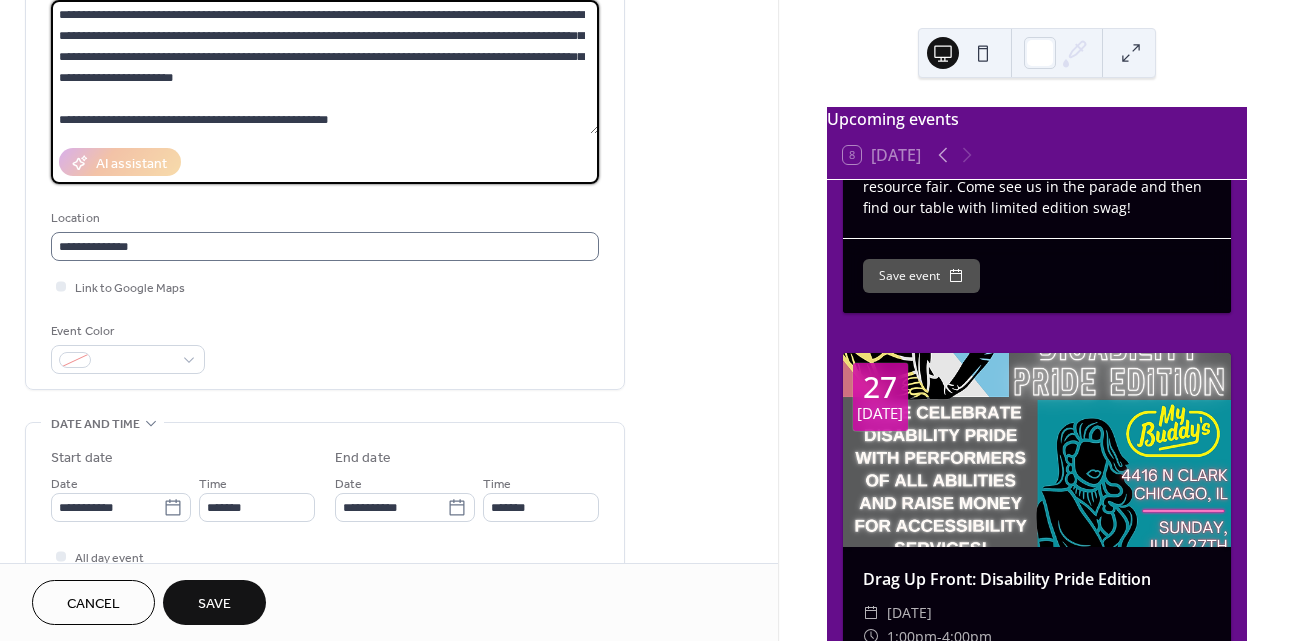 type on "**********" 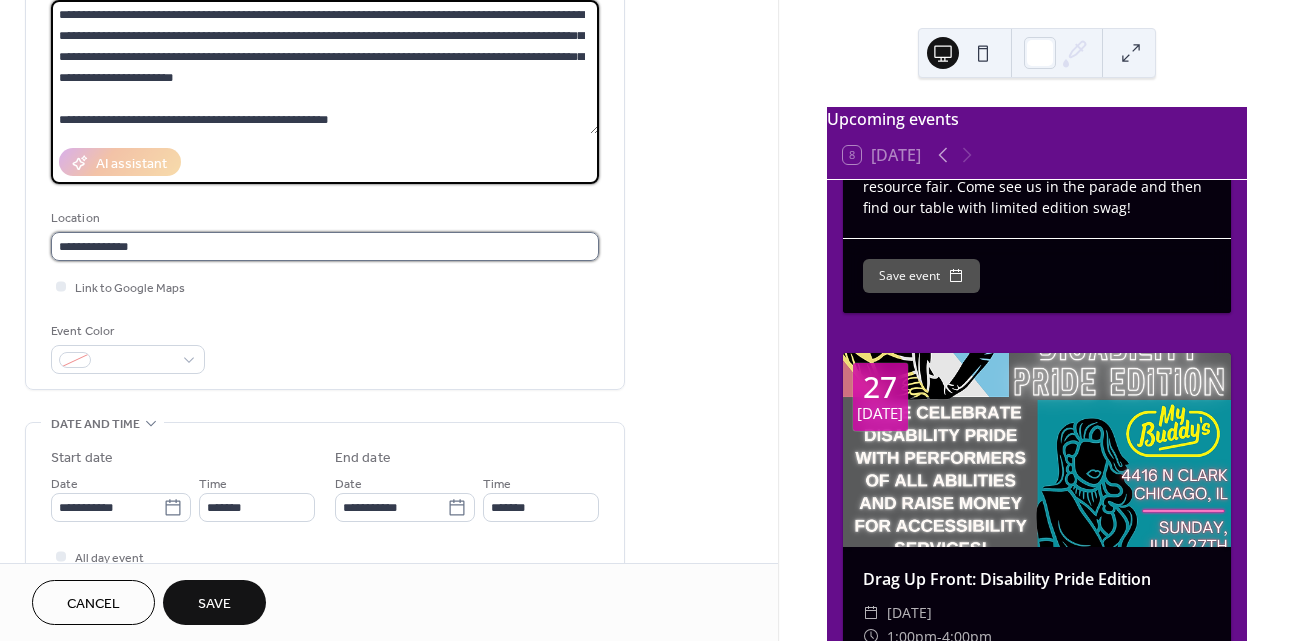 click on "**********" at bounding box center [325, 246] 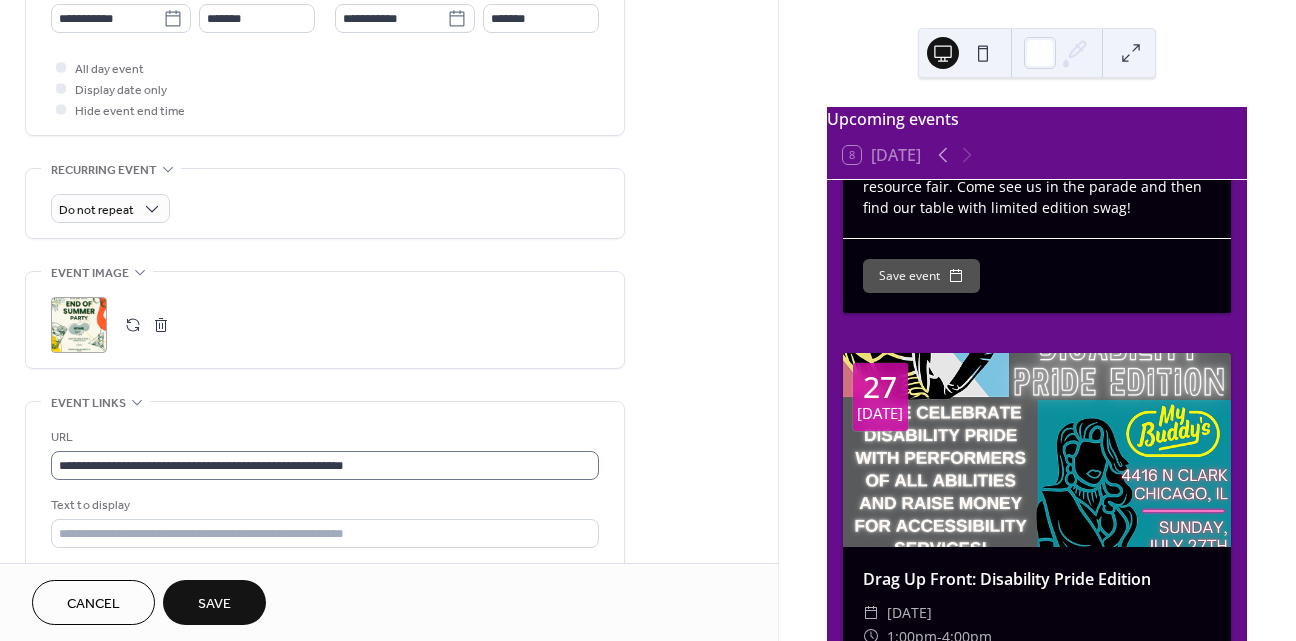 scroll, scrollTop: 736, scrollLeft: 0, axis: vertical 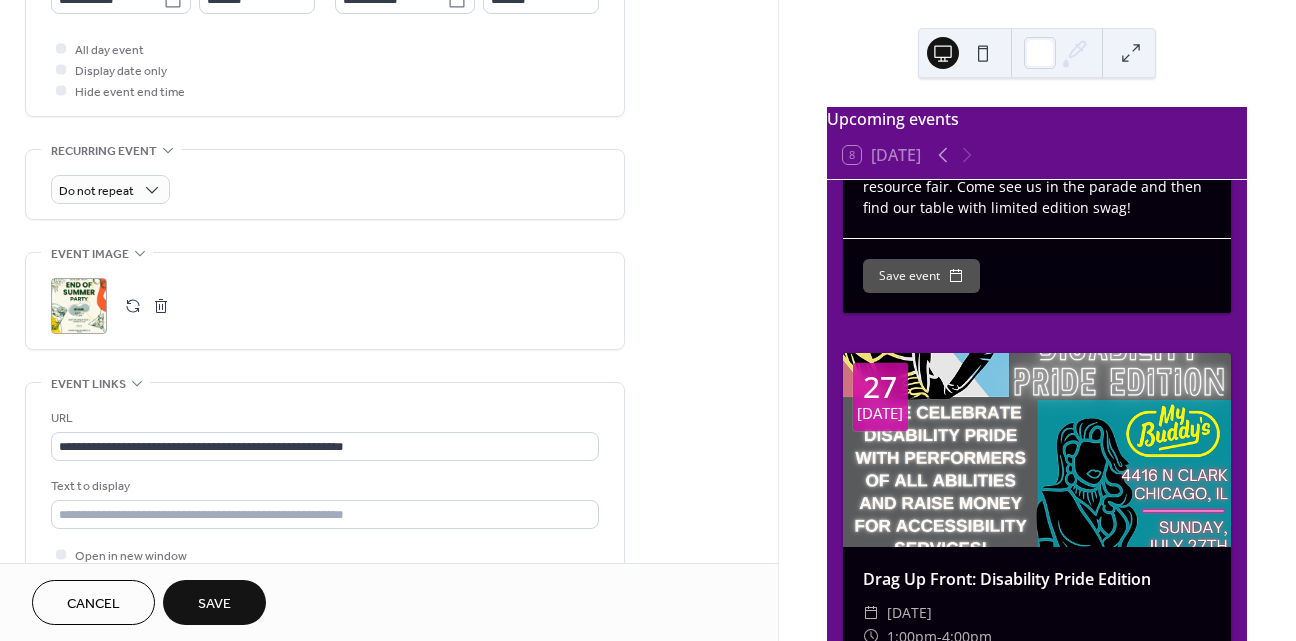 type 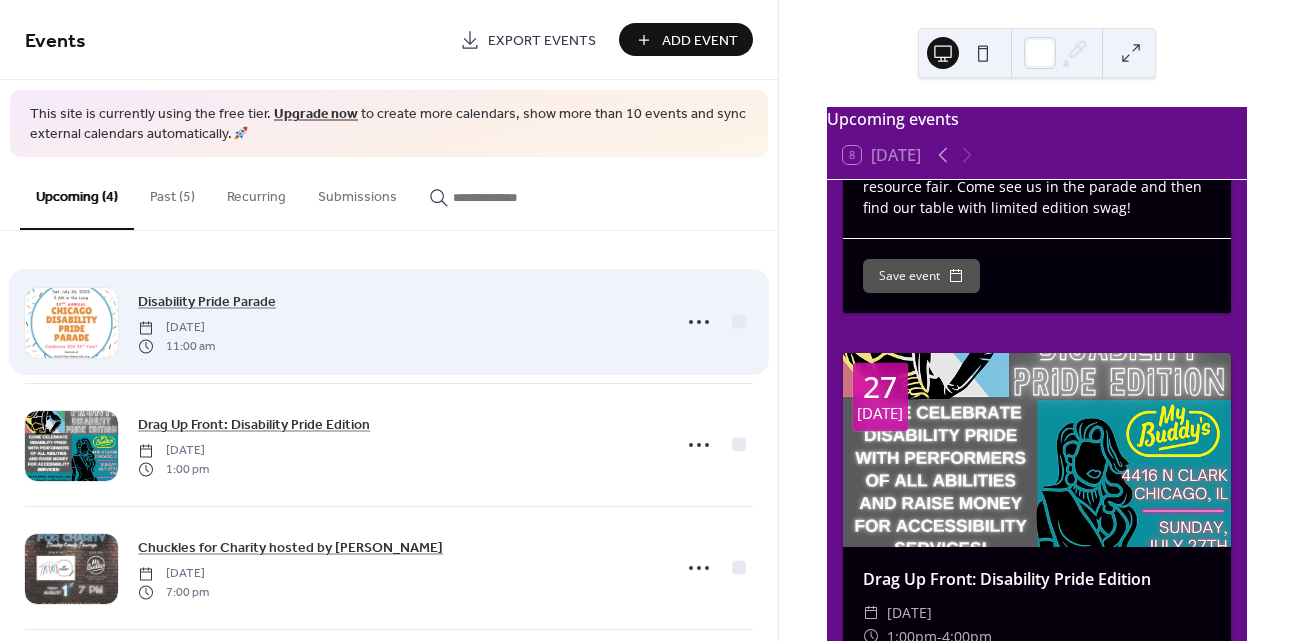 scroll, scrollTop: 141, scrollLeft: 0, axis: vertical 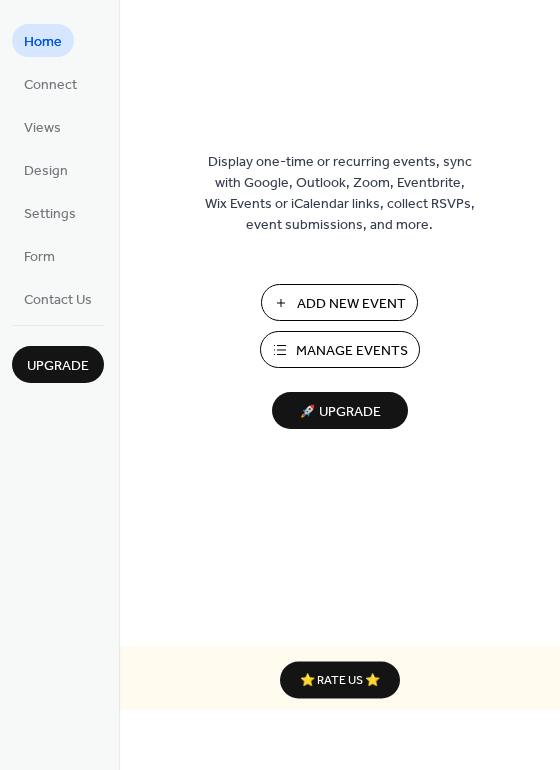 click on "Manage Events" at bounding box center [352, 351] 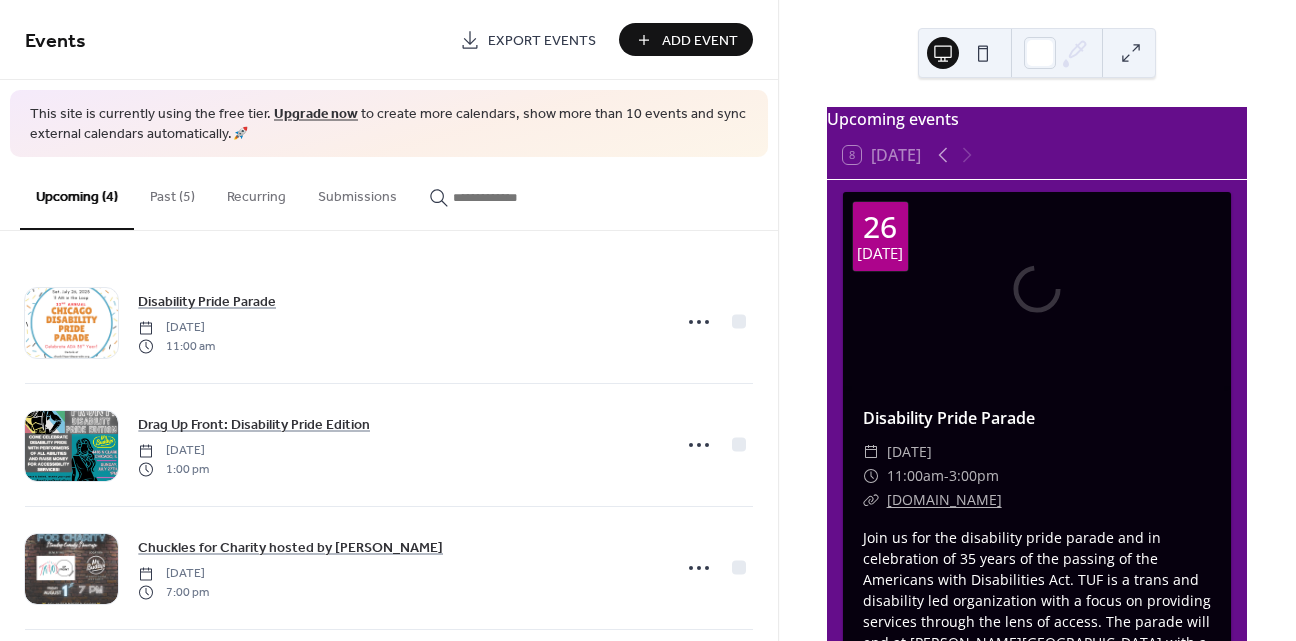 scroll, scrollTop: 0, scrollLeft: 0, axis: both 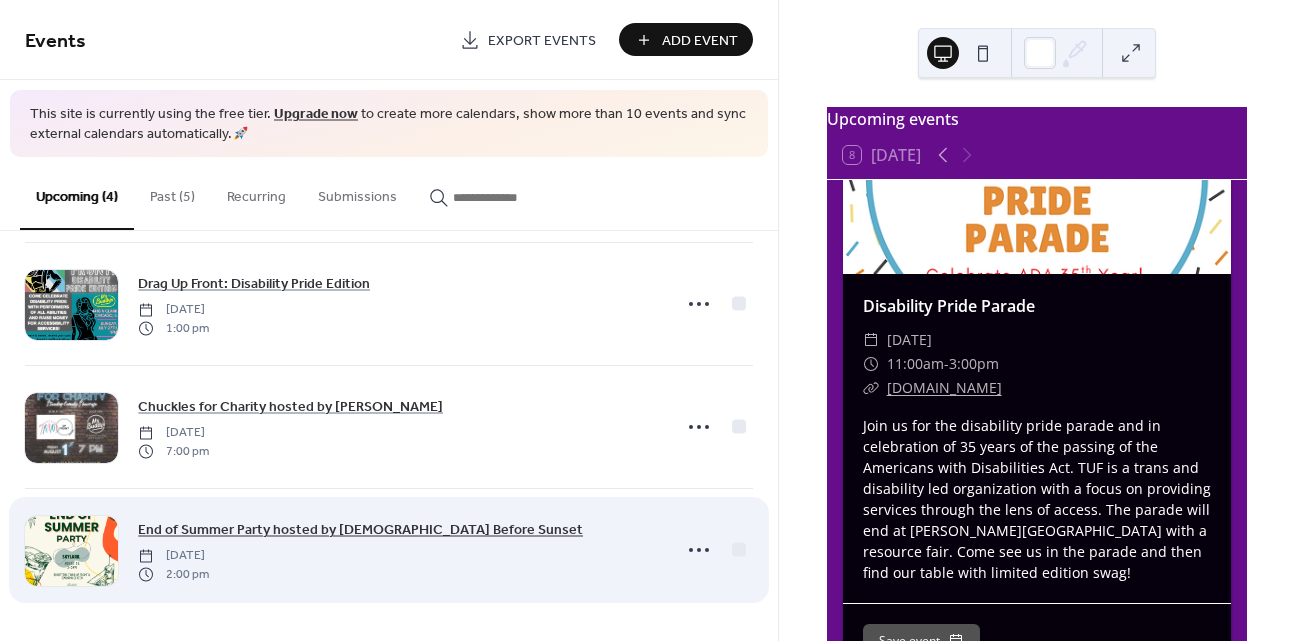 click on "End of Summer Party hosted by [DEMOGRAPHIC_DATA] Before Sunset" at bounding box center (360, 530) 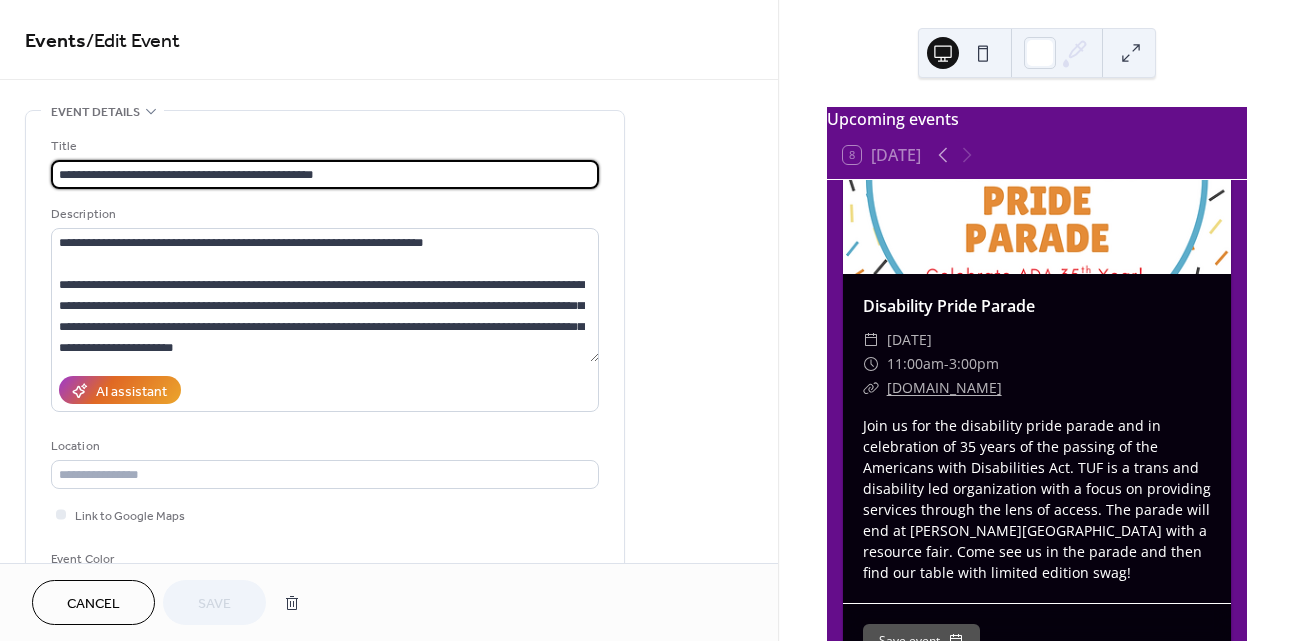 drag, startPoint x: 270, startPoint y: 168, endPoint x: 222, endPoint y: 172, distance: 48.166378 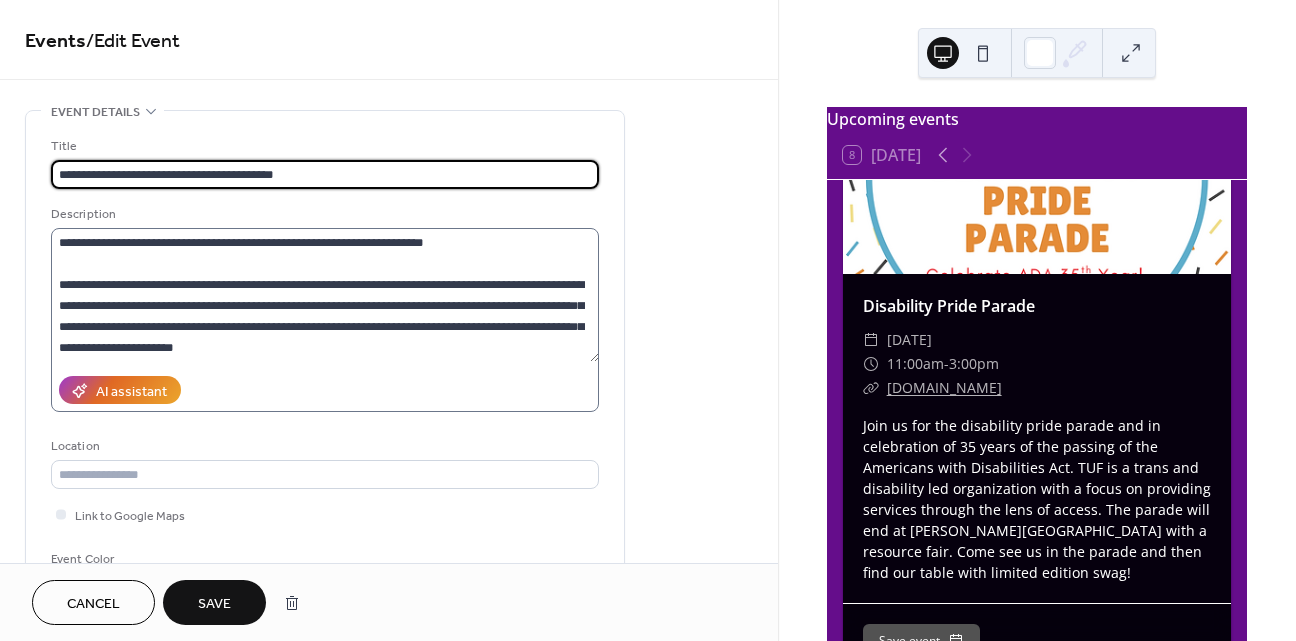 type on "**********" 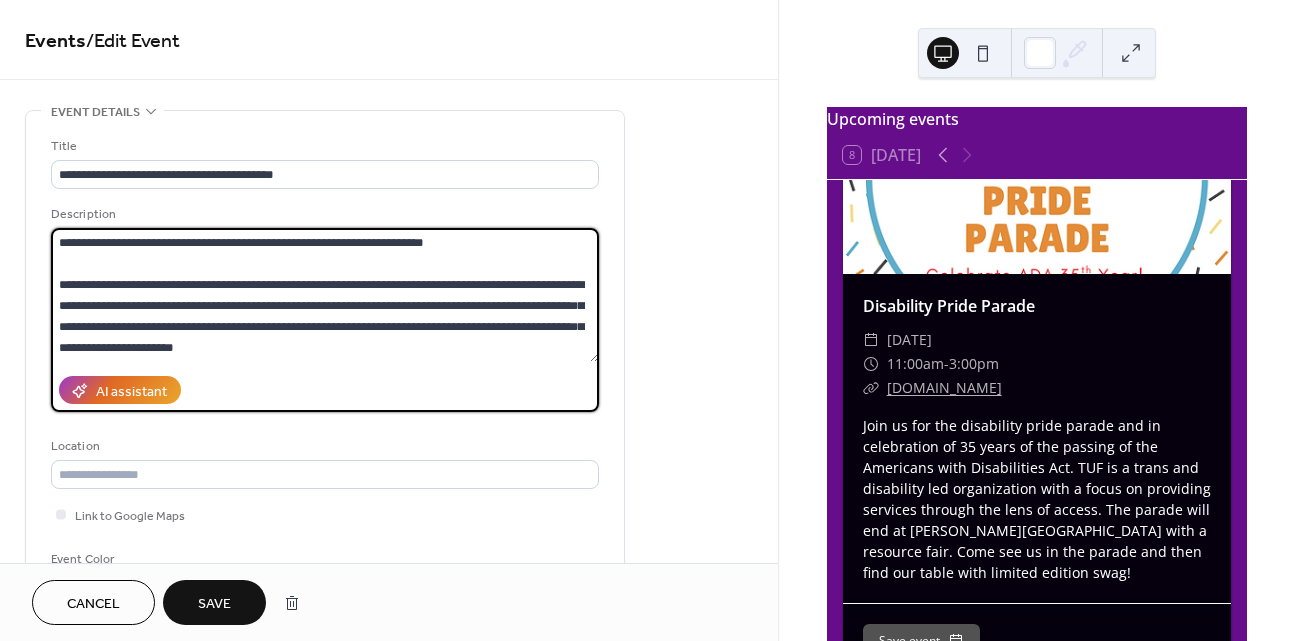 drag, startPoint x: 373, startPoint y: 237, endPoint x: 332, endPoint y: 237, distance: 41 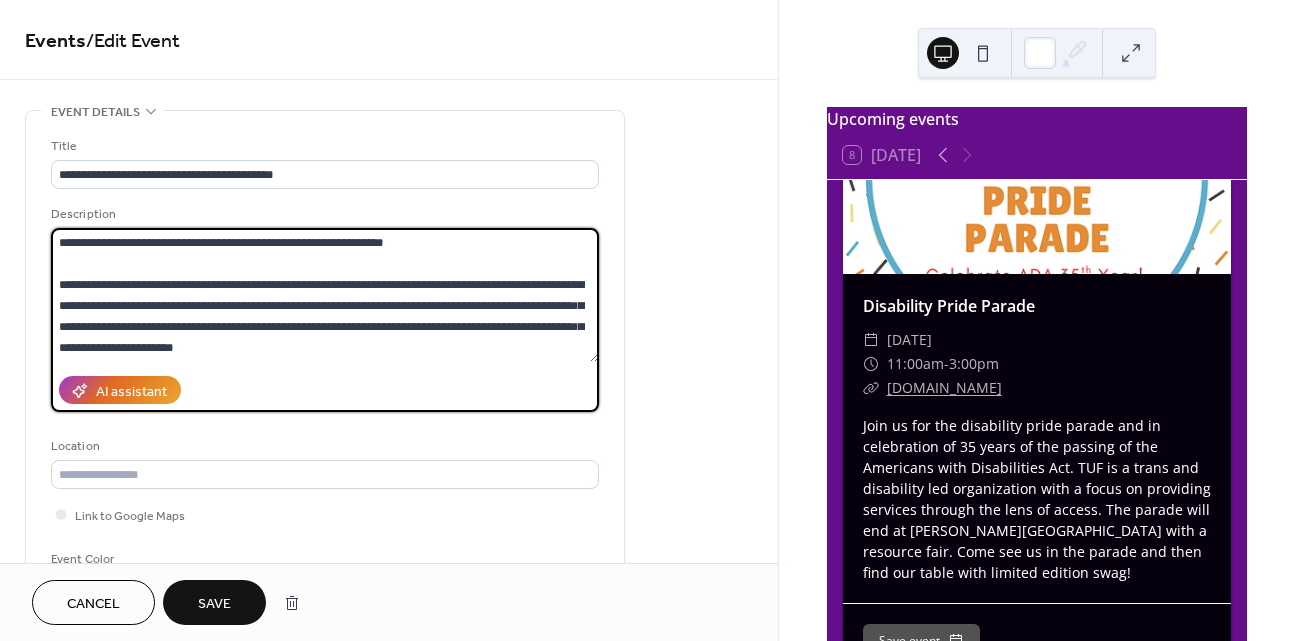 click on "**********" at bounding box center [325, 295] 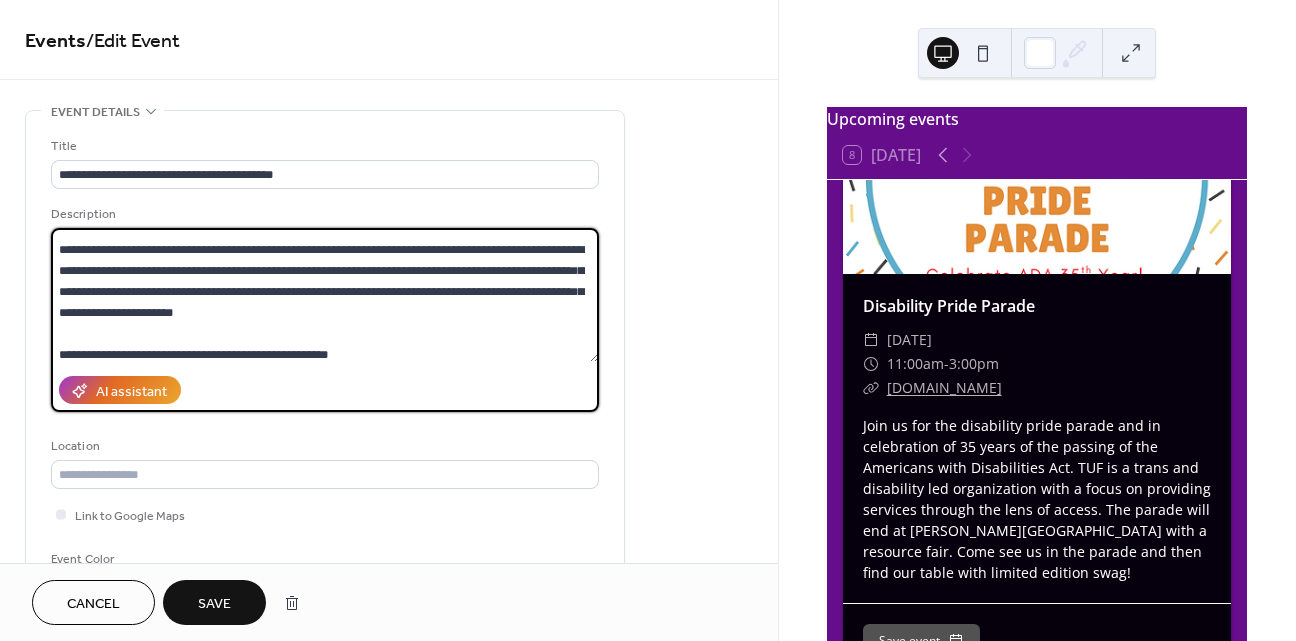 scroll, scrollTop: 40, scrollLeft: 0, axis: vertical 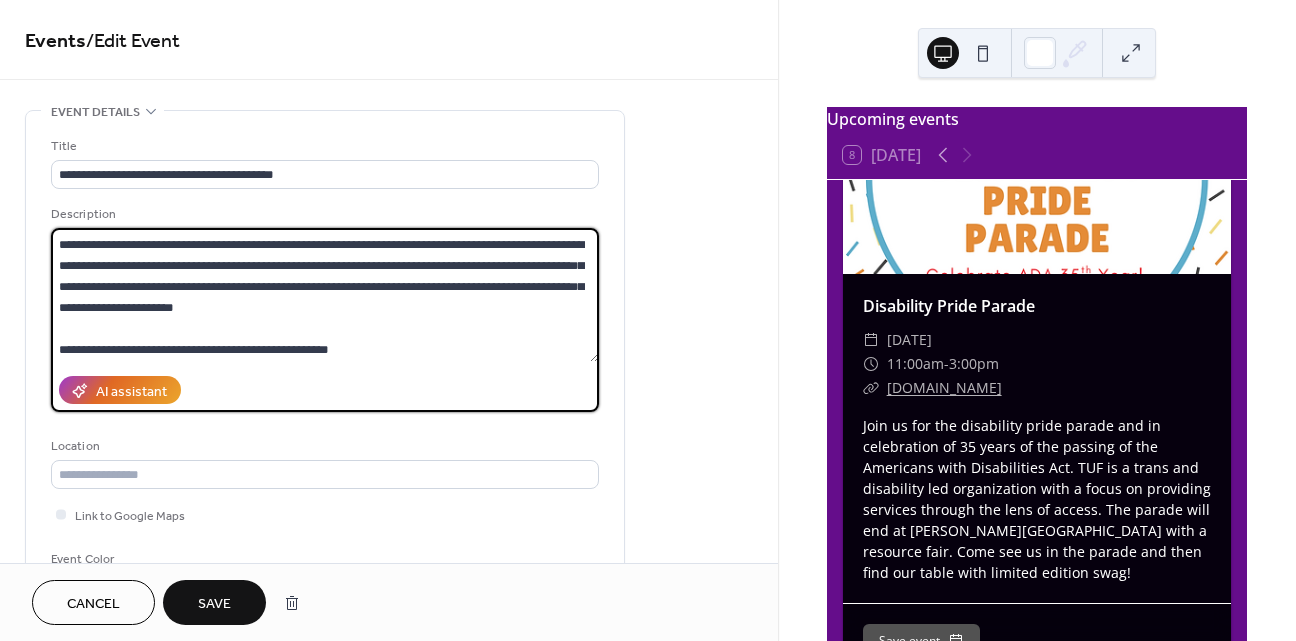 type on "**********" 